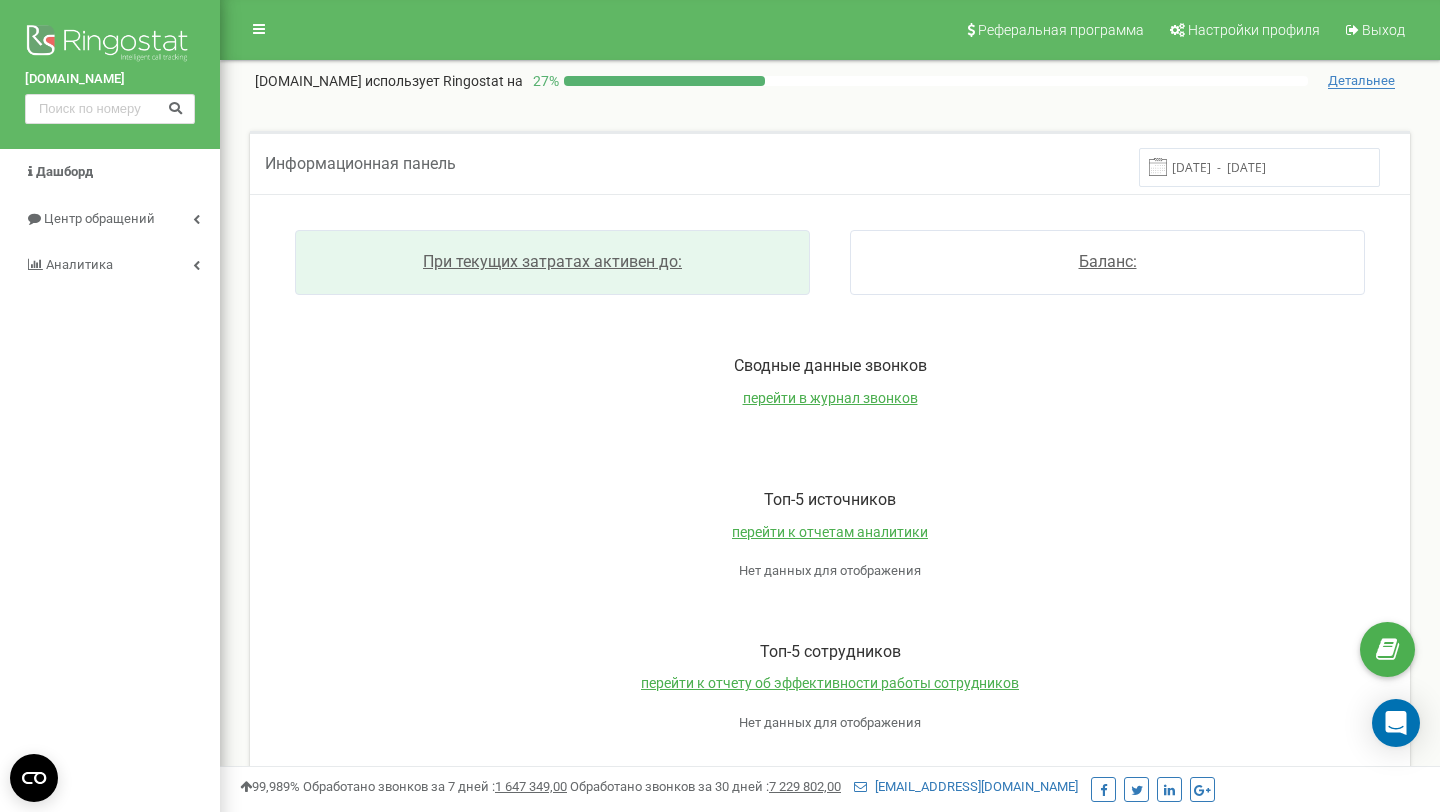 scroll, scrollTop: 0, scrollLeft: 0, axis: both 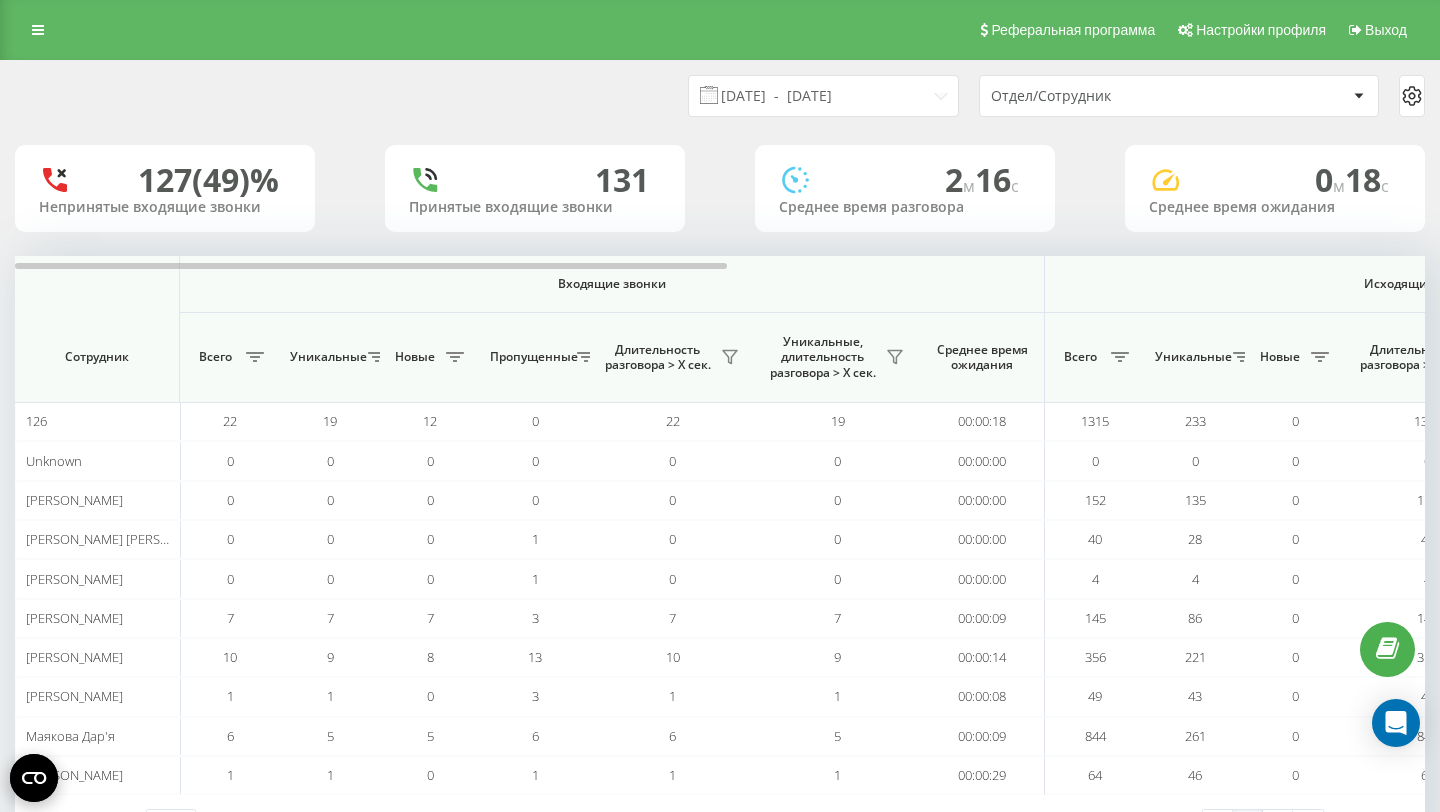 click on "Отдел/Сотрудник" at bounding box center (1169, 96) 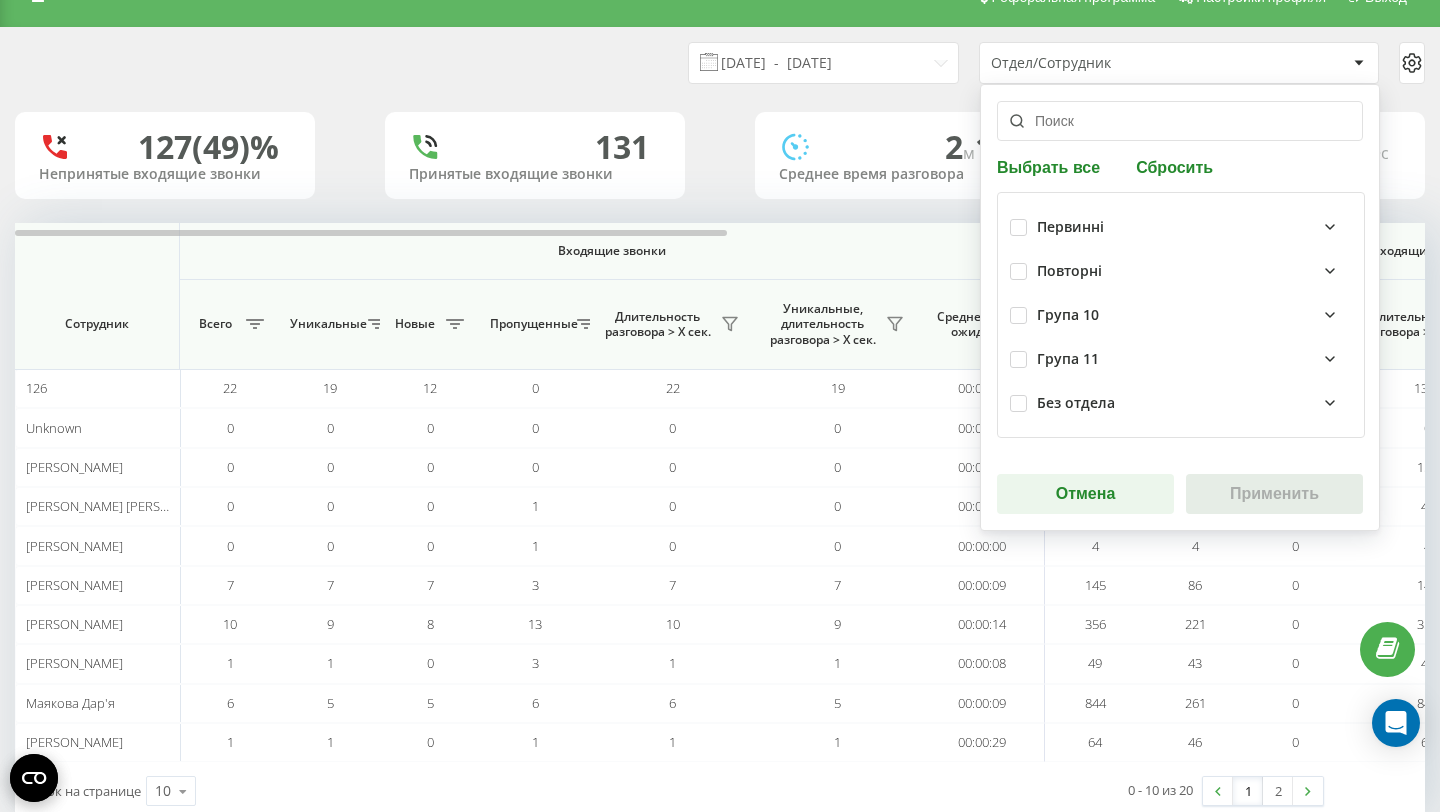 scroll, scrollTop: 0, scrollLeft: 0, axis: both 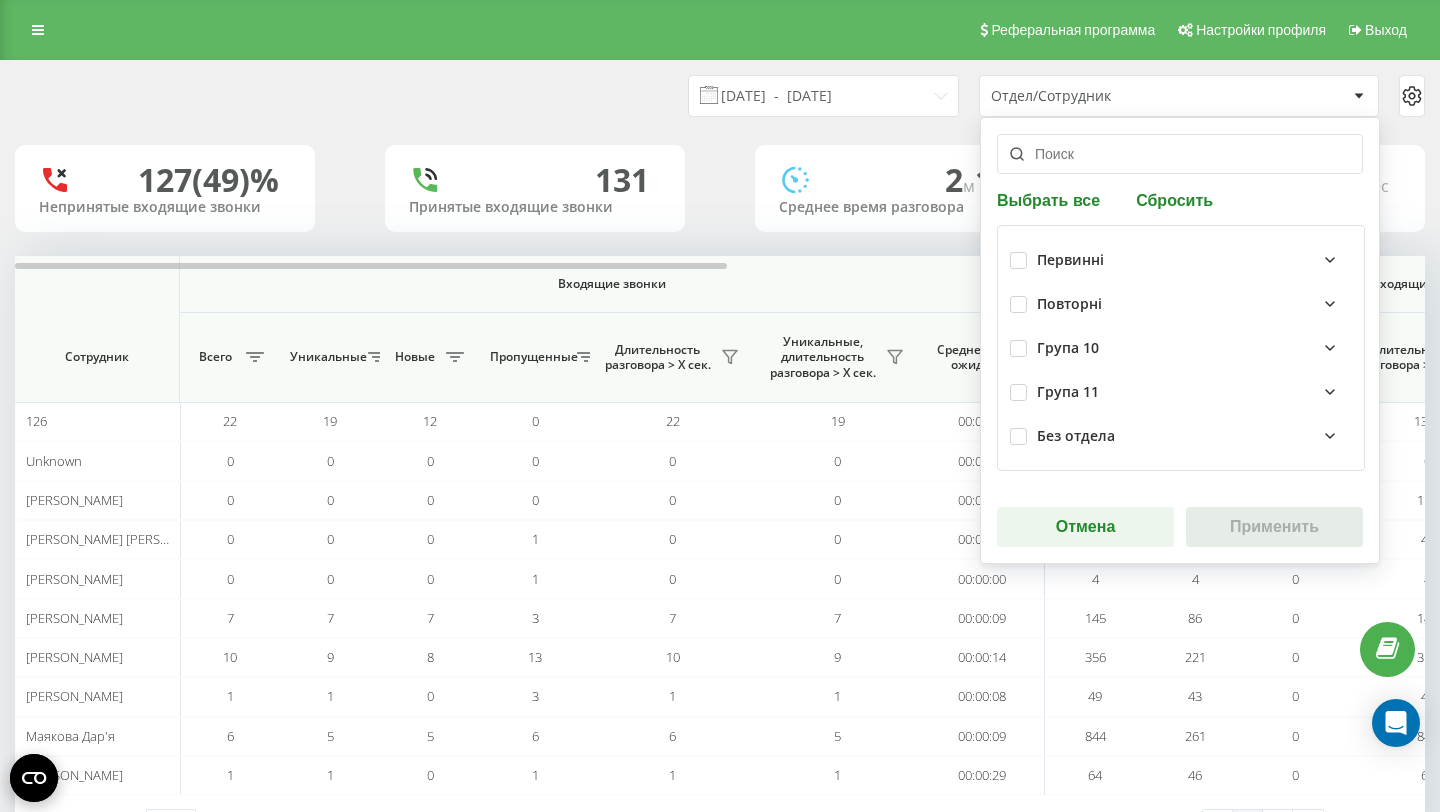 click at bounding box center [1180, 154] 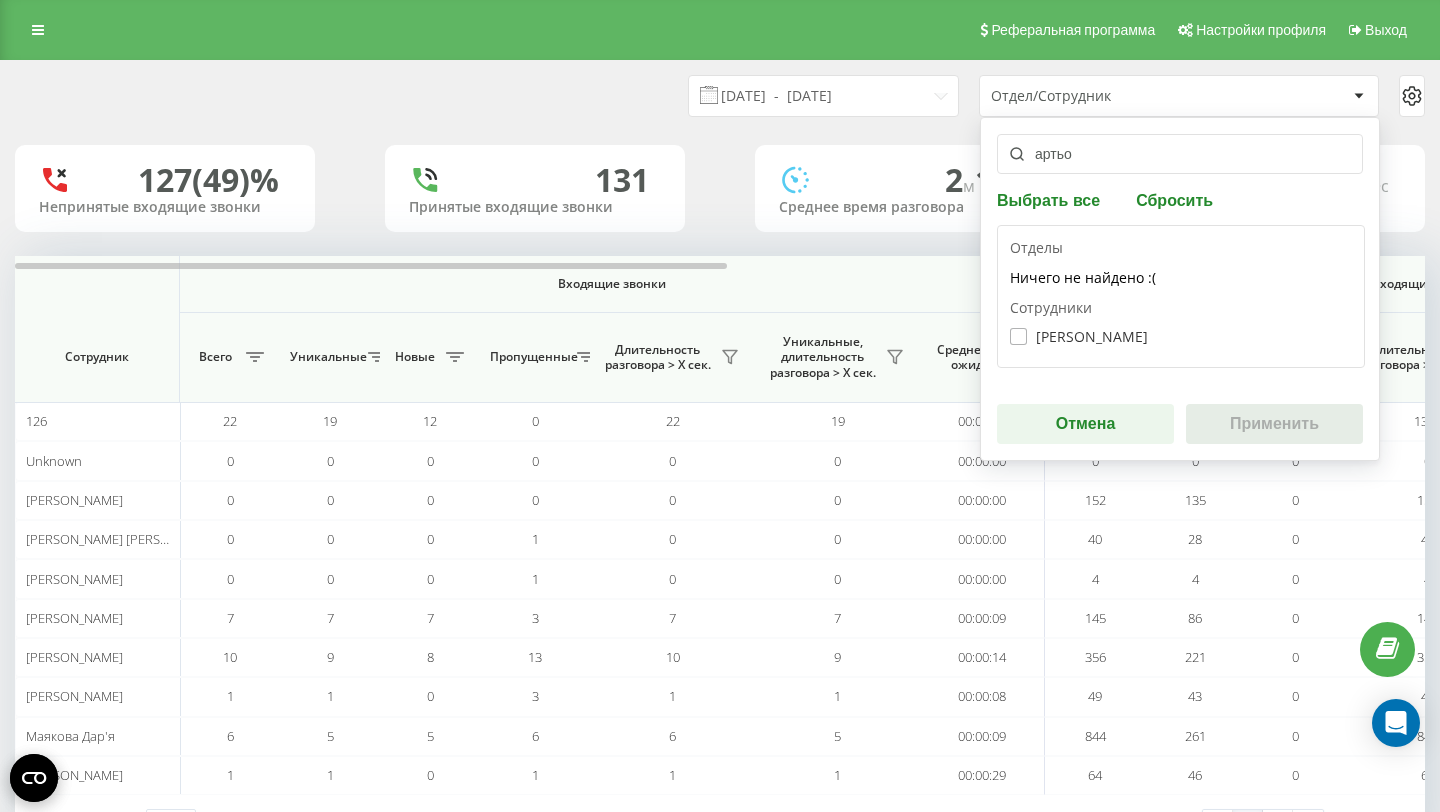 type on "артьо" 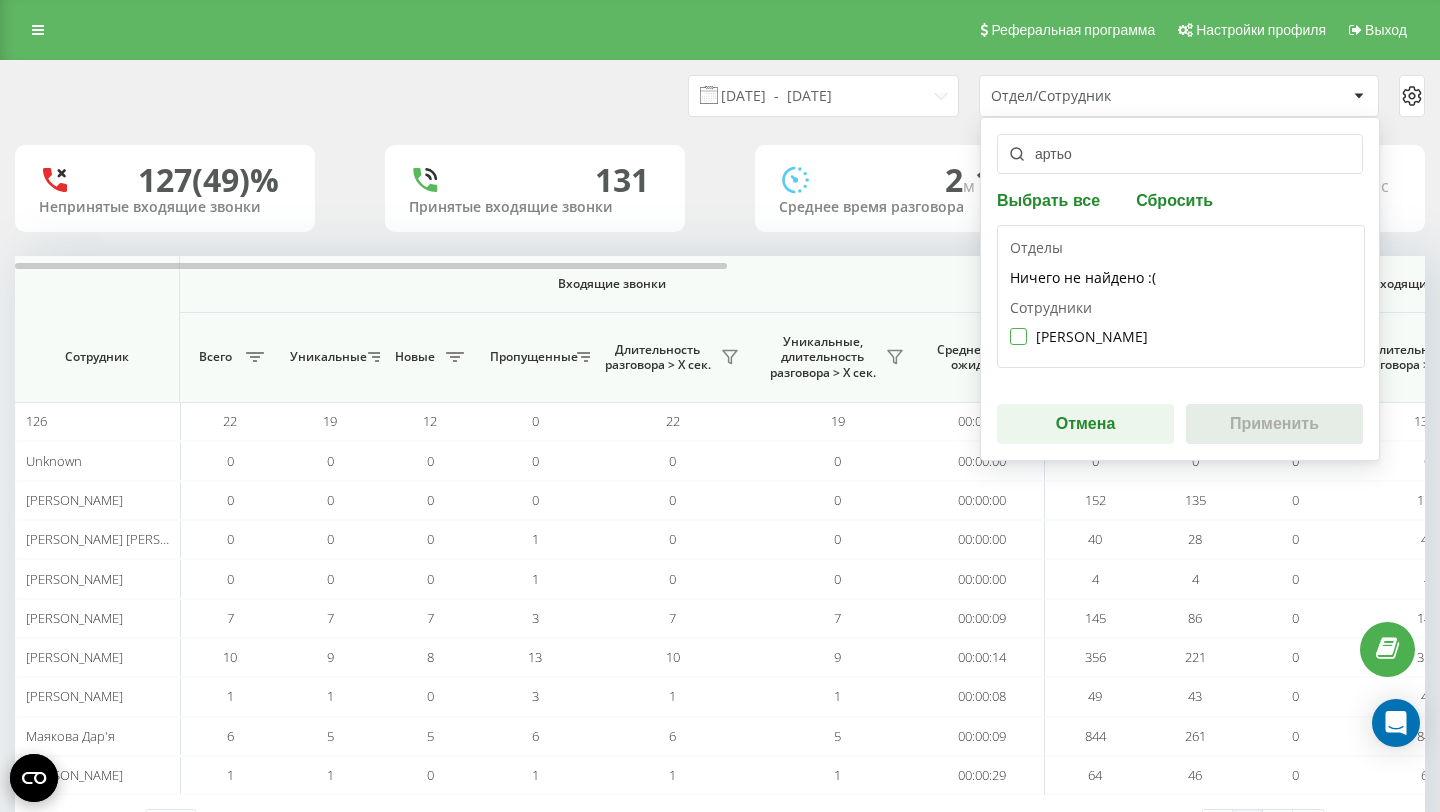 click on "Артьомова Влада" at bounding box center [1079, 336] 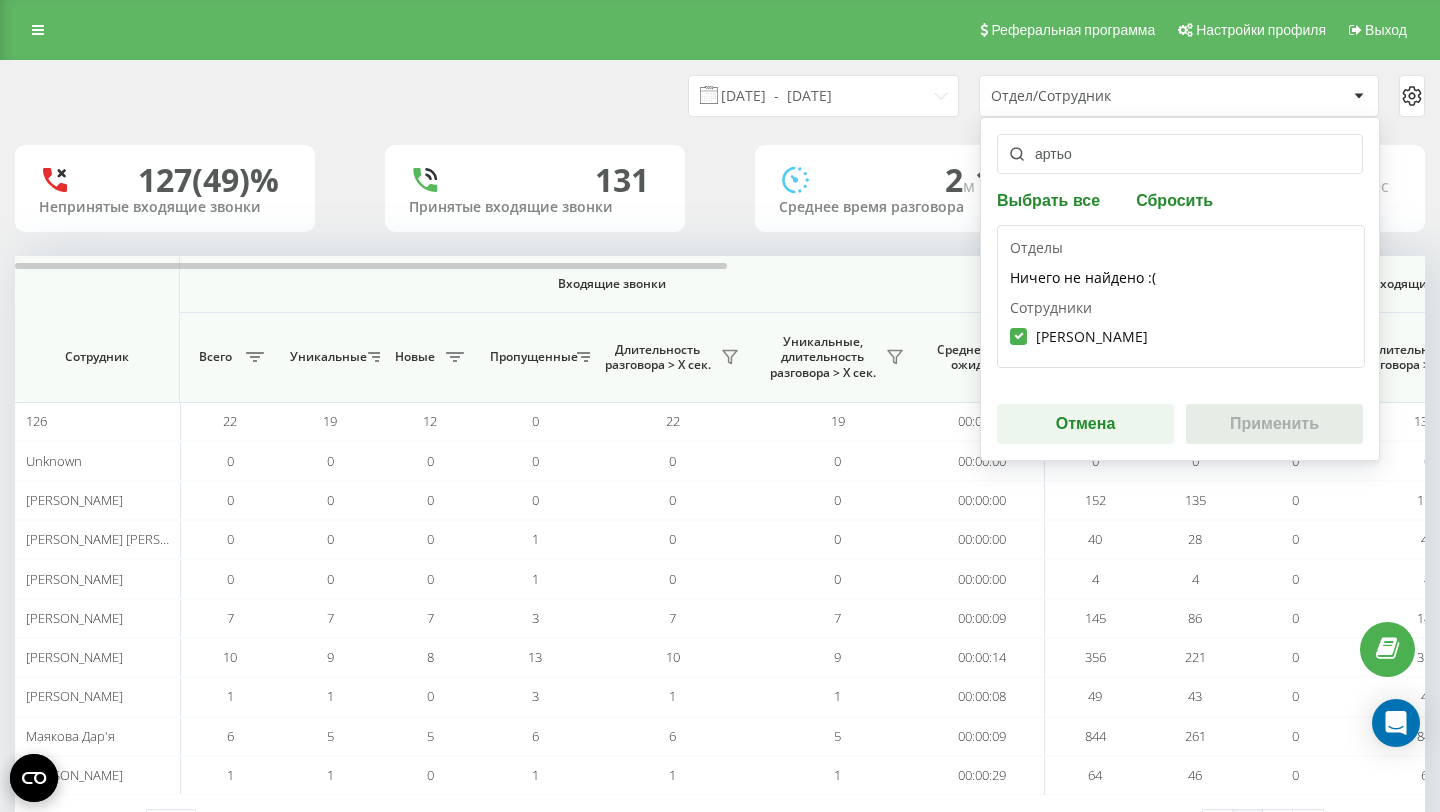 checkbox on "true" 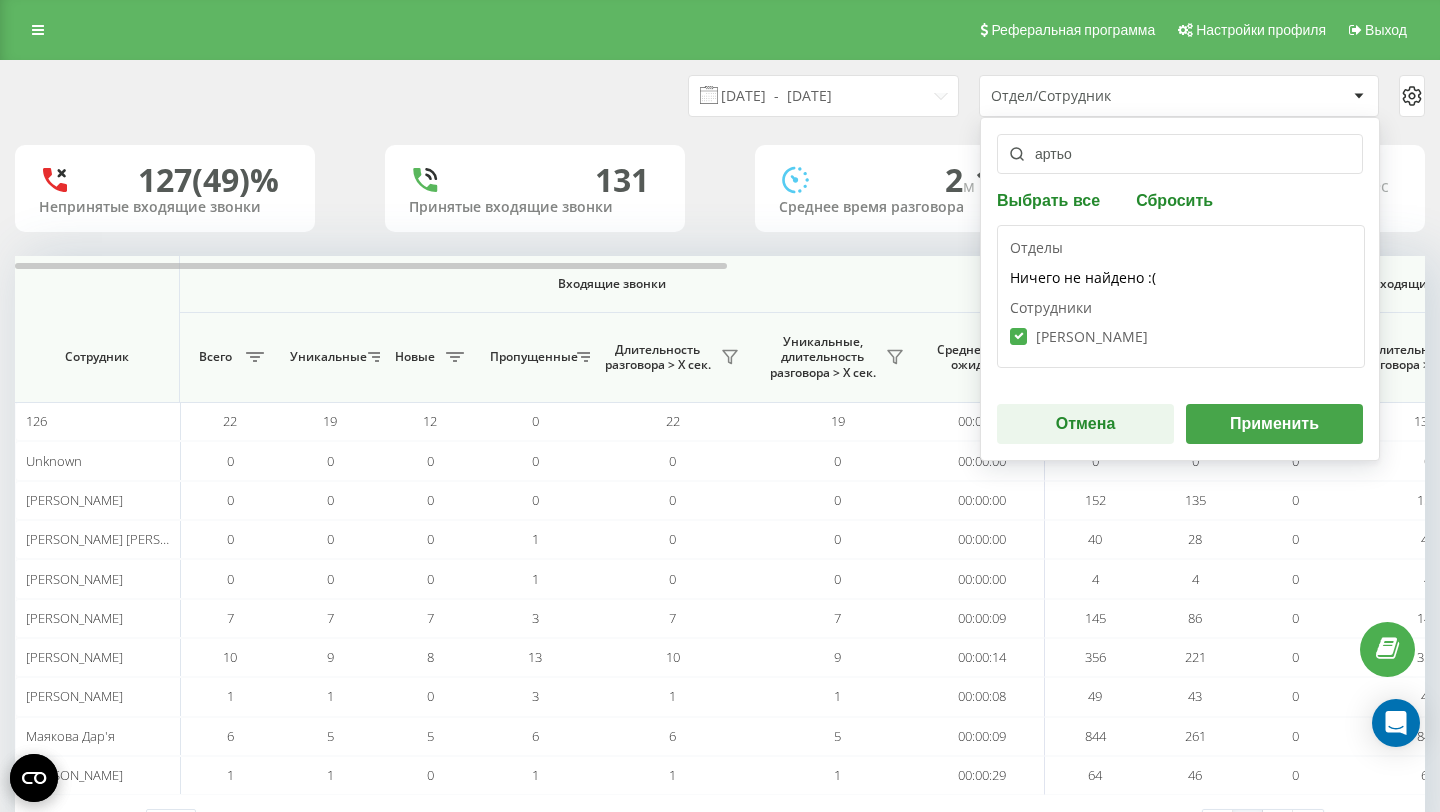 click on "Применить" at bounding box center [1274, 424] 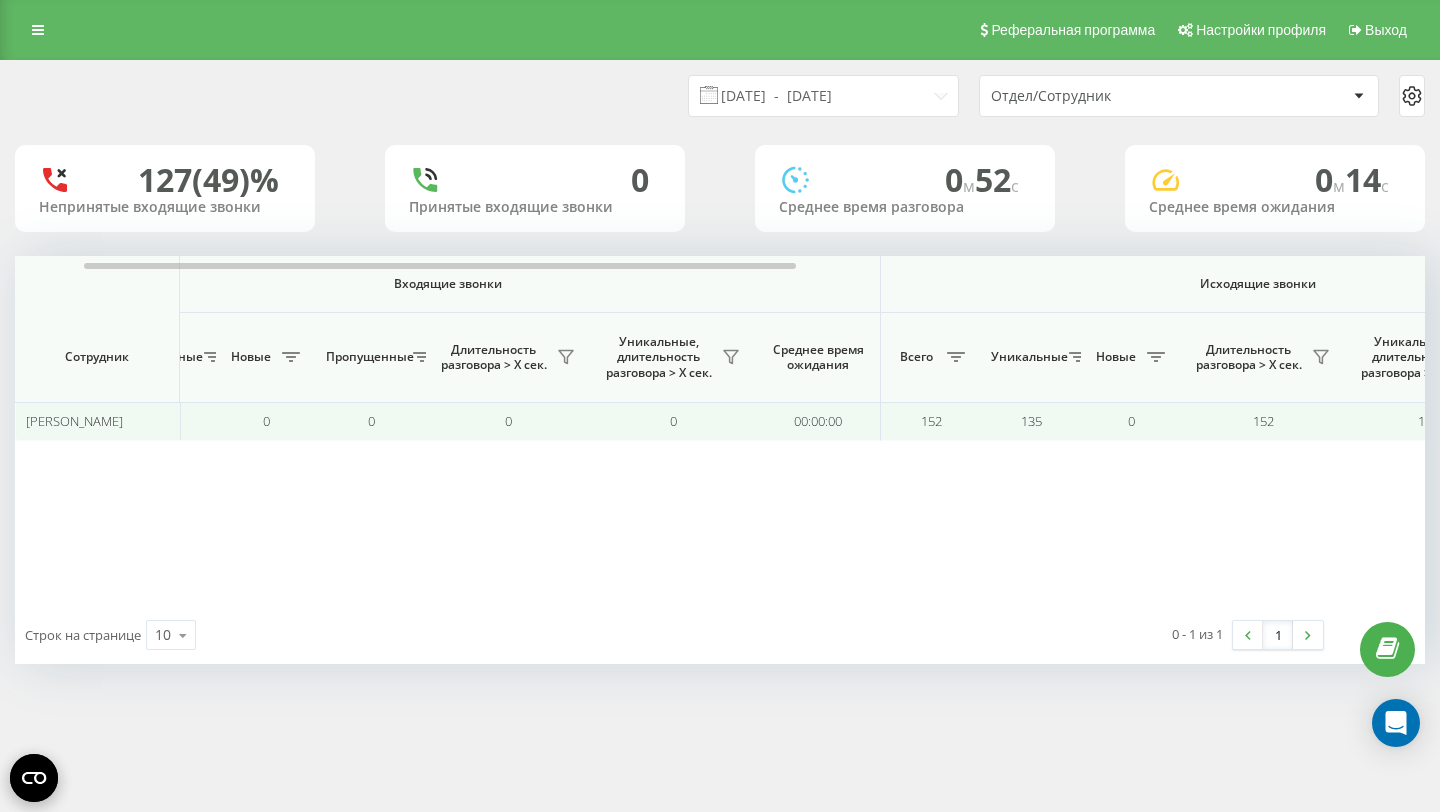 scroll, scrollTop: 0, scrollLeft: 0, axis: both 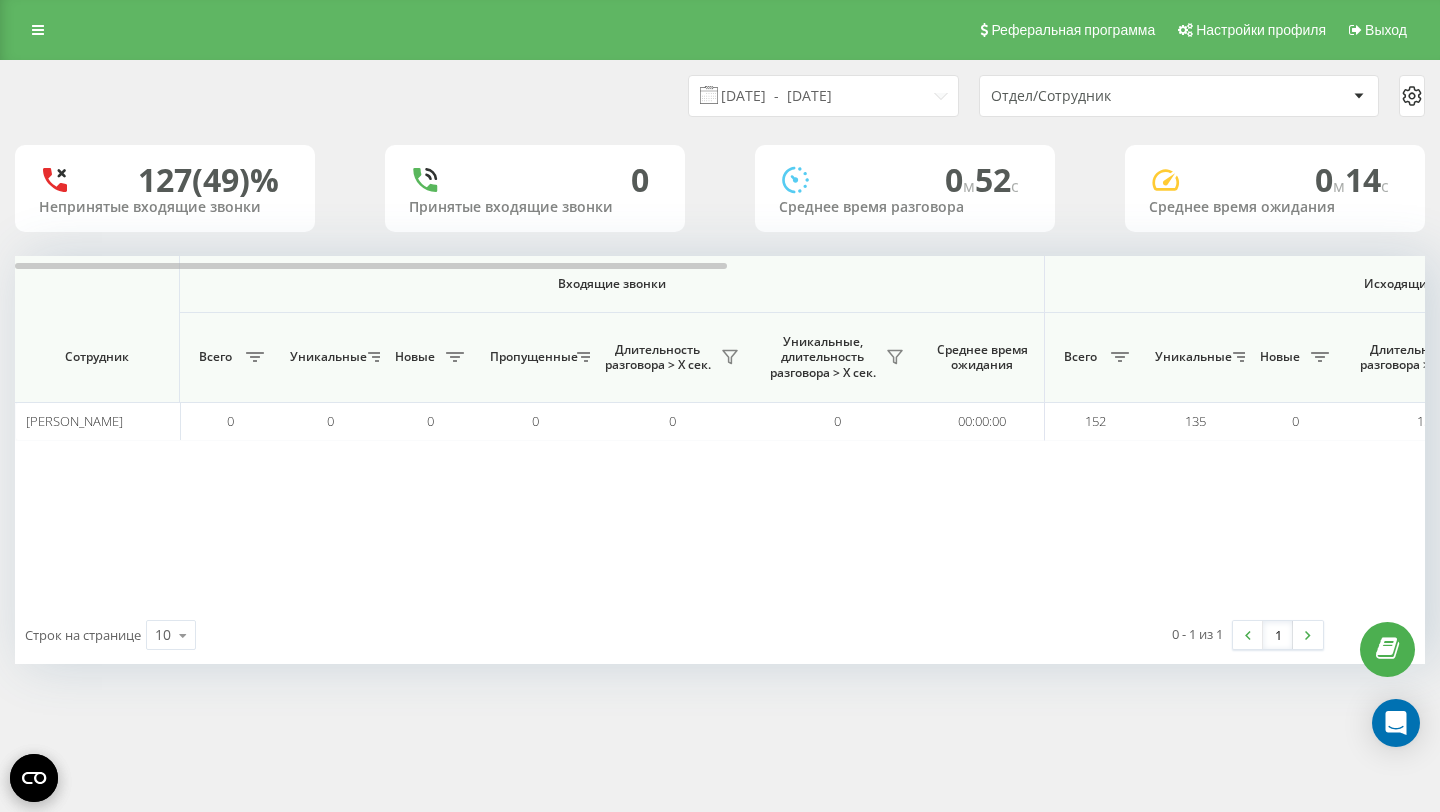 click on "Отдел/Сотрудник" at bounding box center (1110, 96) 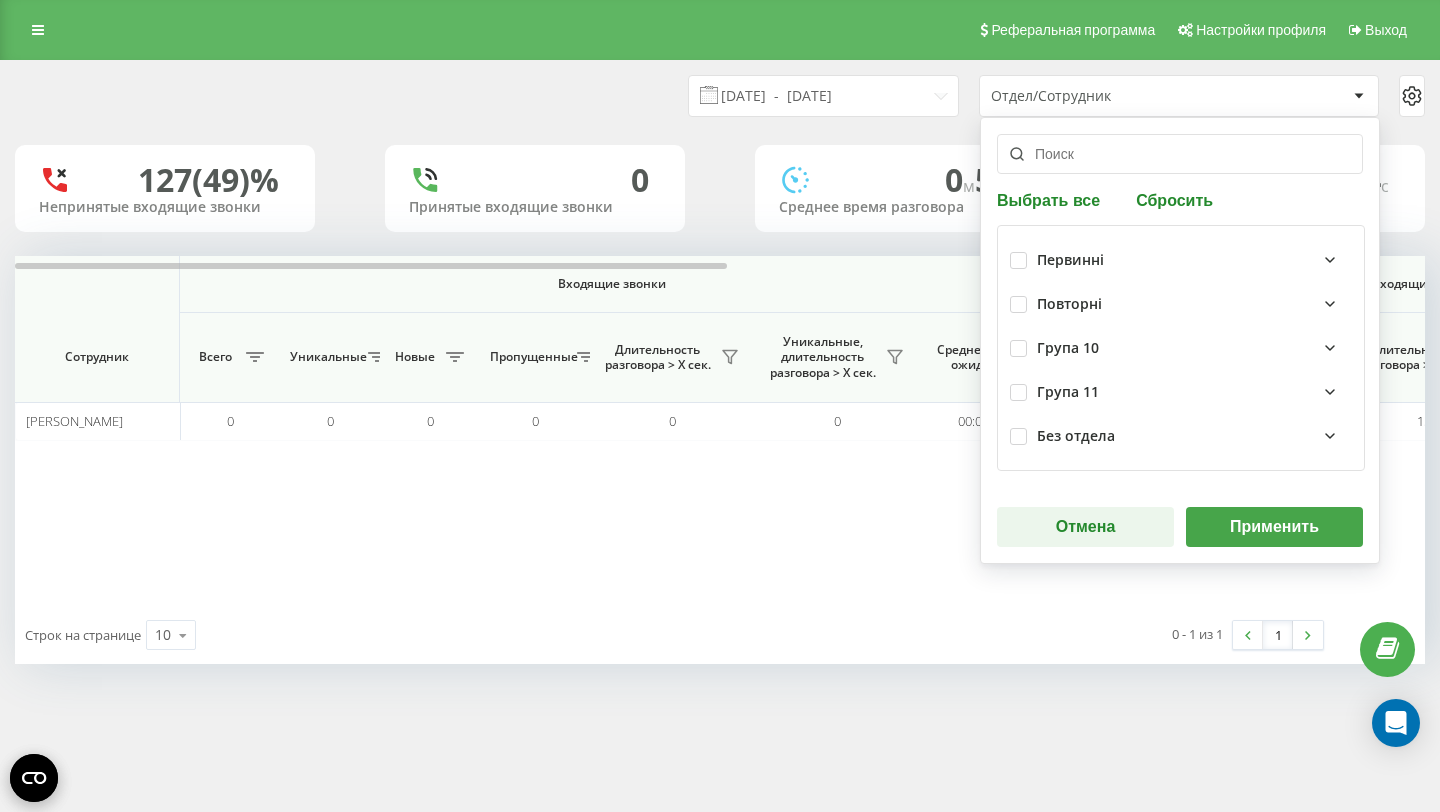click at bounding box center (1180, 154) 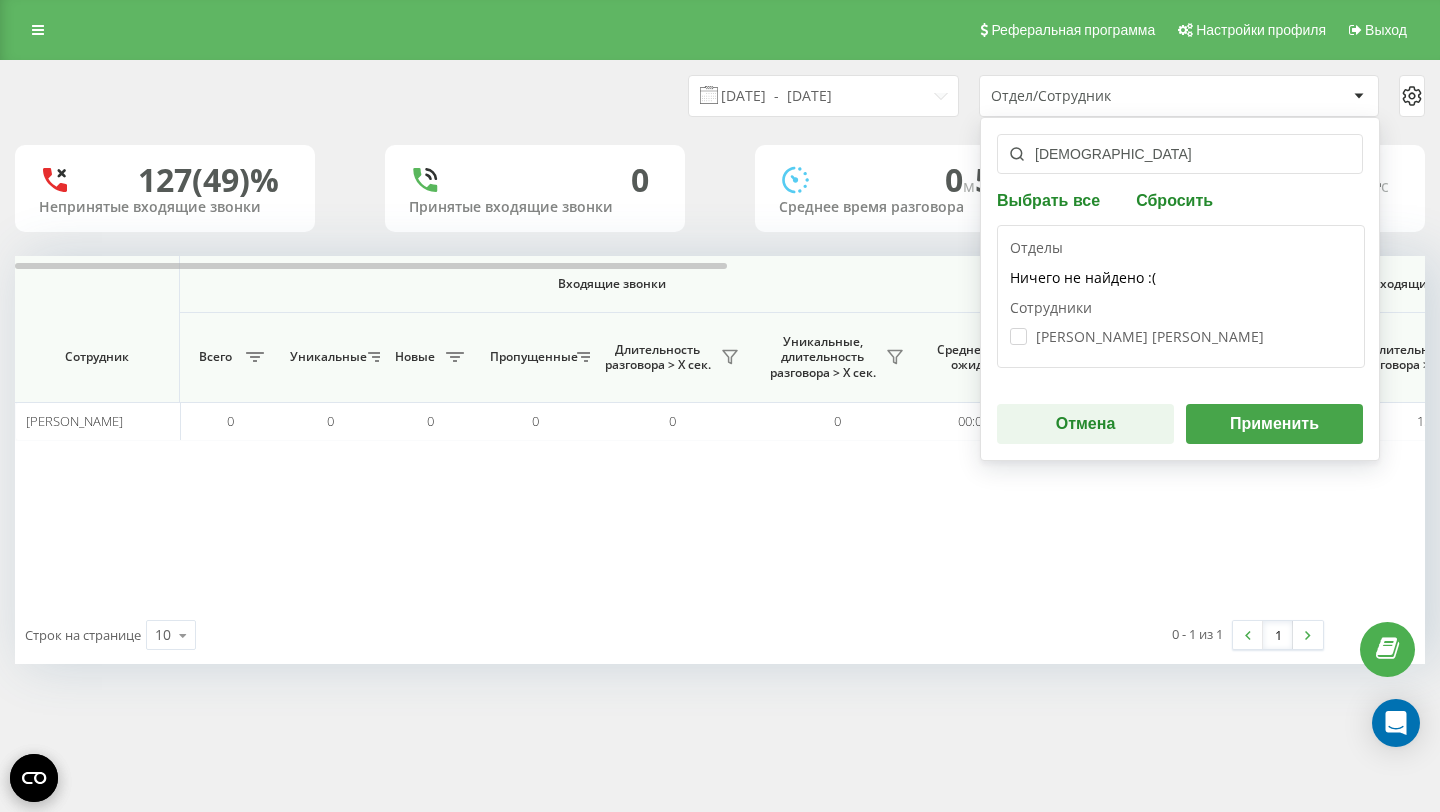 type on "алла" 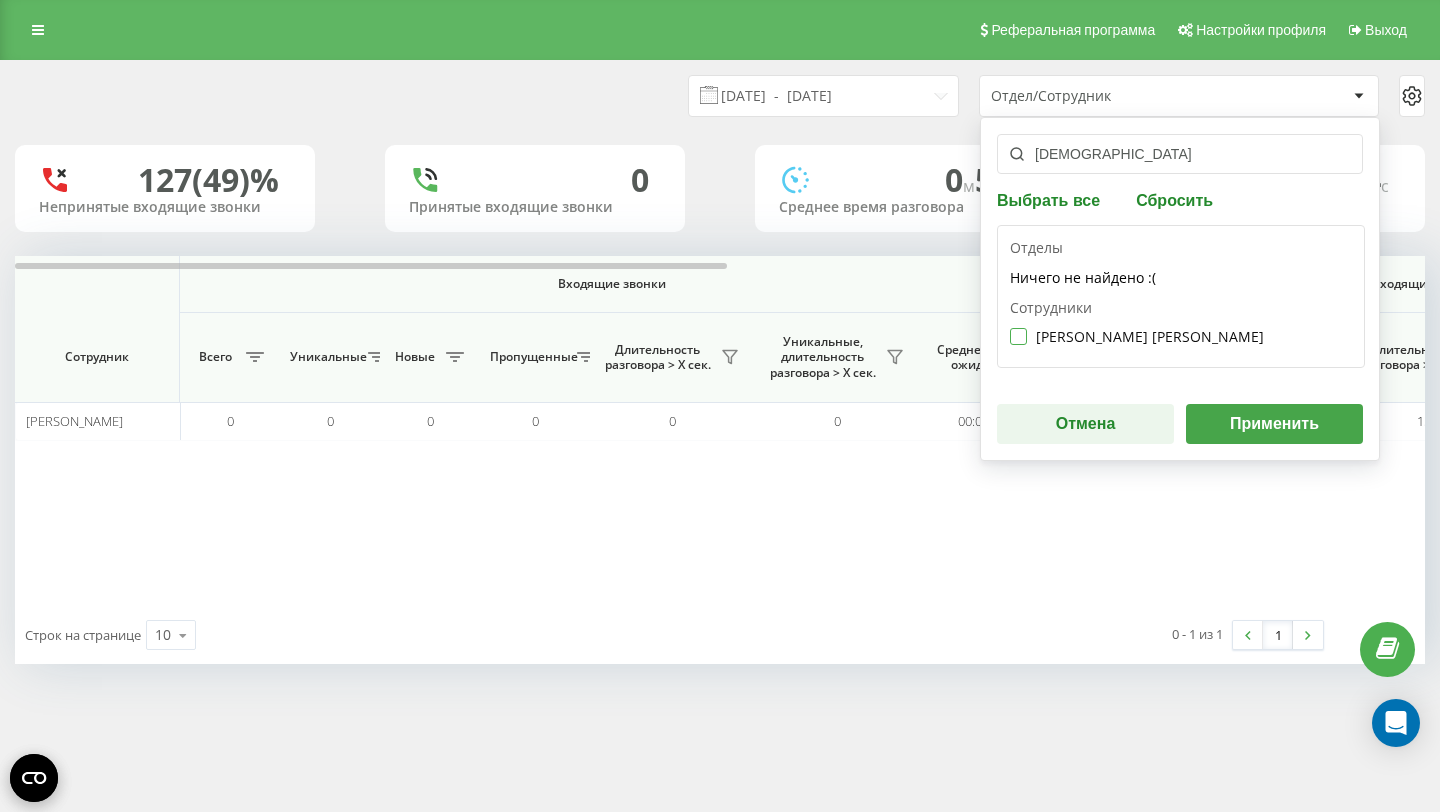 click on "Гуліватенко Алла" at bounding box center [1137, 336] 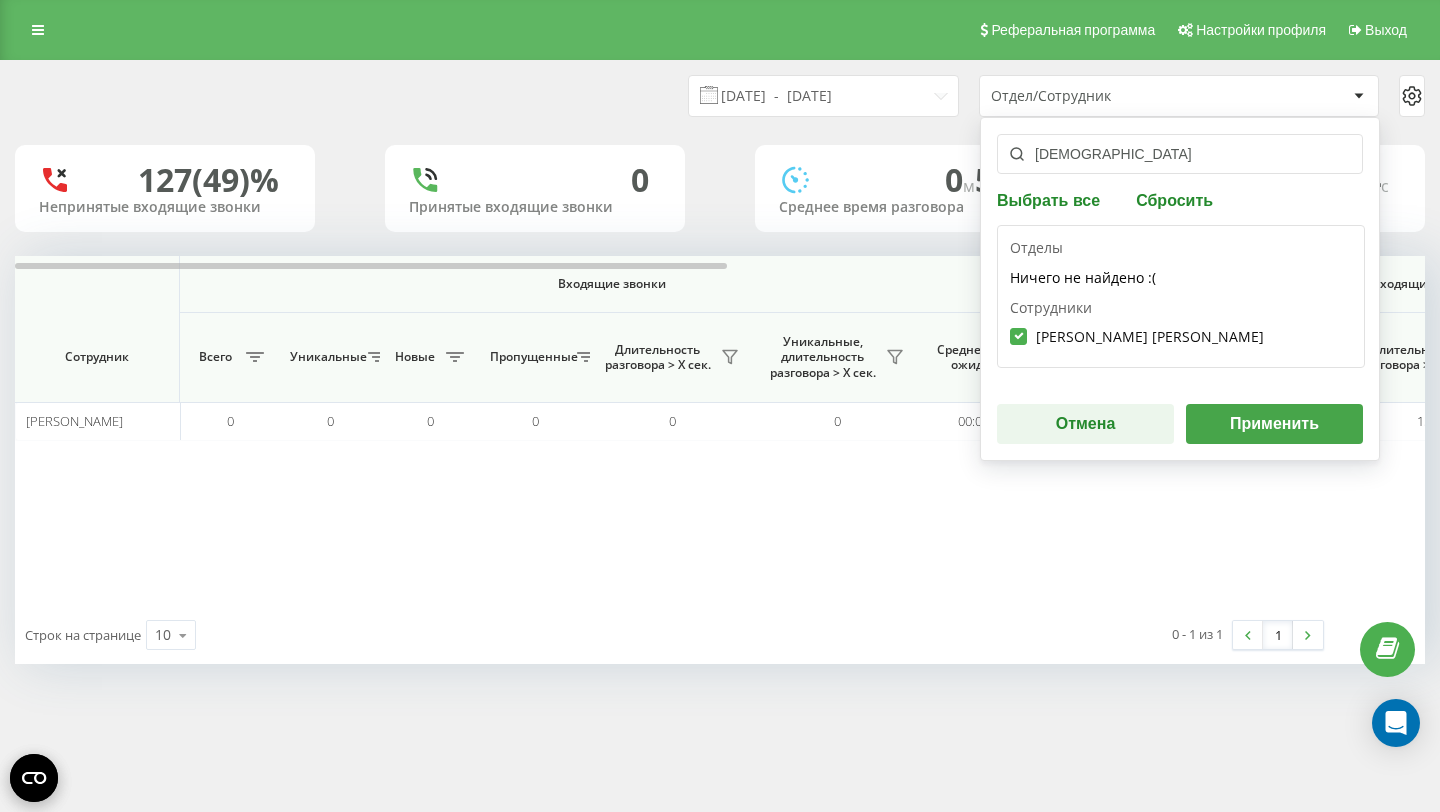 checkbox on "true" 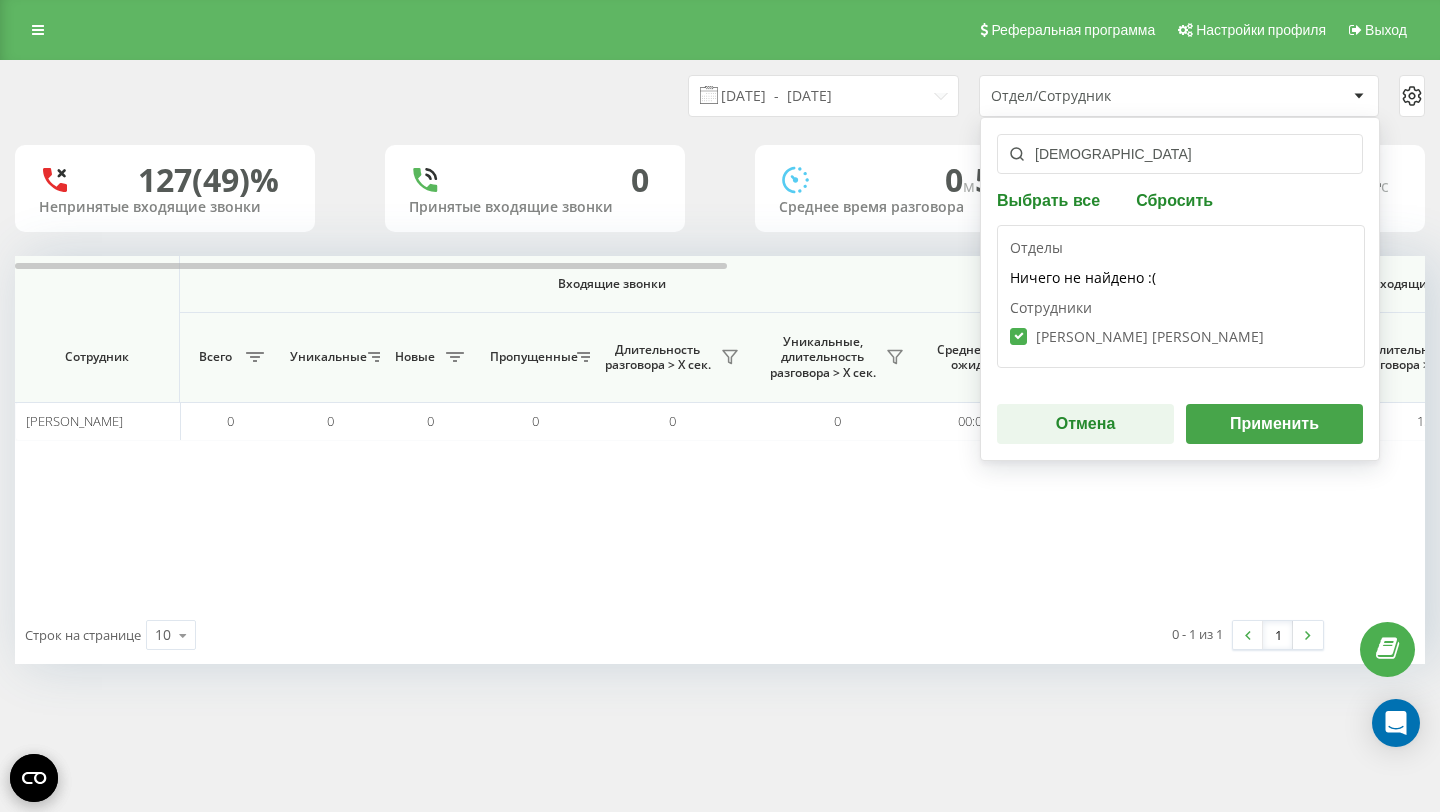 click on "алла" at bounding box center [1180, 154] 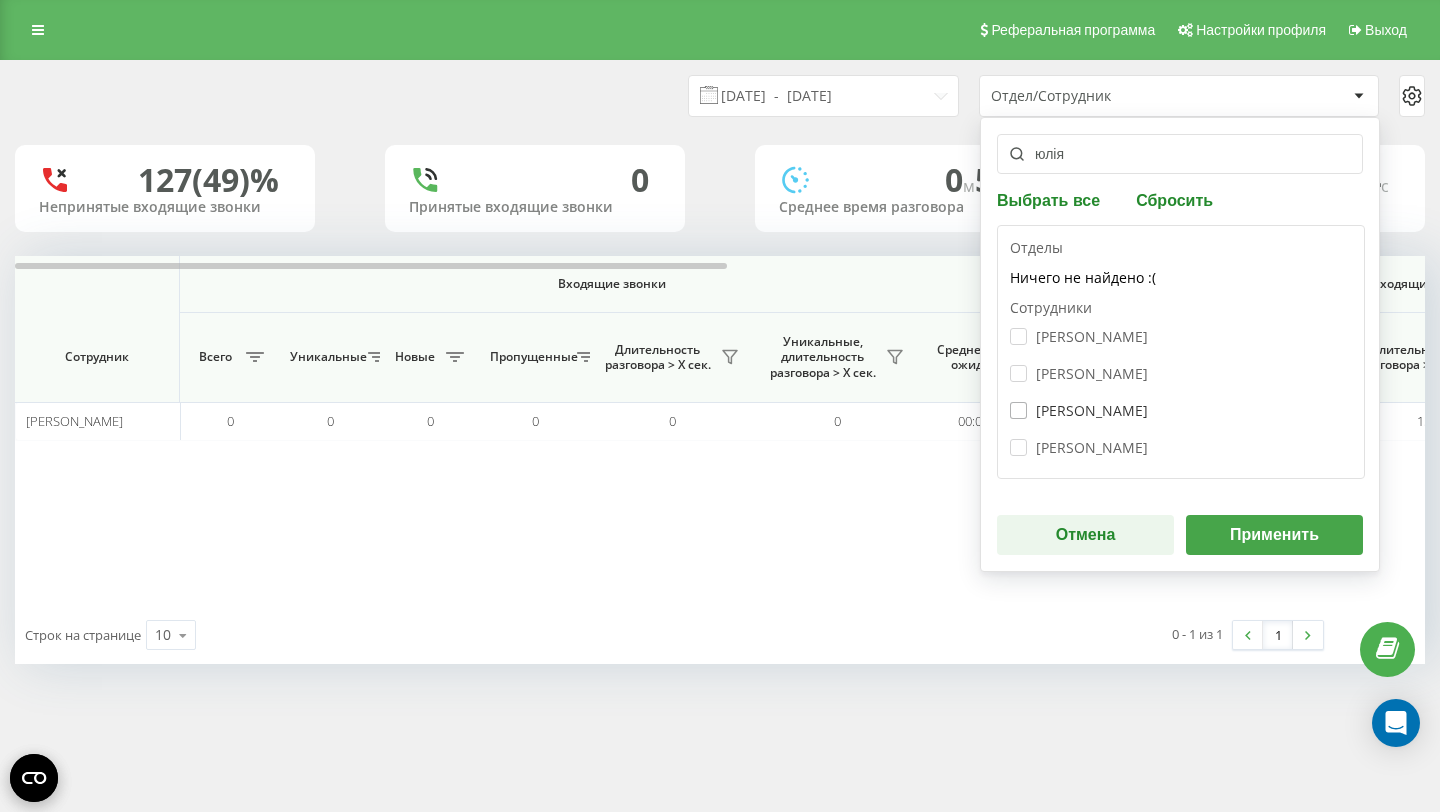 type on "юлія" 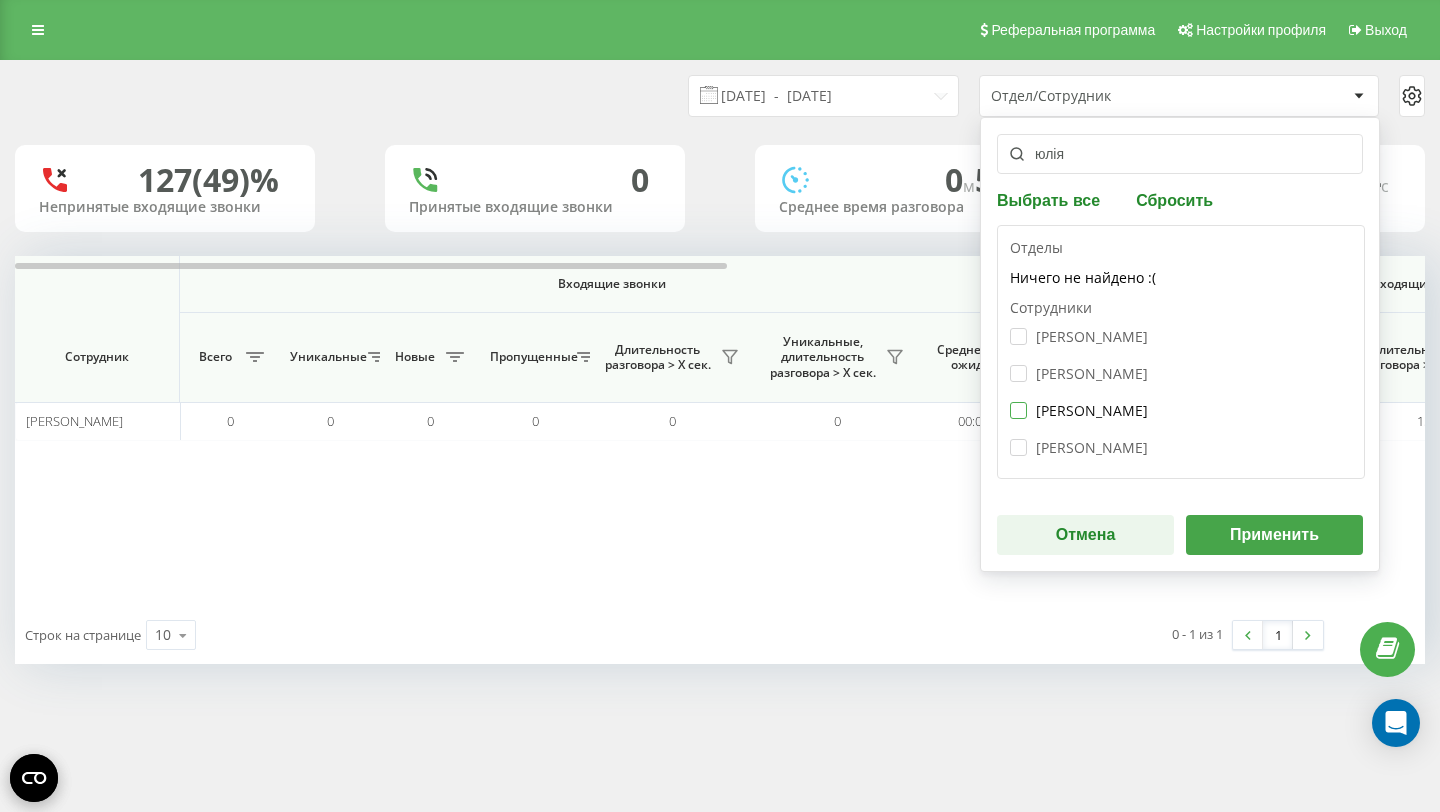 click on "Марфенко Юлія" at bounding box center [1079, 410] 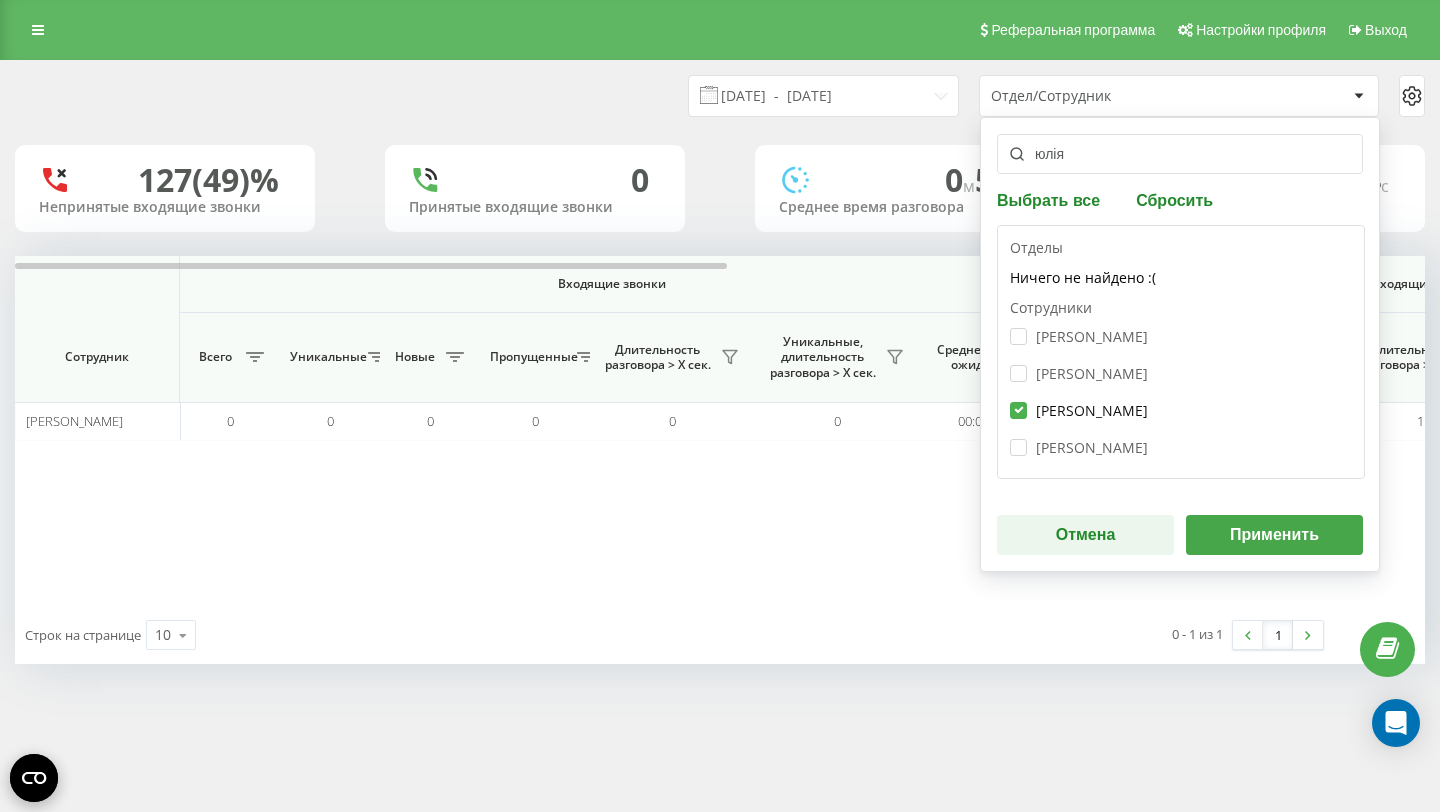 click on "Марфенко Юлія" at bounding box center [1079, 410] 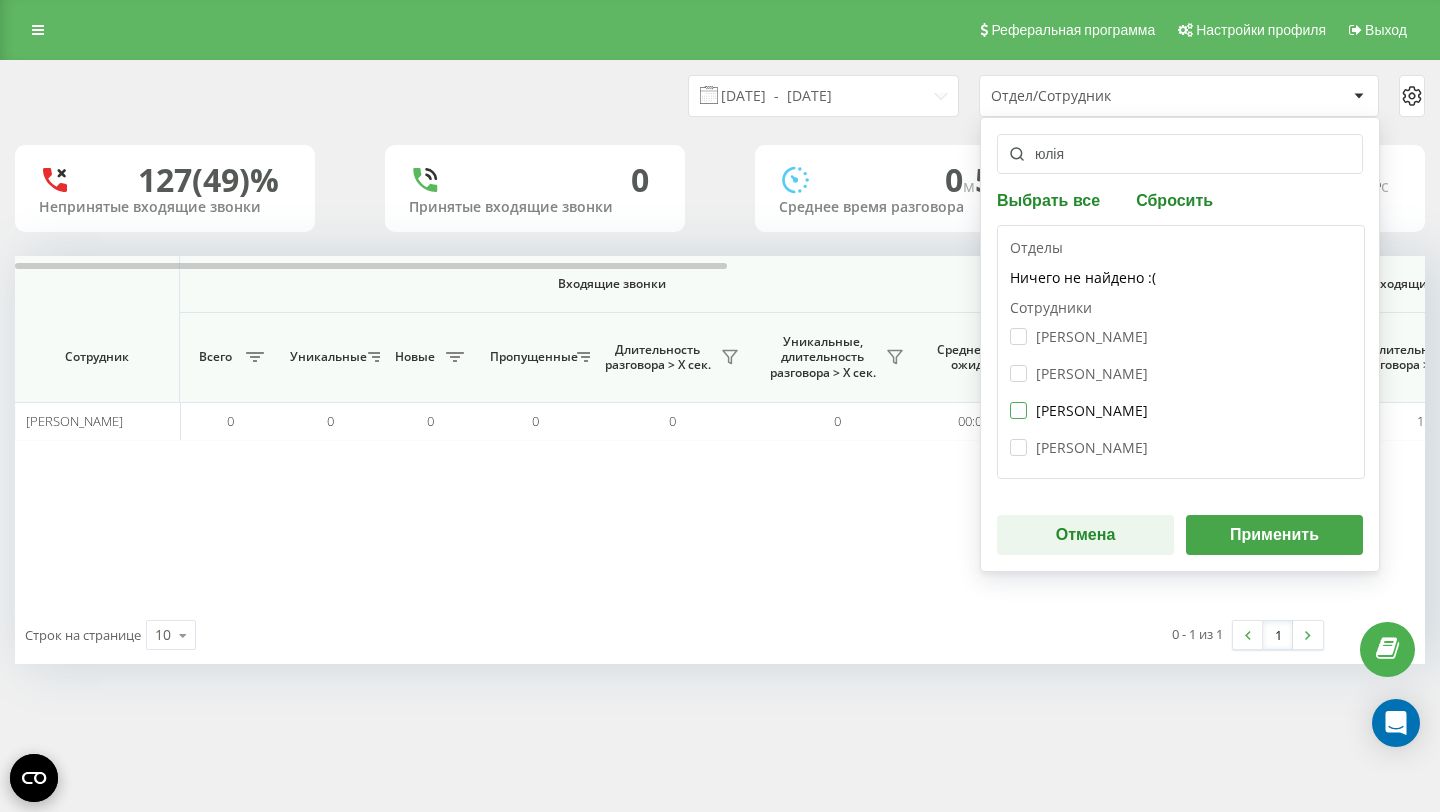 checkbox on "false" 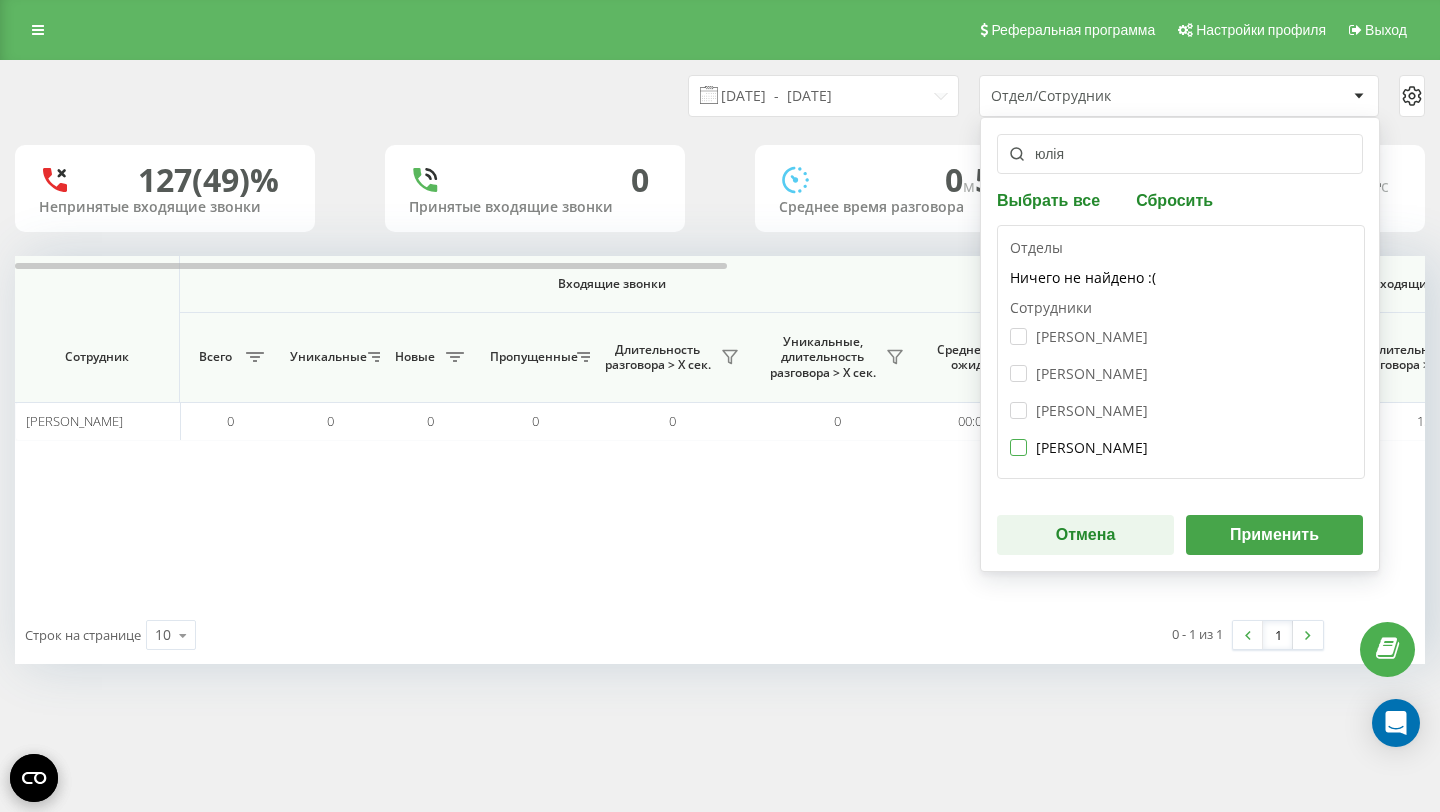 click on "Матей Юлія" at bounding box center (1079, 447) 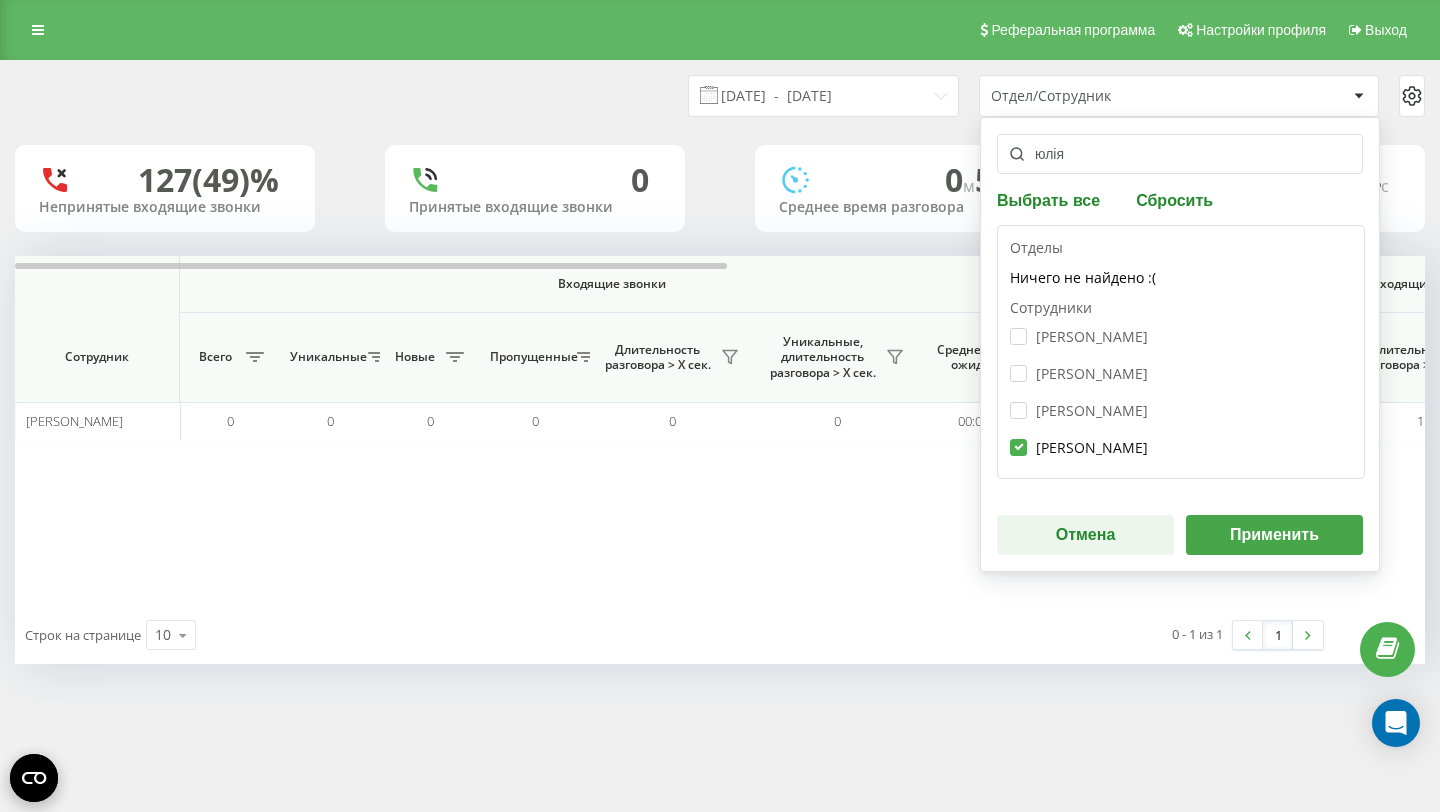 checkbox on "true" 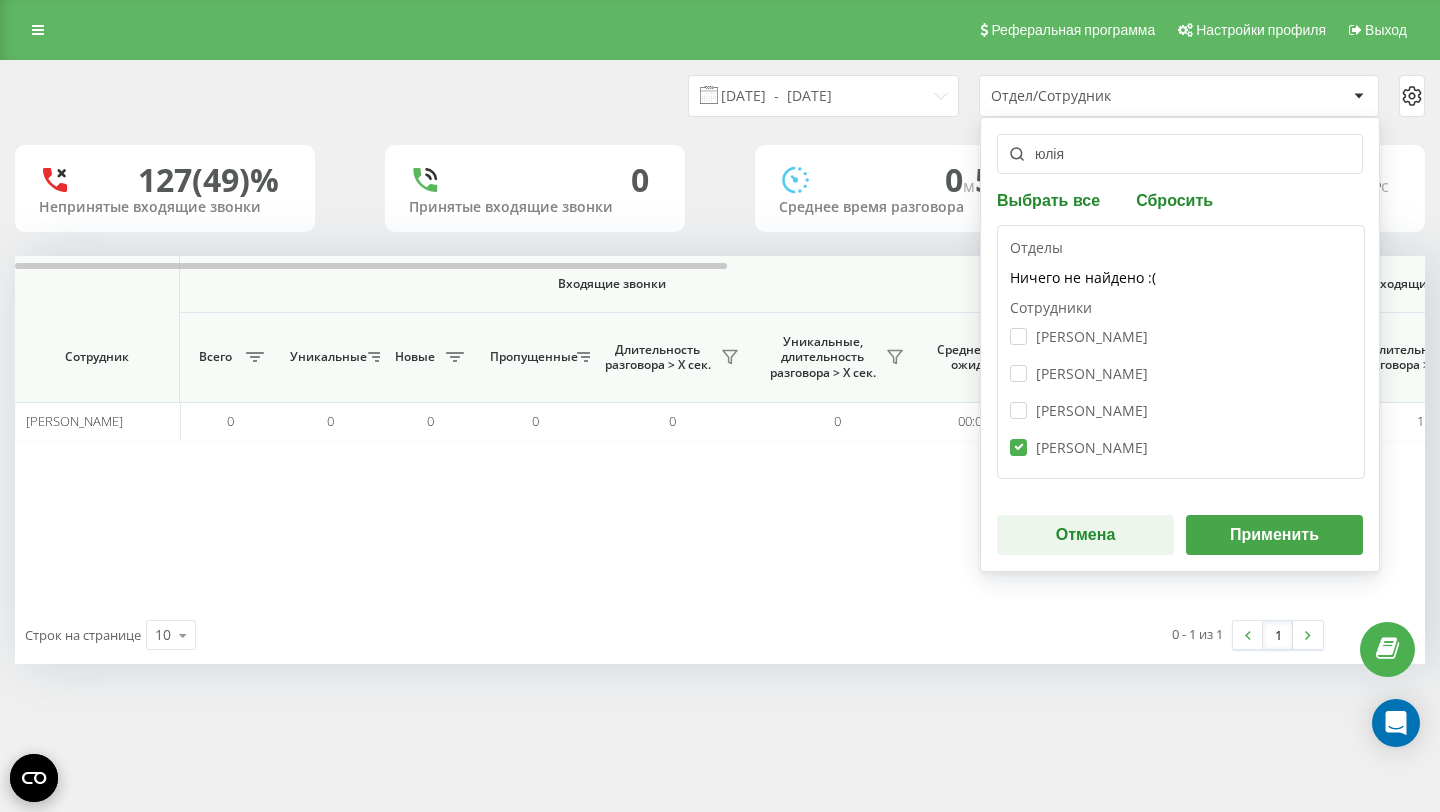 click on "Применить" at bounding box center (1274, 535) 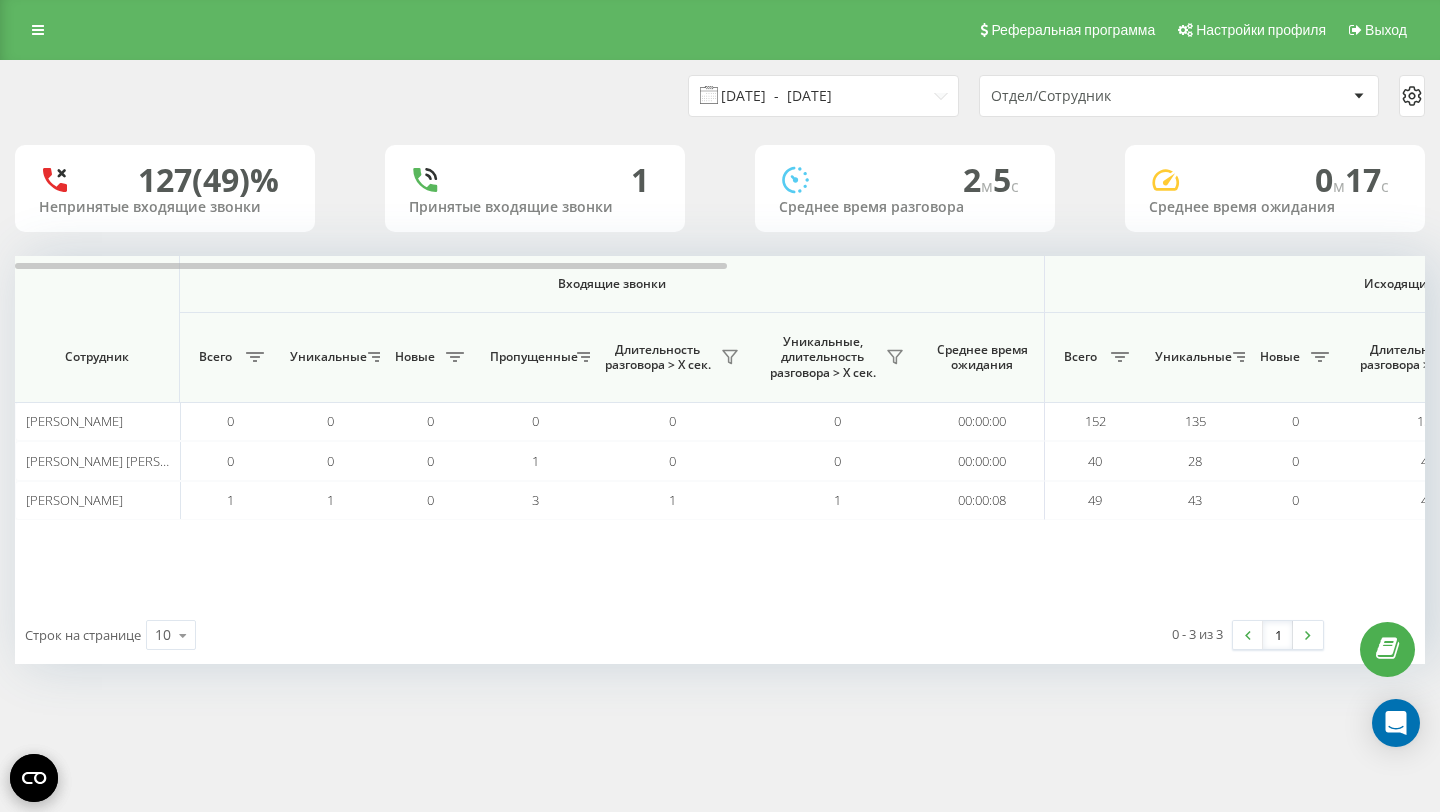 click on "[DATE]  -  [DATE]" at bounding box center [823, 96] 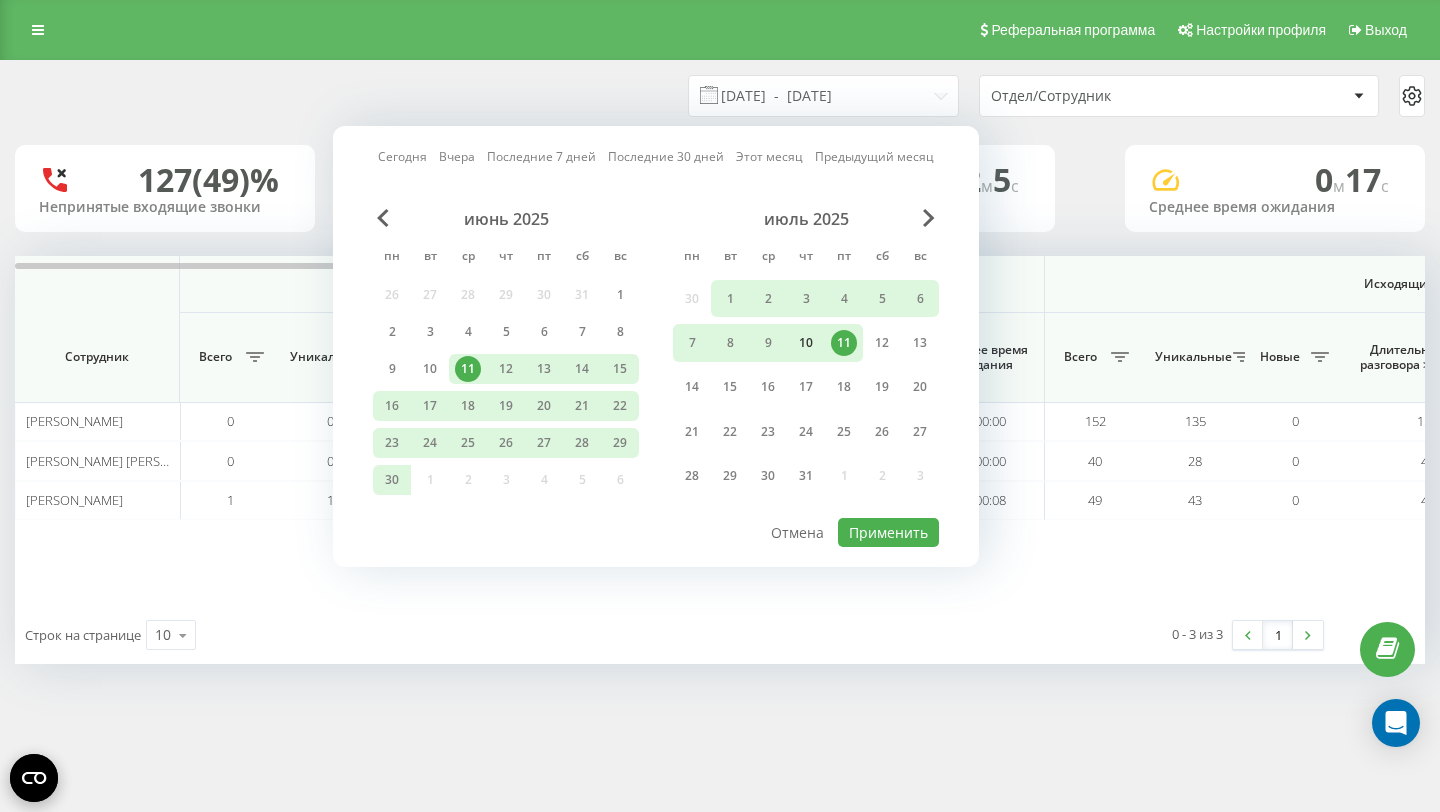 click on "10" at bounding box center (806, 343) 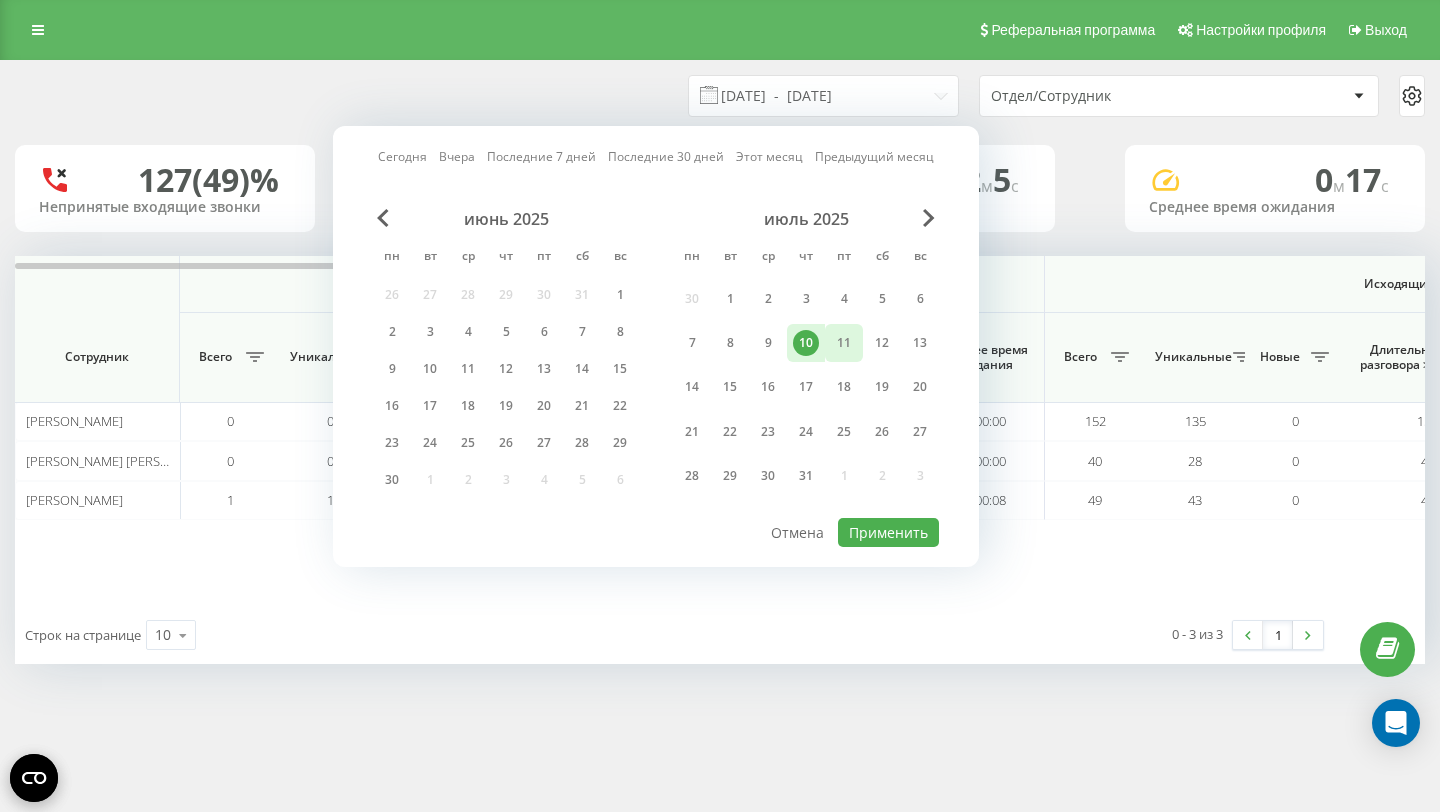 click on "11" at bounding box center [844, 343] 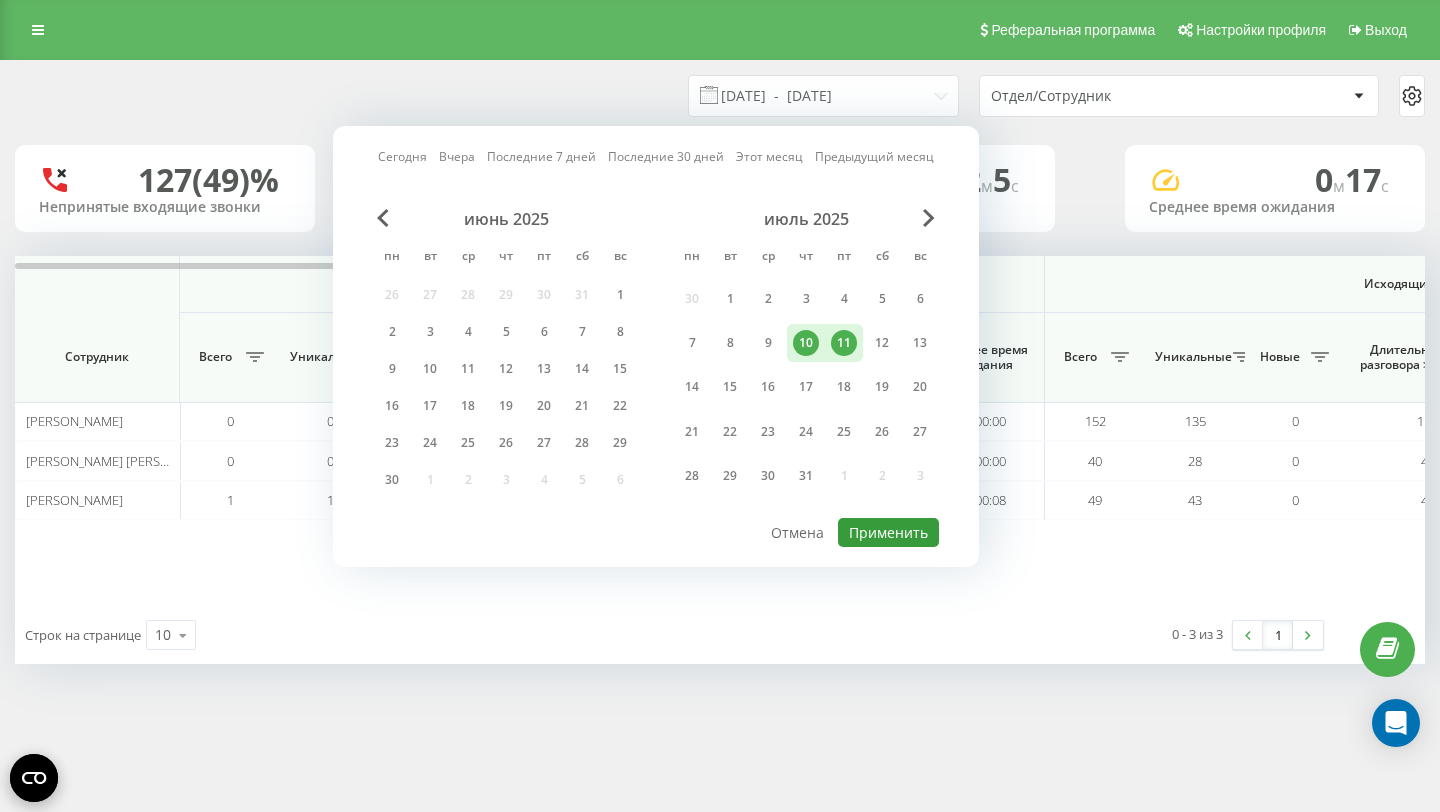 click on "Применить" at bounding box center [888, 532] 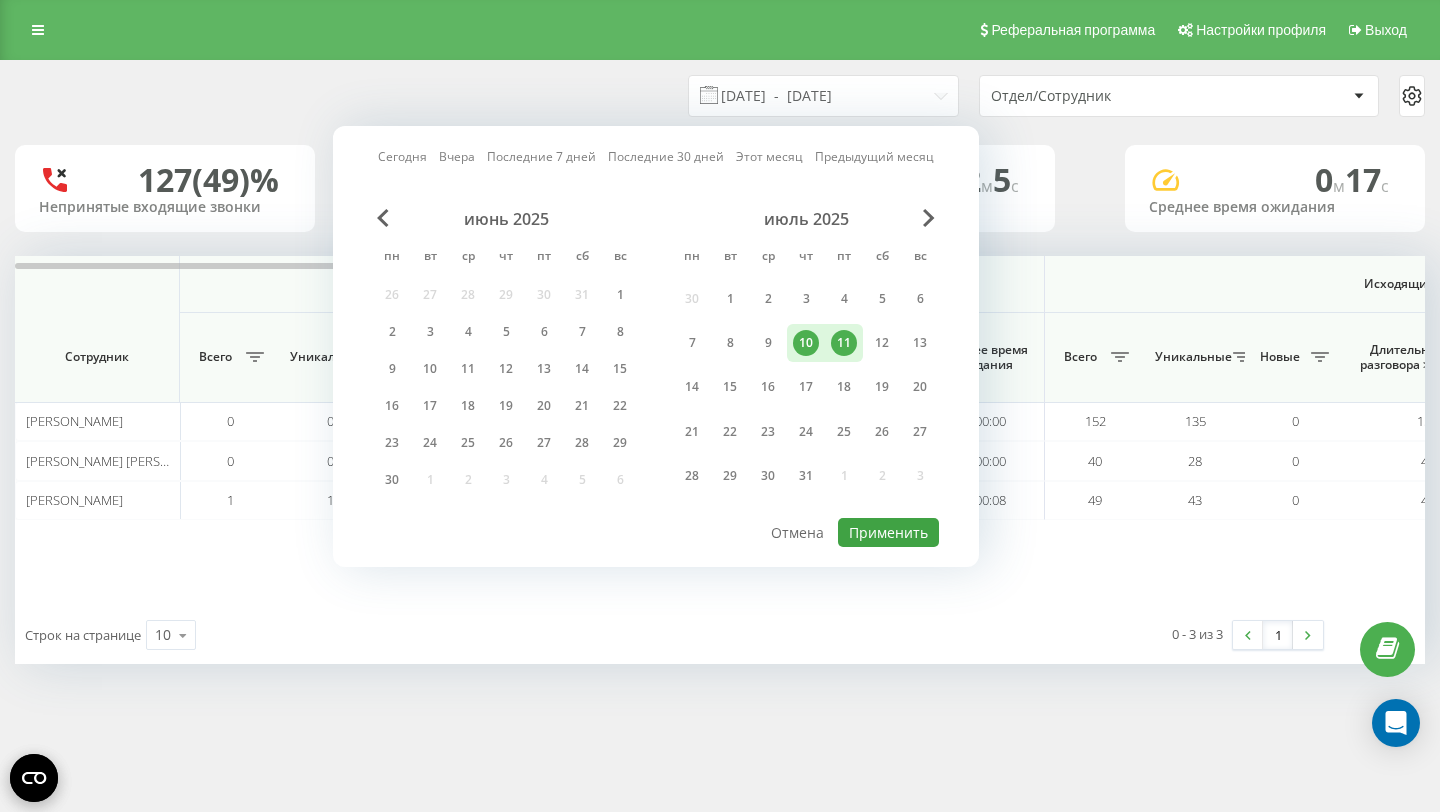 type on "10.07.2025  -  11.07.2025" 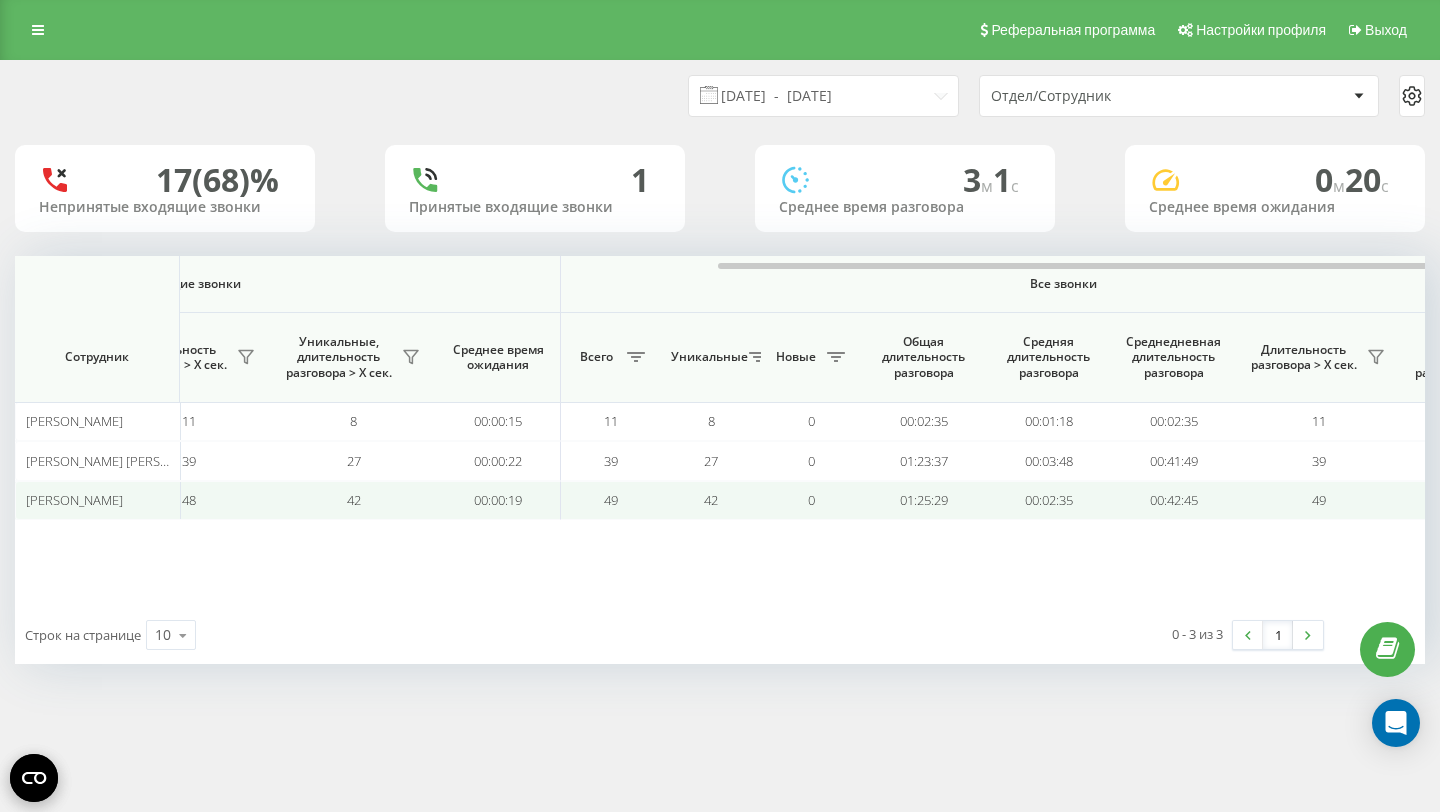 scroll, scrollTop: 0, scrollLeft: 1380, axis: horizontal 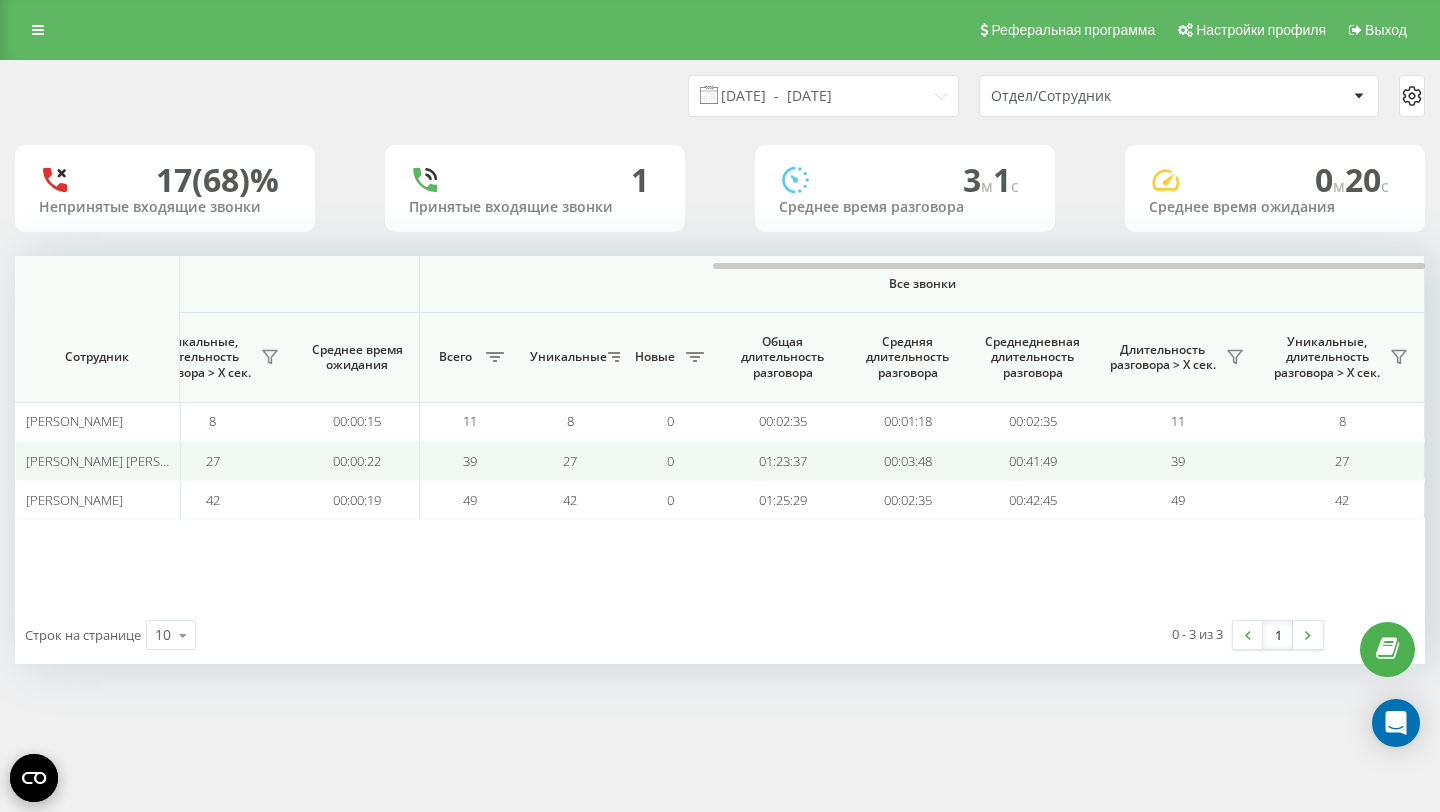 click on "01:23:37" at bounding box center (782, 460) 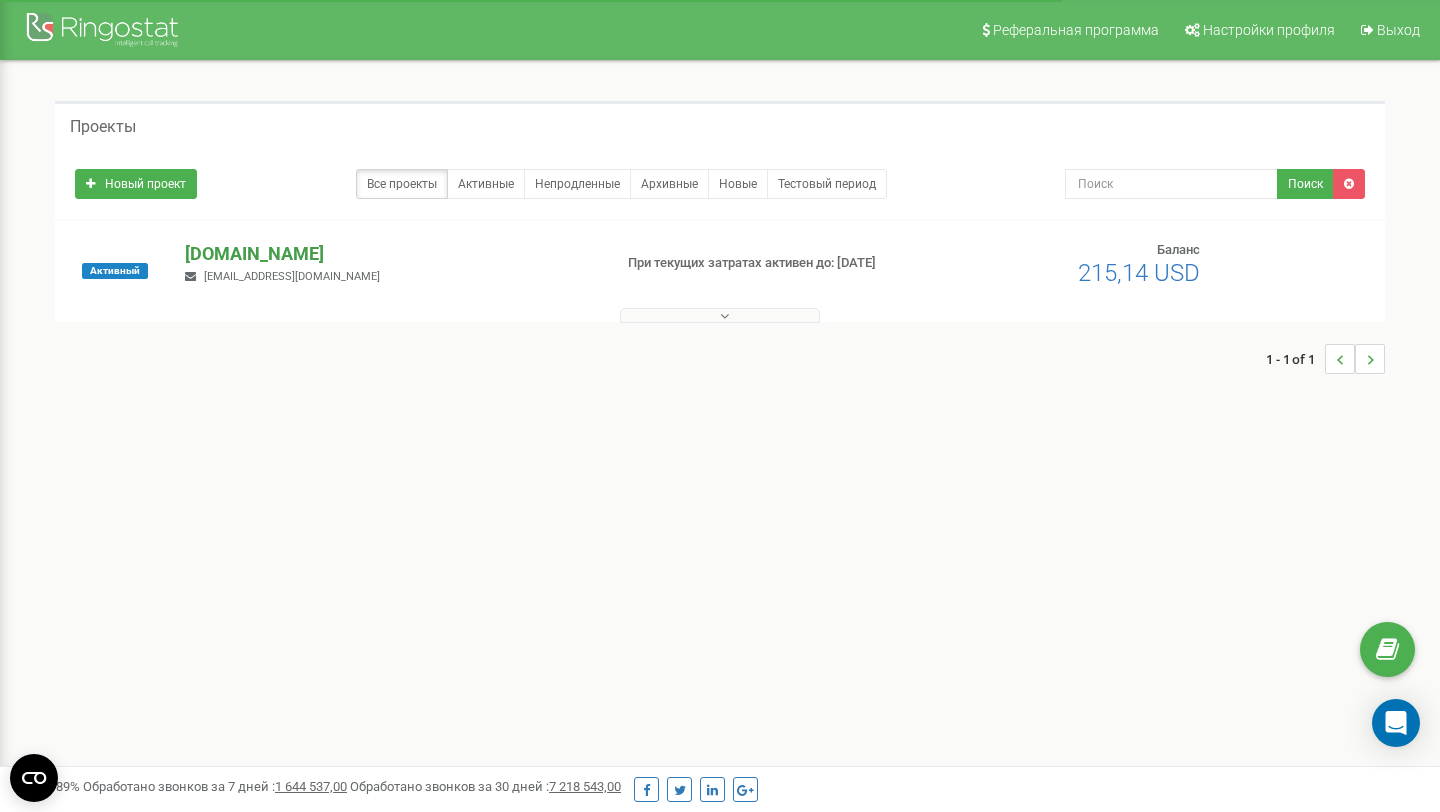 scroll, scrollTop: 54, scrollLeft: 0, axis: vertical 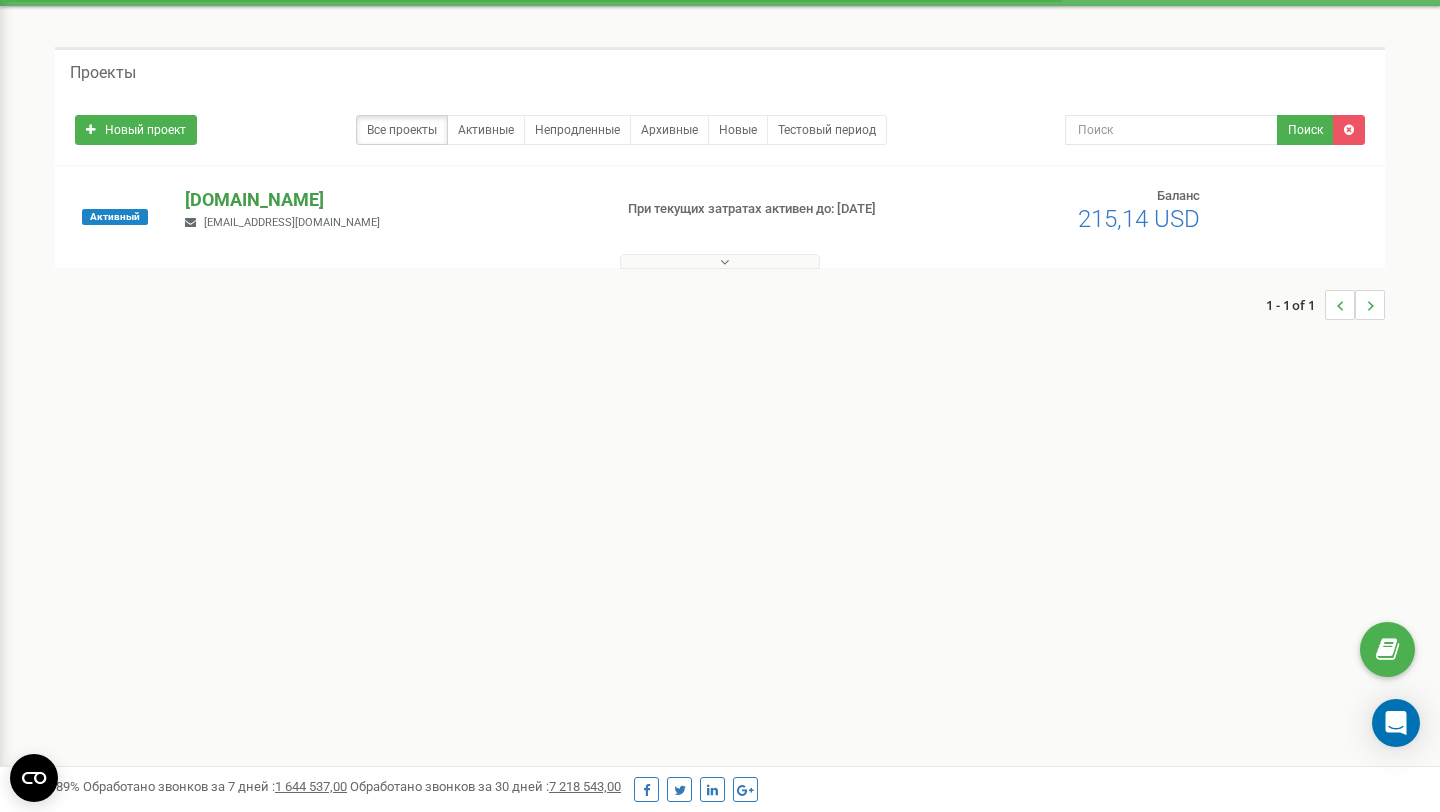 click on "[DOMAIN_NAME]" at bounding box center [390, 200] 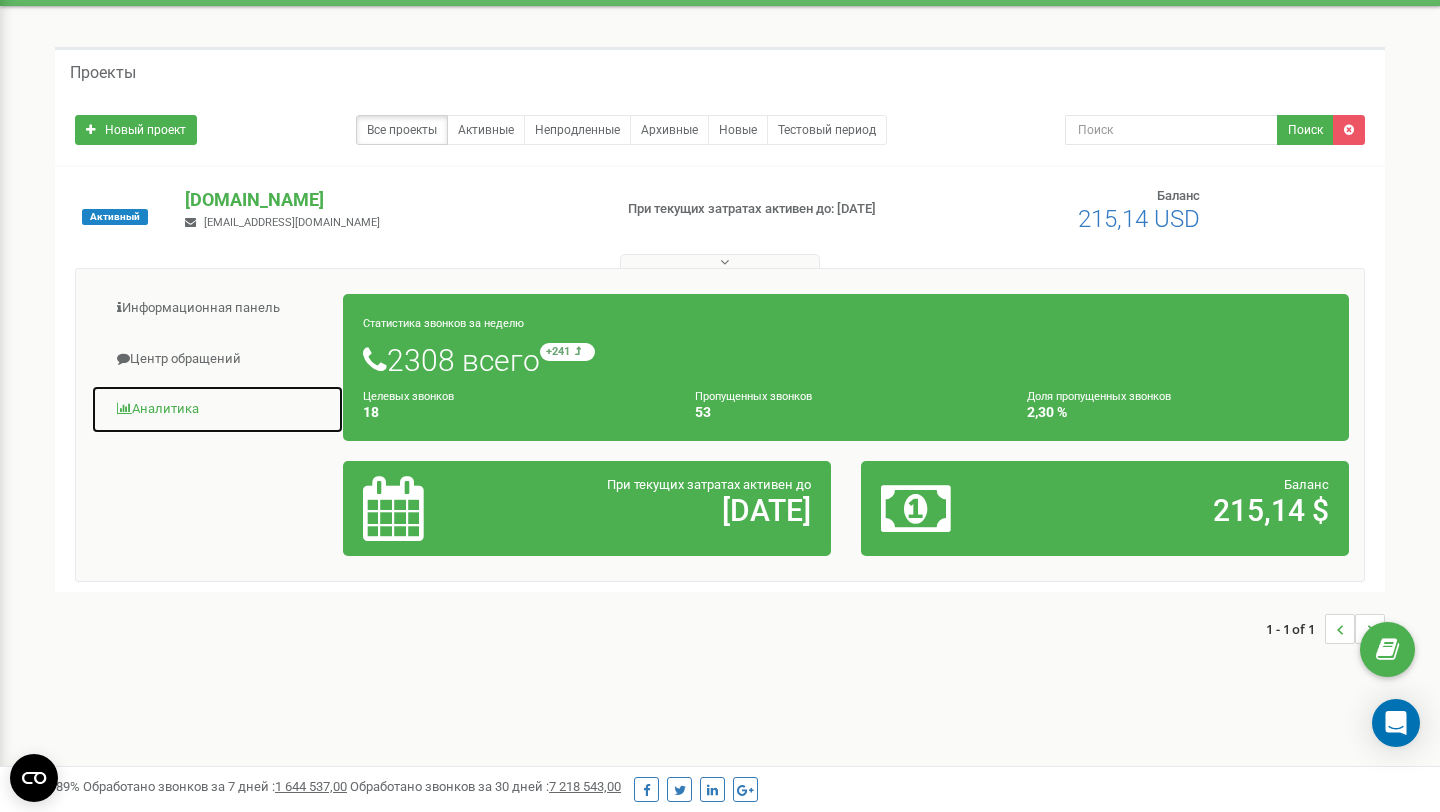 click on "Аналитика" at bounding box center [217, 409] 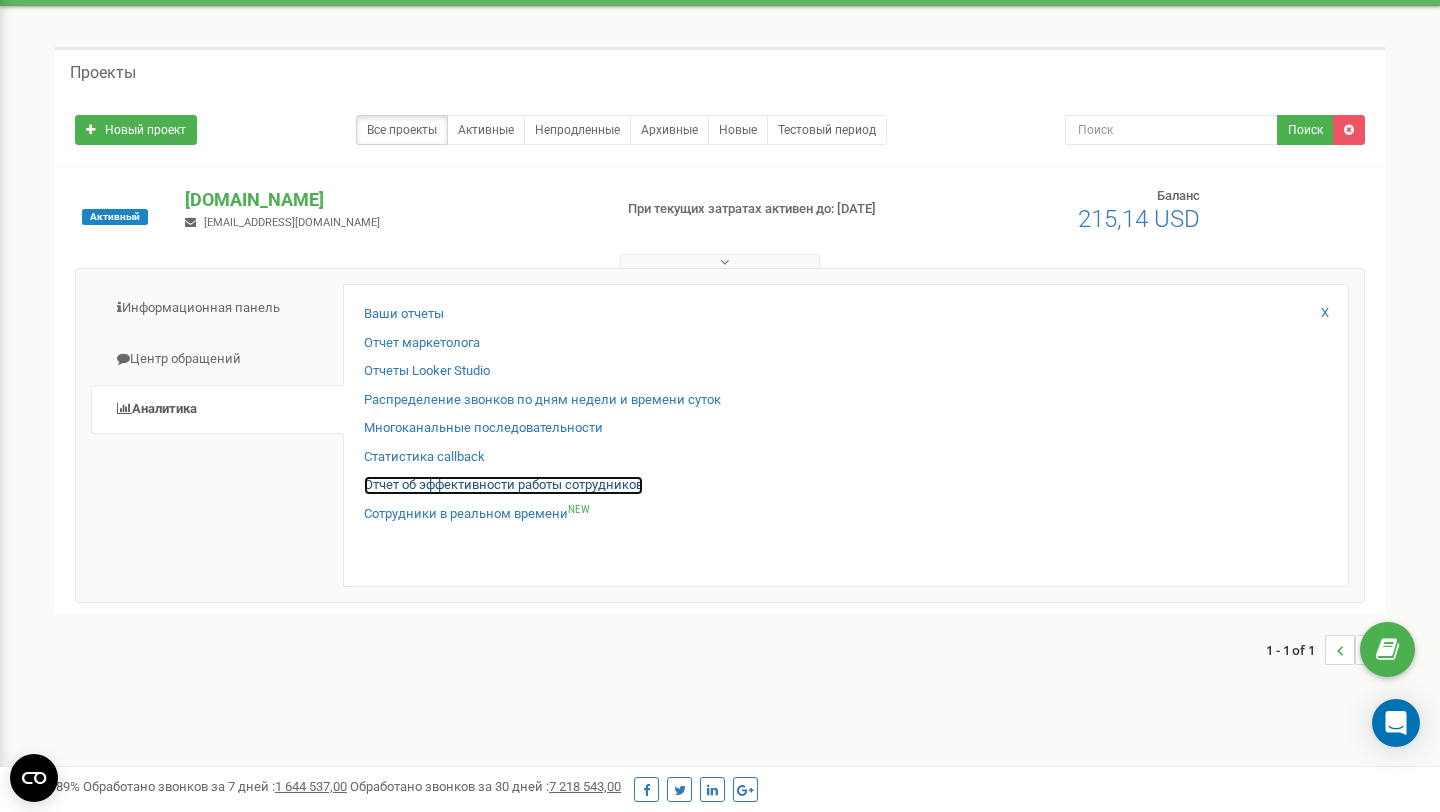 click on "Отчет об эффективности работы сотрудников" at bounding box center [503, 485] 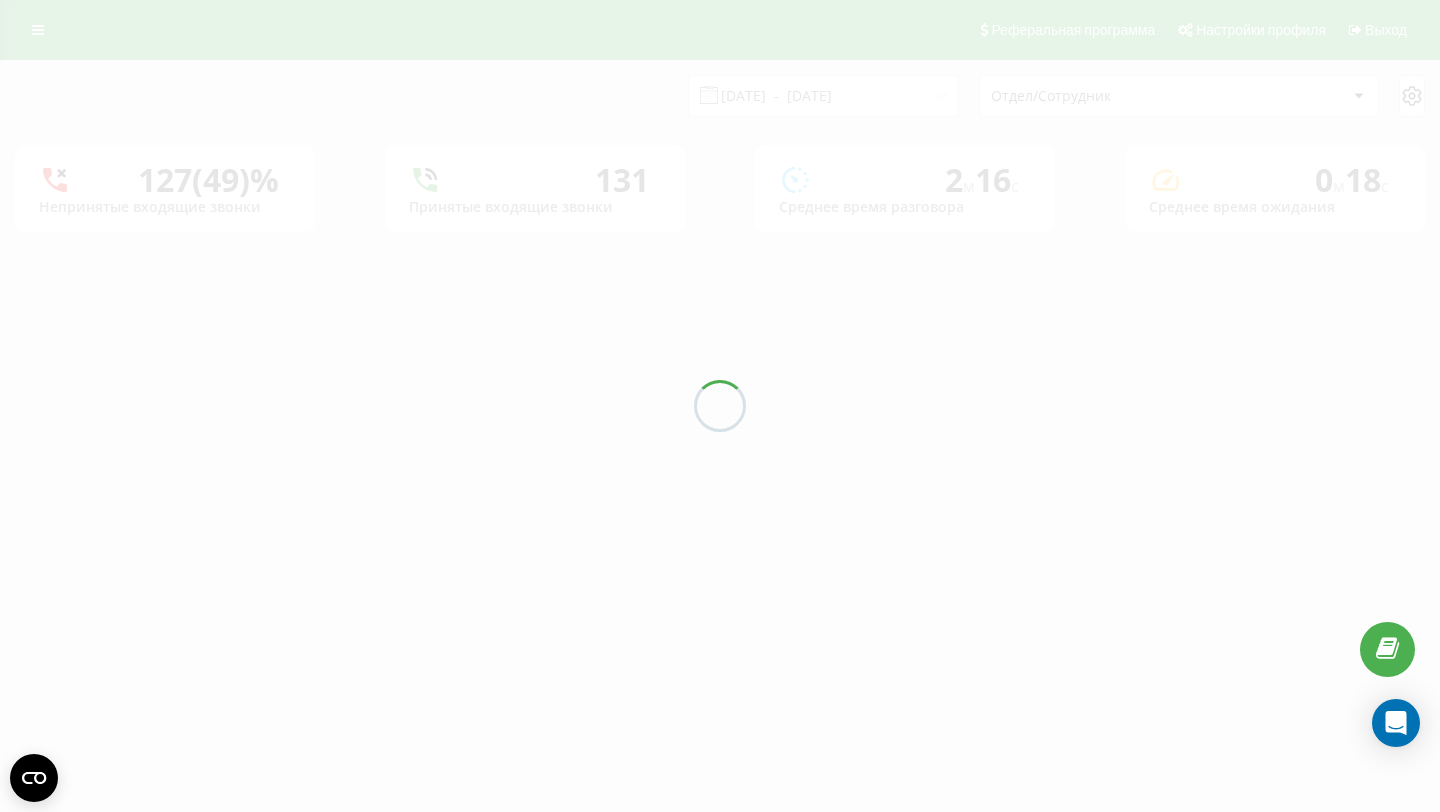 scroll, scrollTop: 0, scrollLeft: 0, axis: both 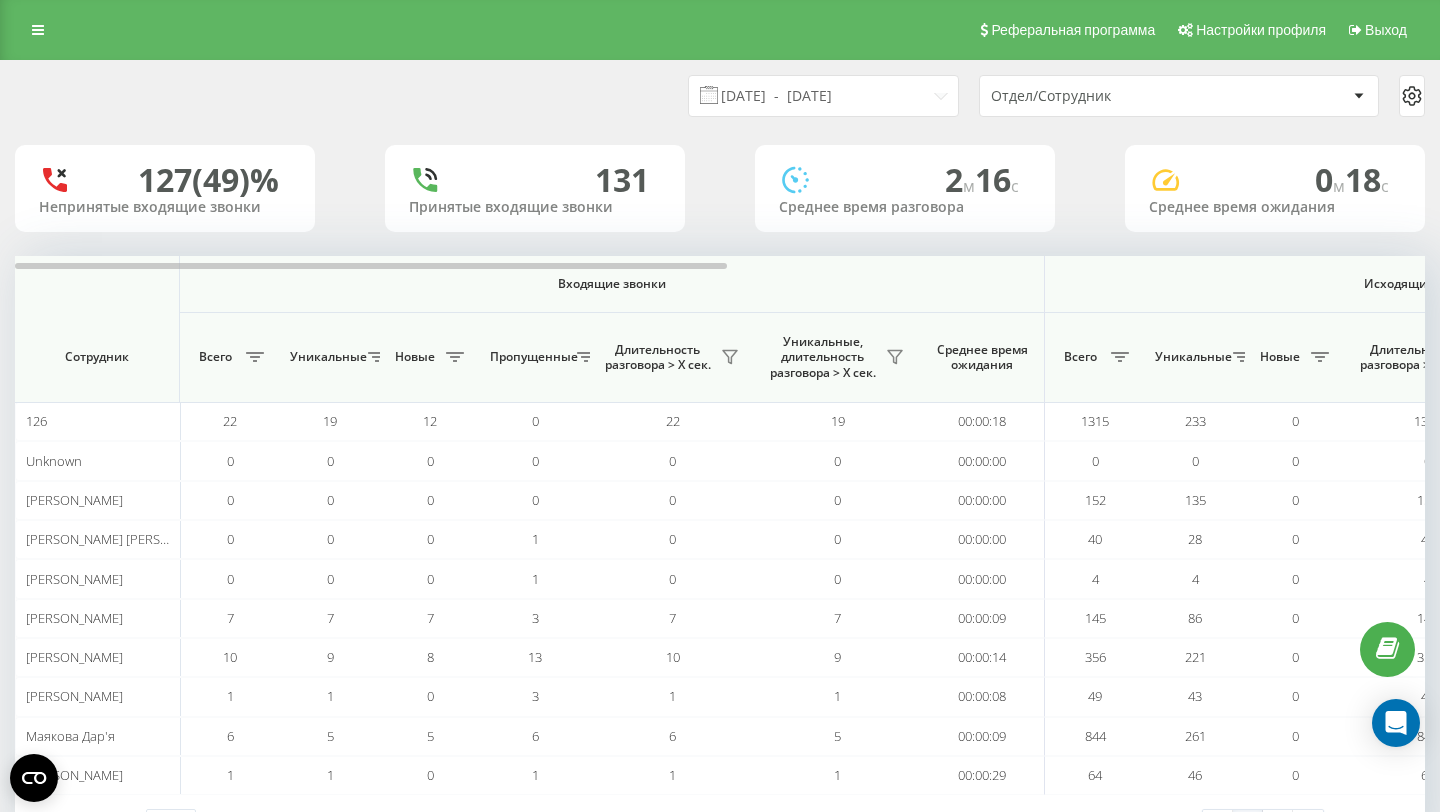 click on "Отдел/Сотрудник" at bounding box center (1169, 96) 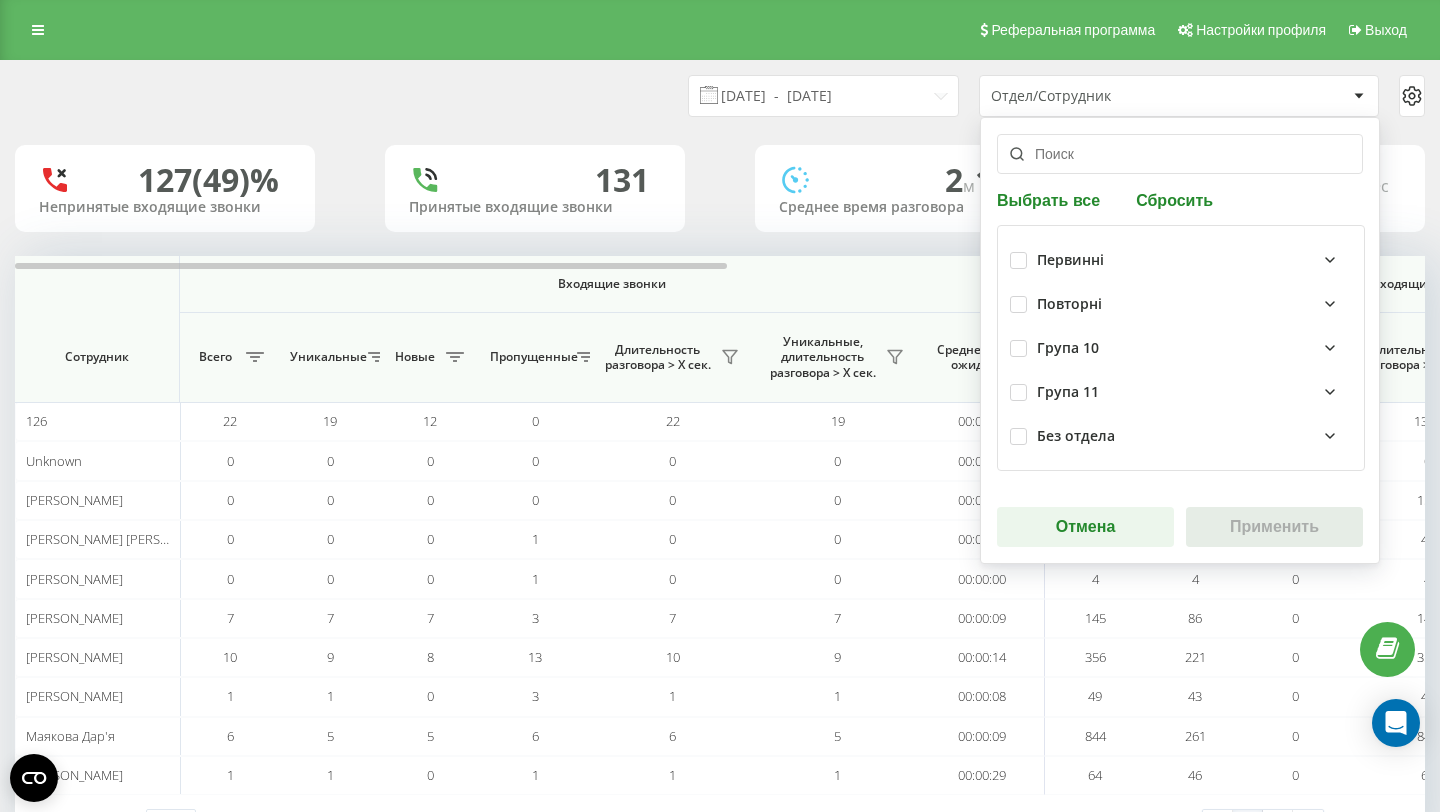 click at bounding box center (1180, 154) 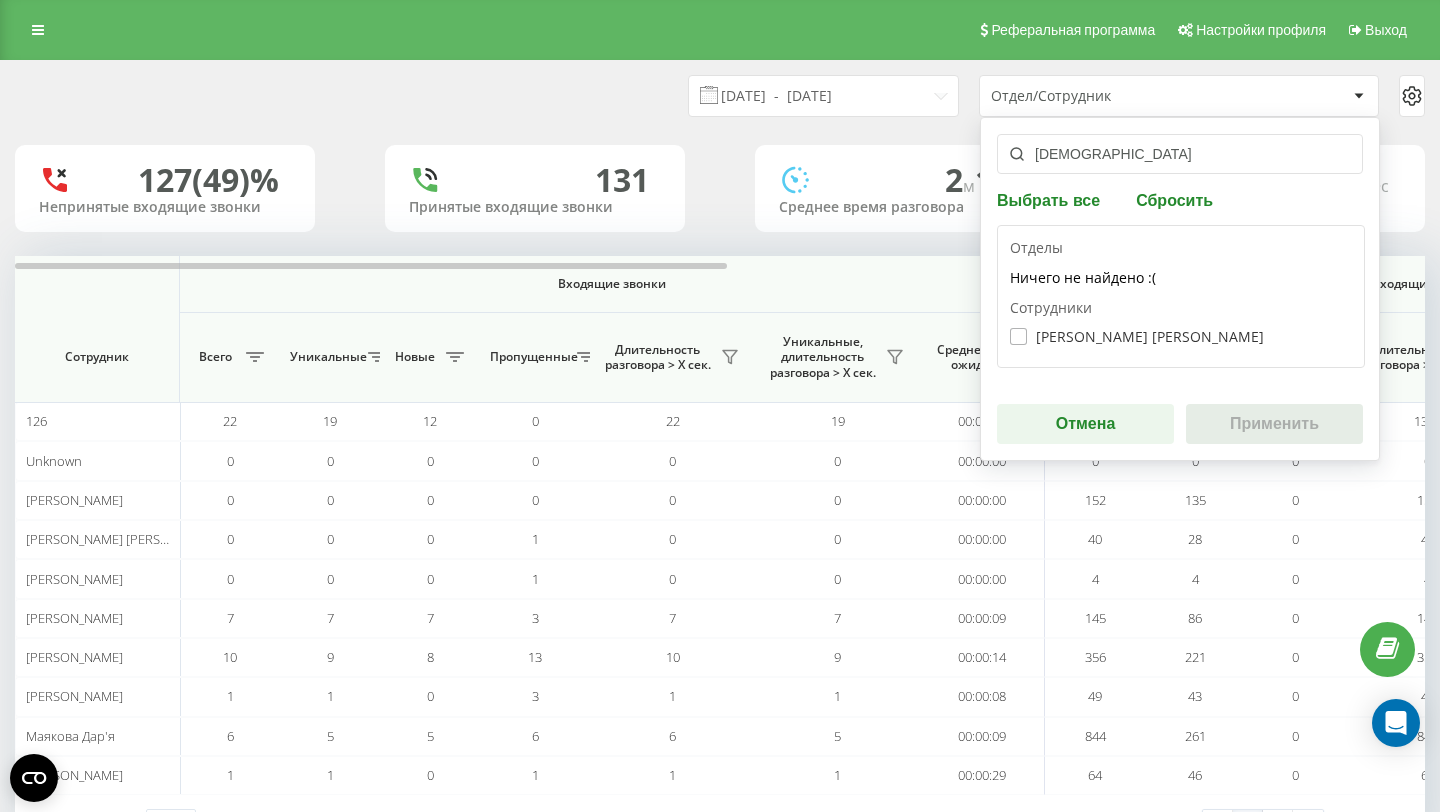 type on "алла" 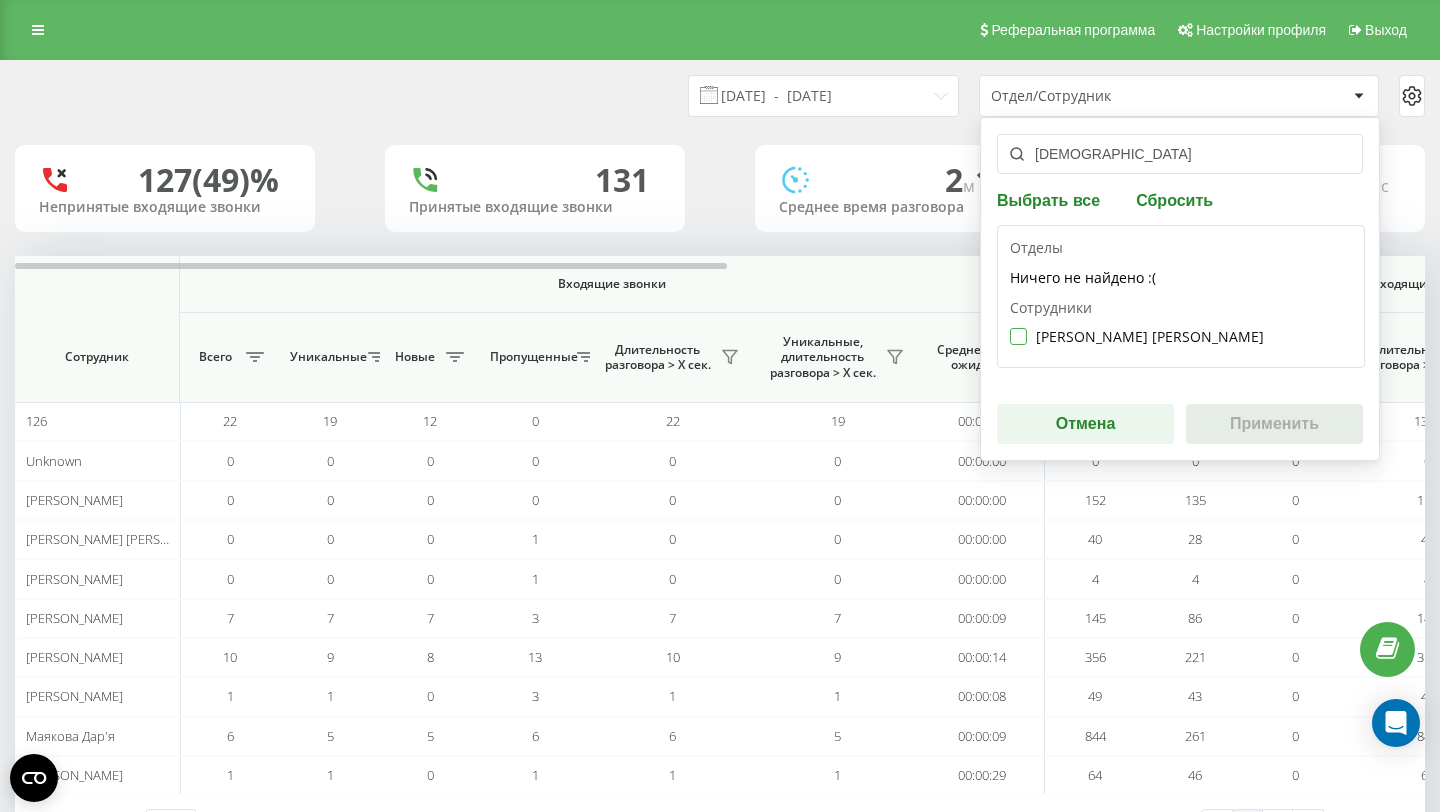 click on "Гуліватенко Алла" at bounding box center [1137, 336] 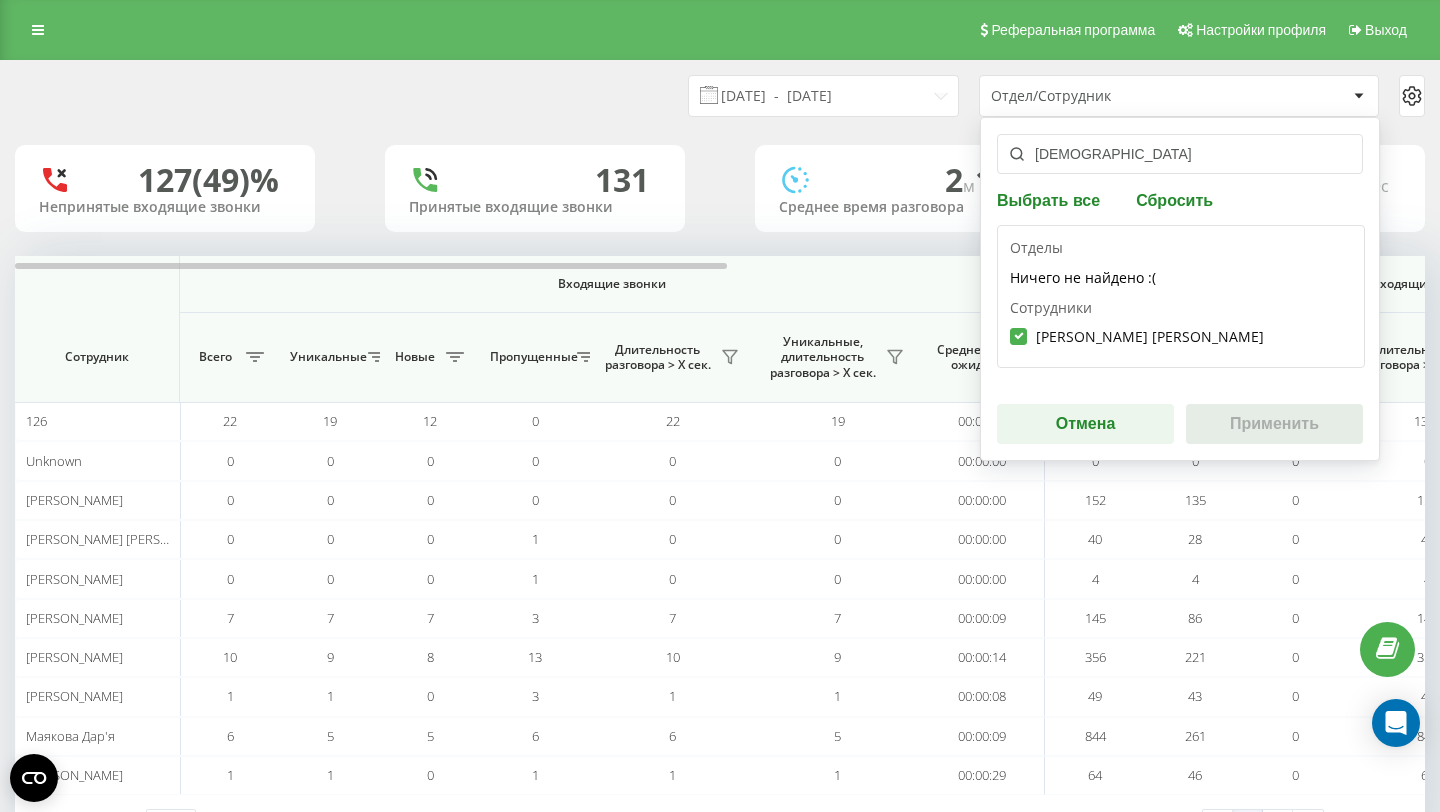 checkbox on "true" 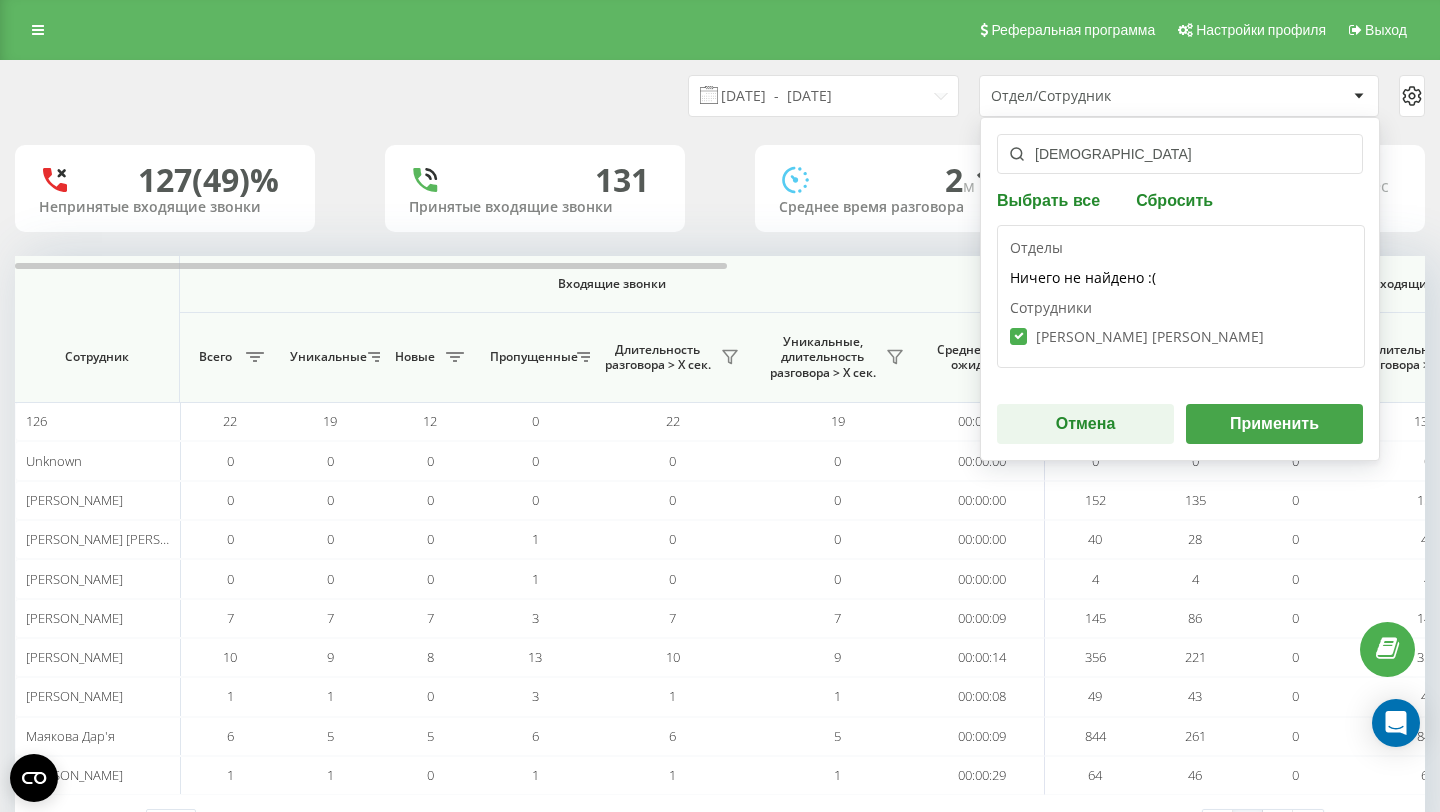 click on "Применить" at bounding box center (1274, 424) 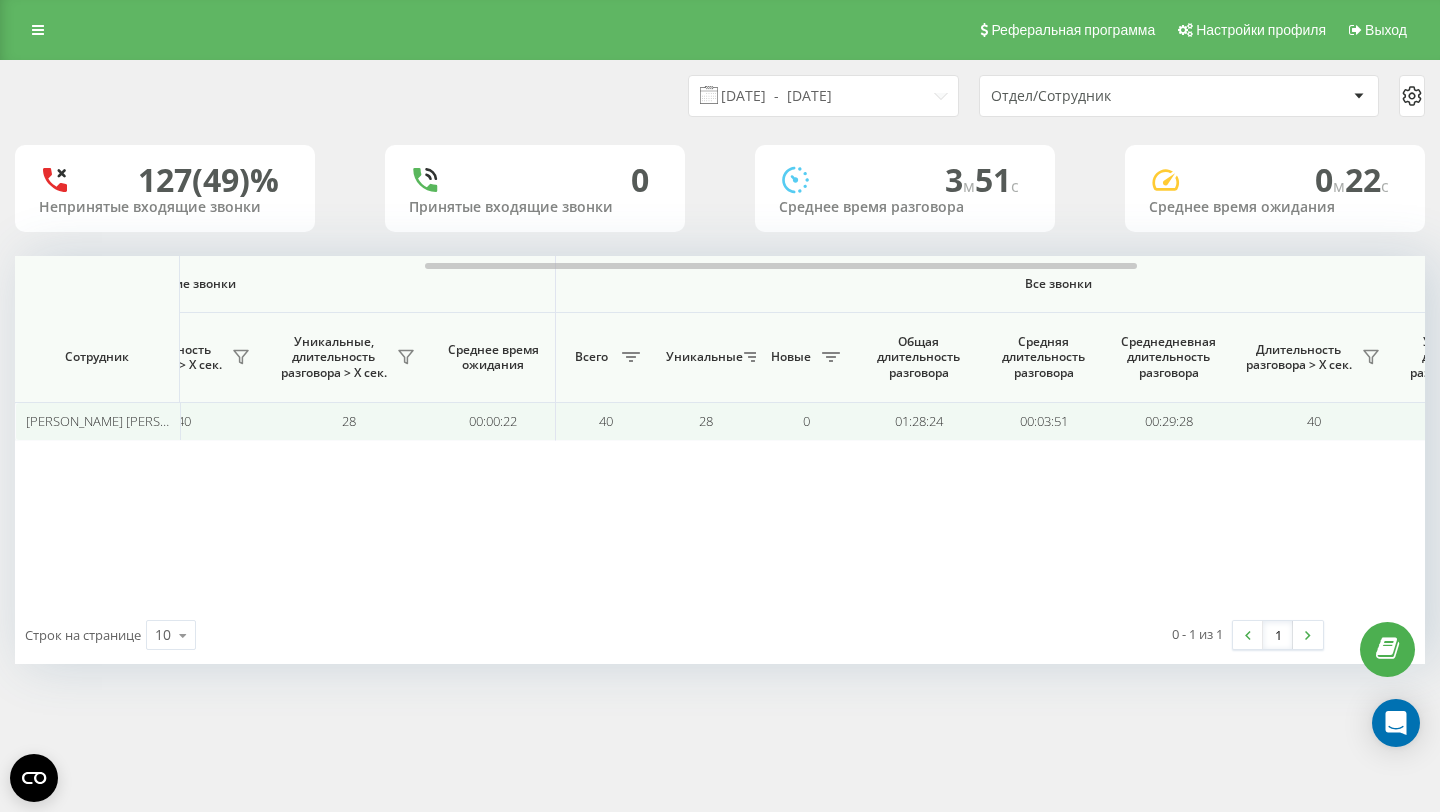 scroll, scrollTop: 0, scrollLeft: 1380, axis: horizontal 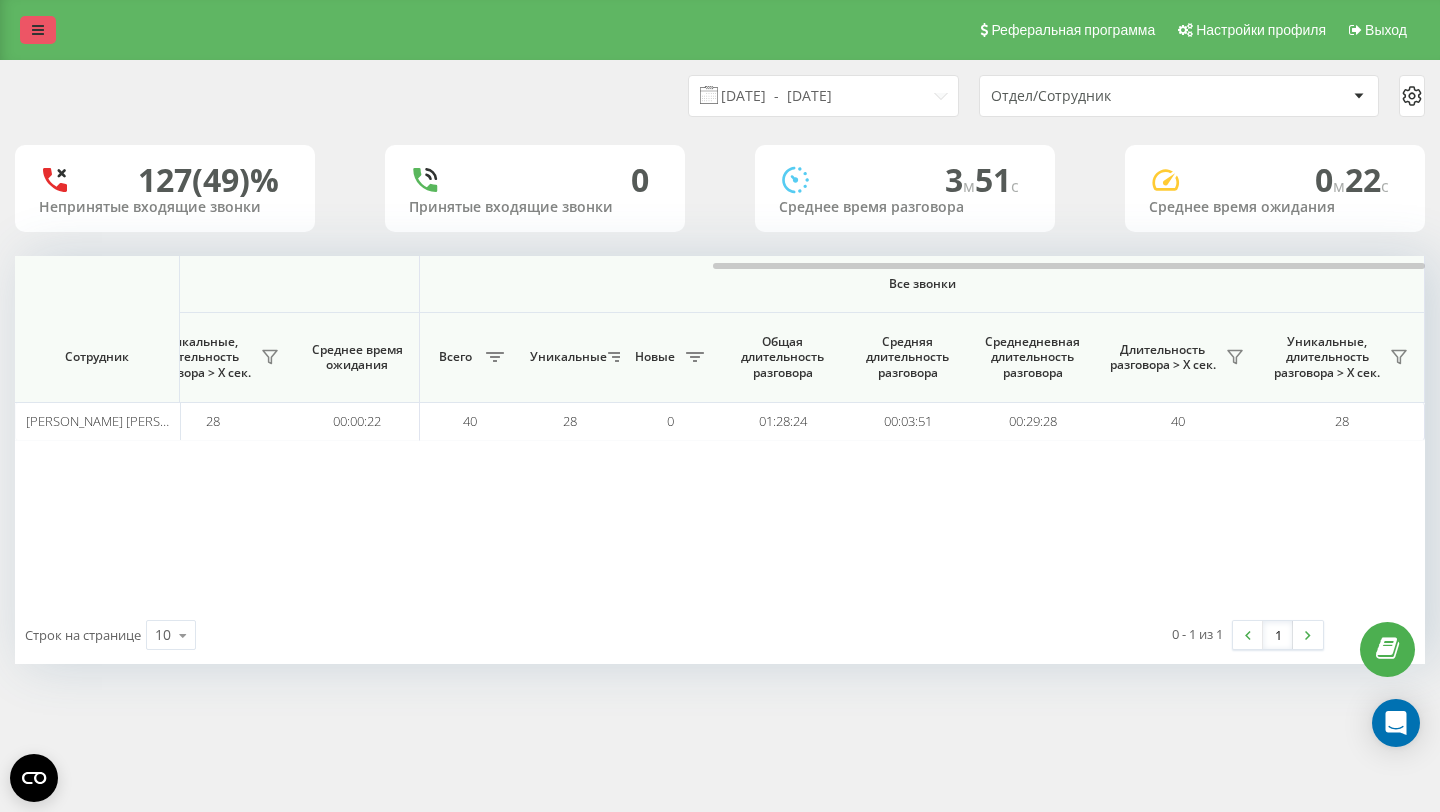 click at bounding box center (38, 30) 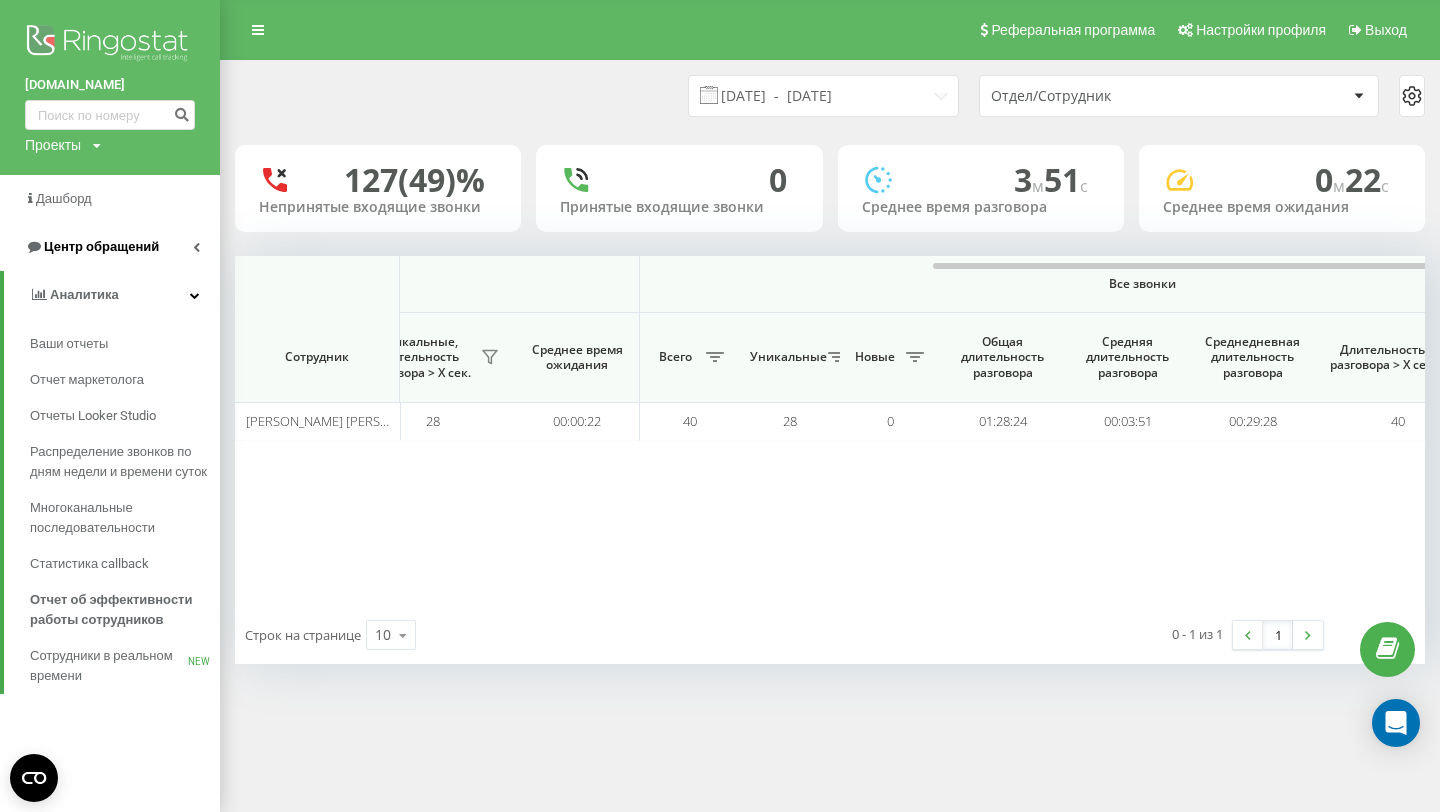 click at bounding box center [196, 247] 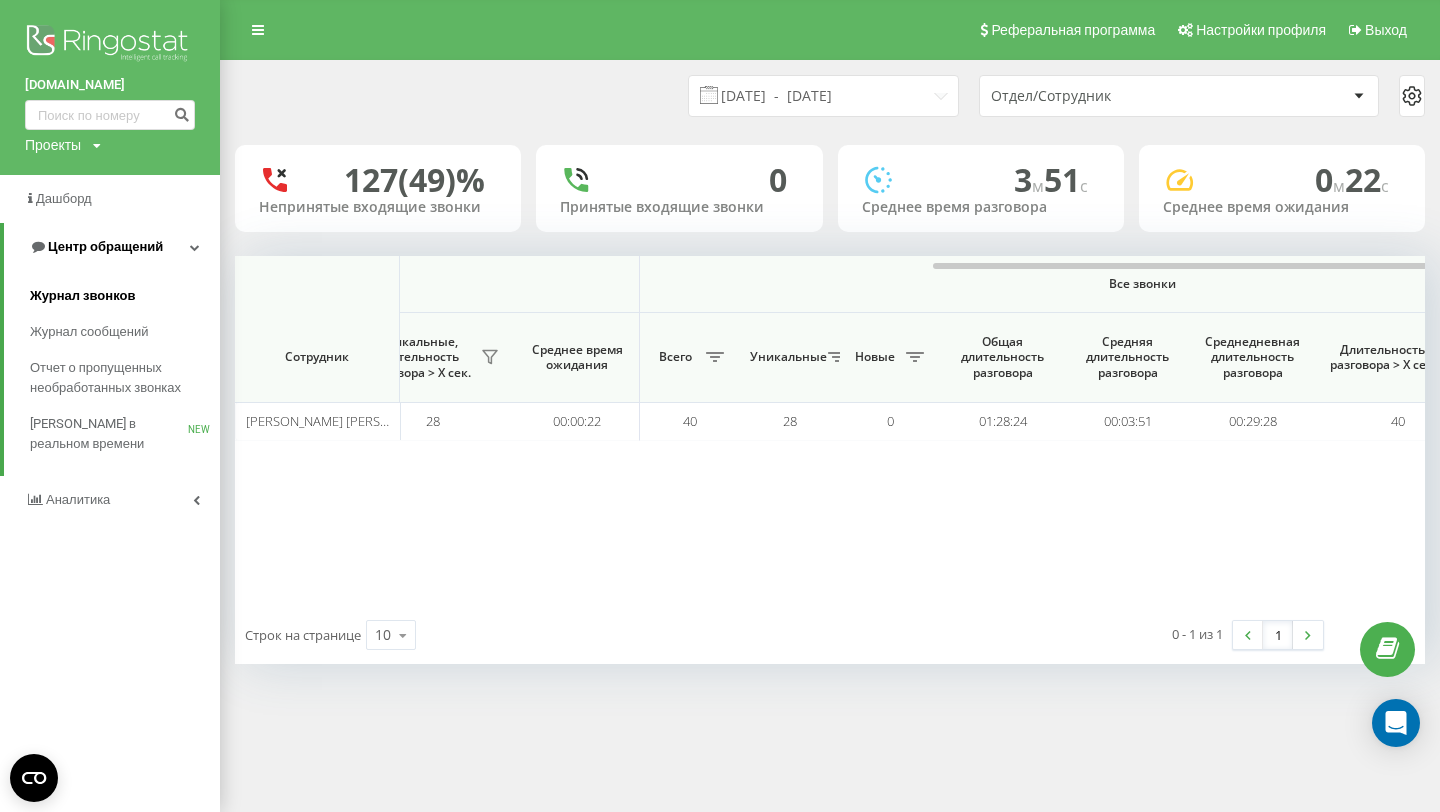 click on "Журнал звонков" at bounding box center [82, 296] 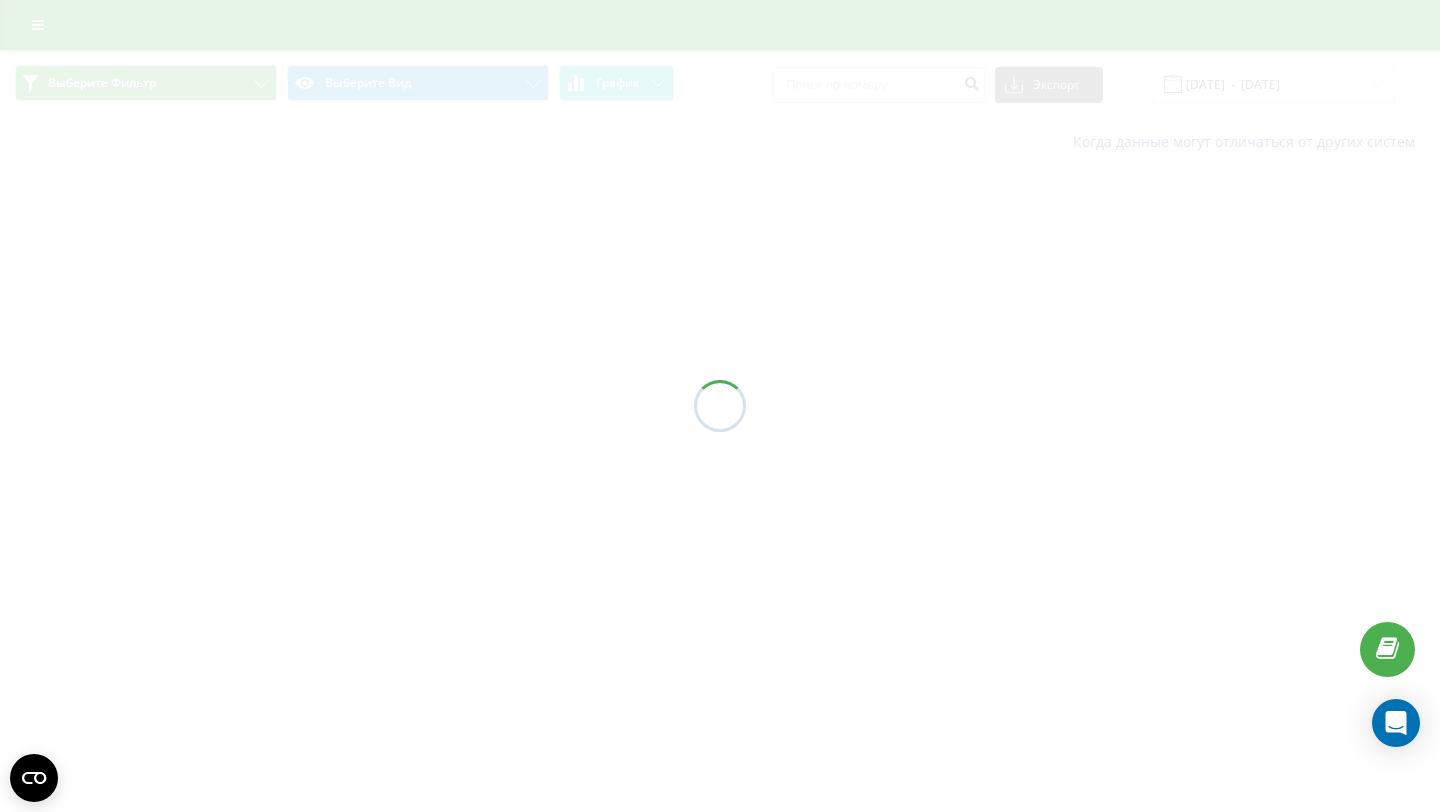 scroll, scrollTop: 0, scrollLeft: 0, axis: both 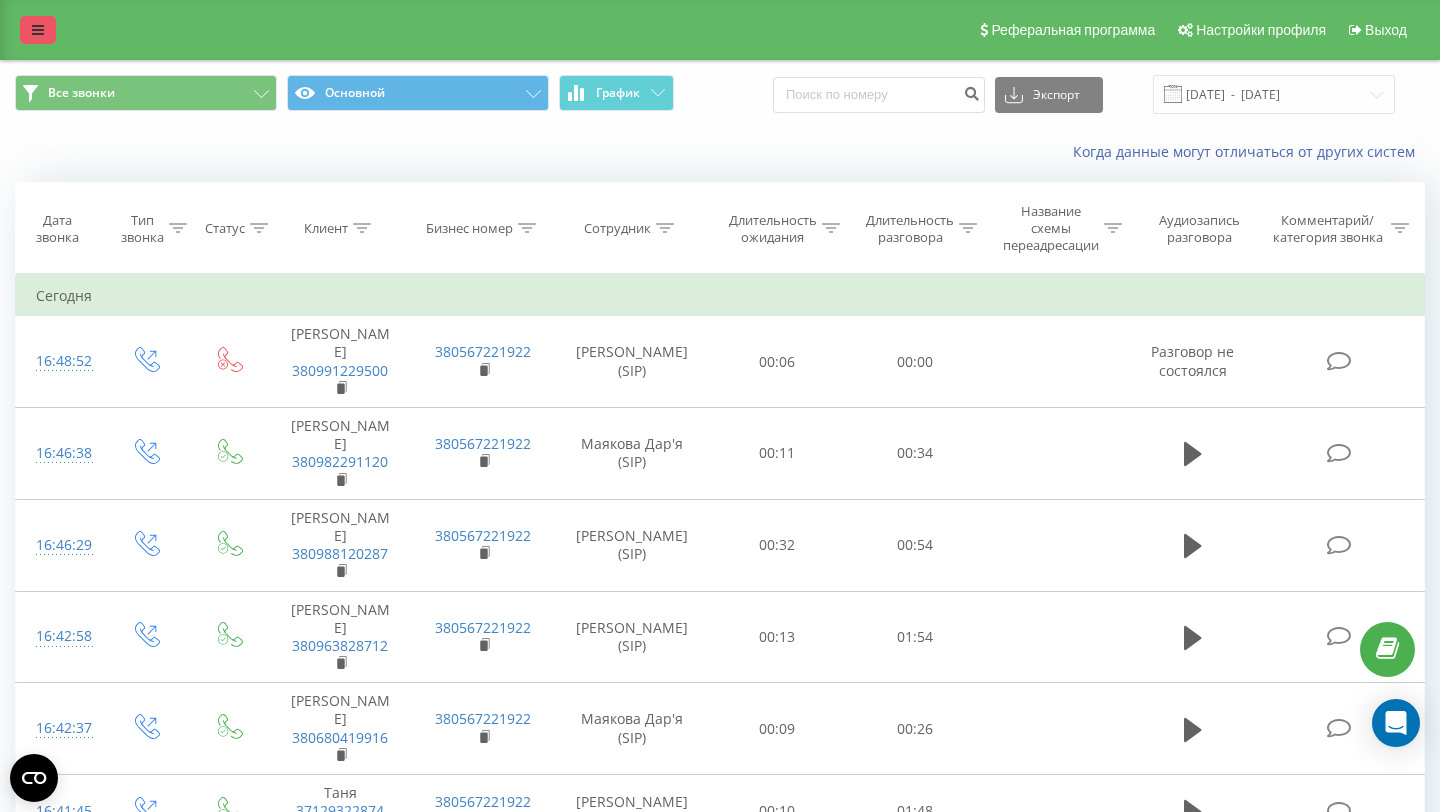 click at bounding box center (38, 30) 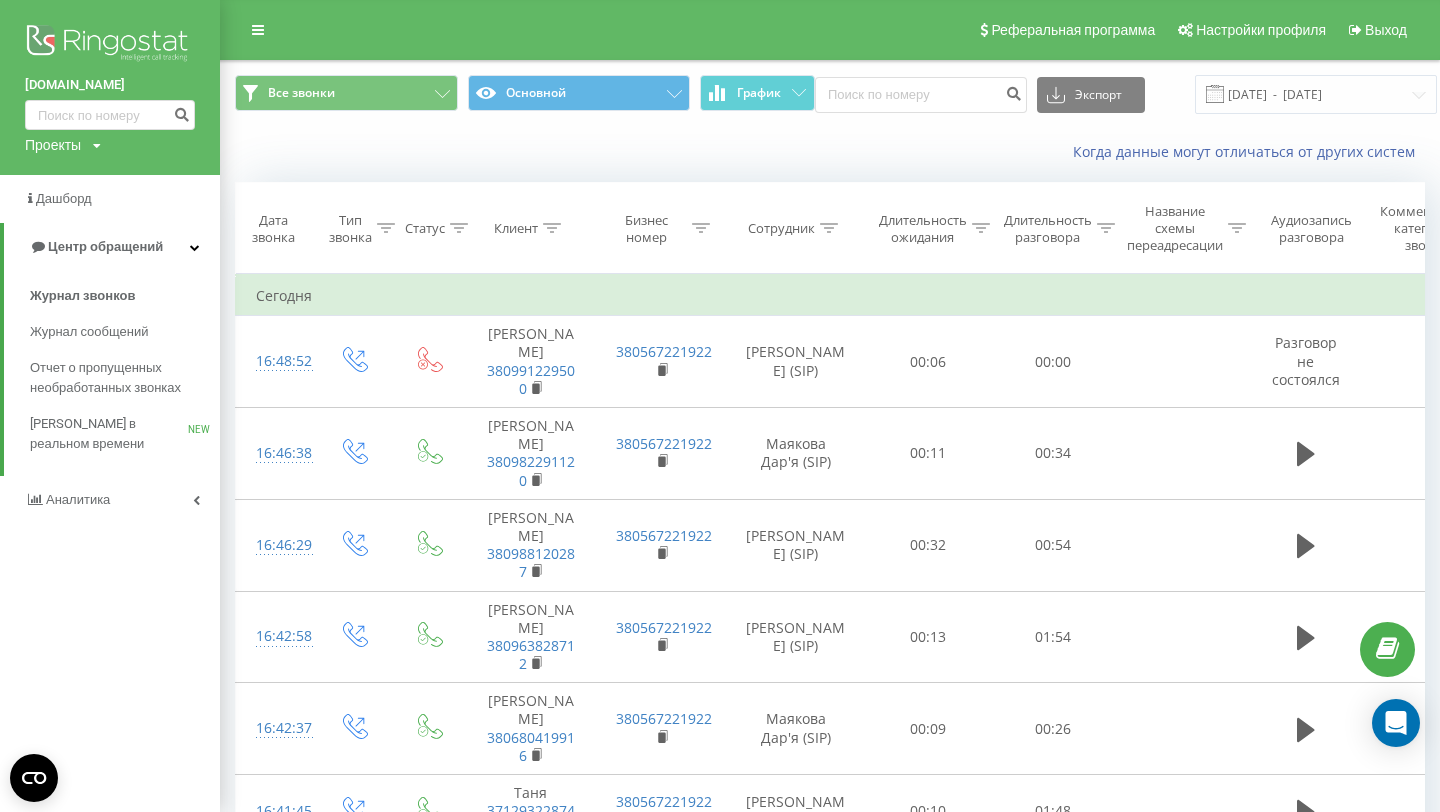 click on "Сегодня" at bounding box center (876, 296) 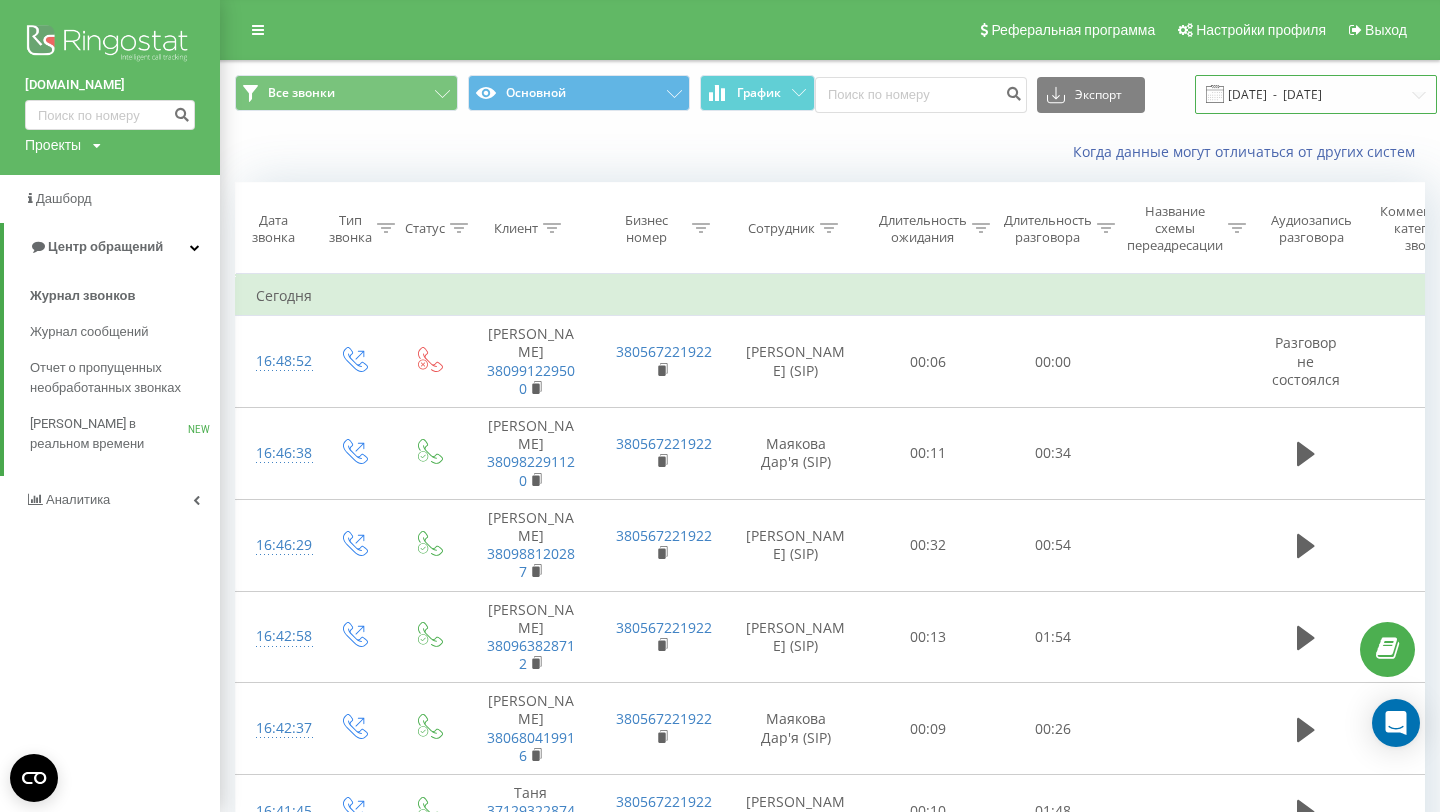 click on "[DATE]  -  [DATE]" at bounding box center (1316, 94) 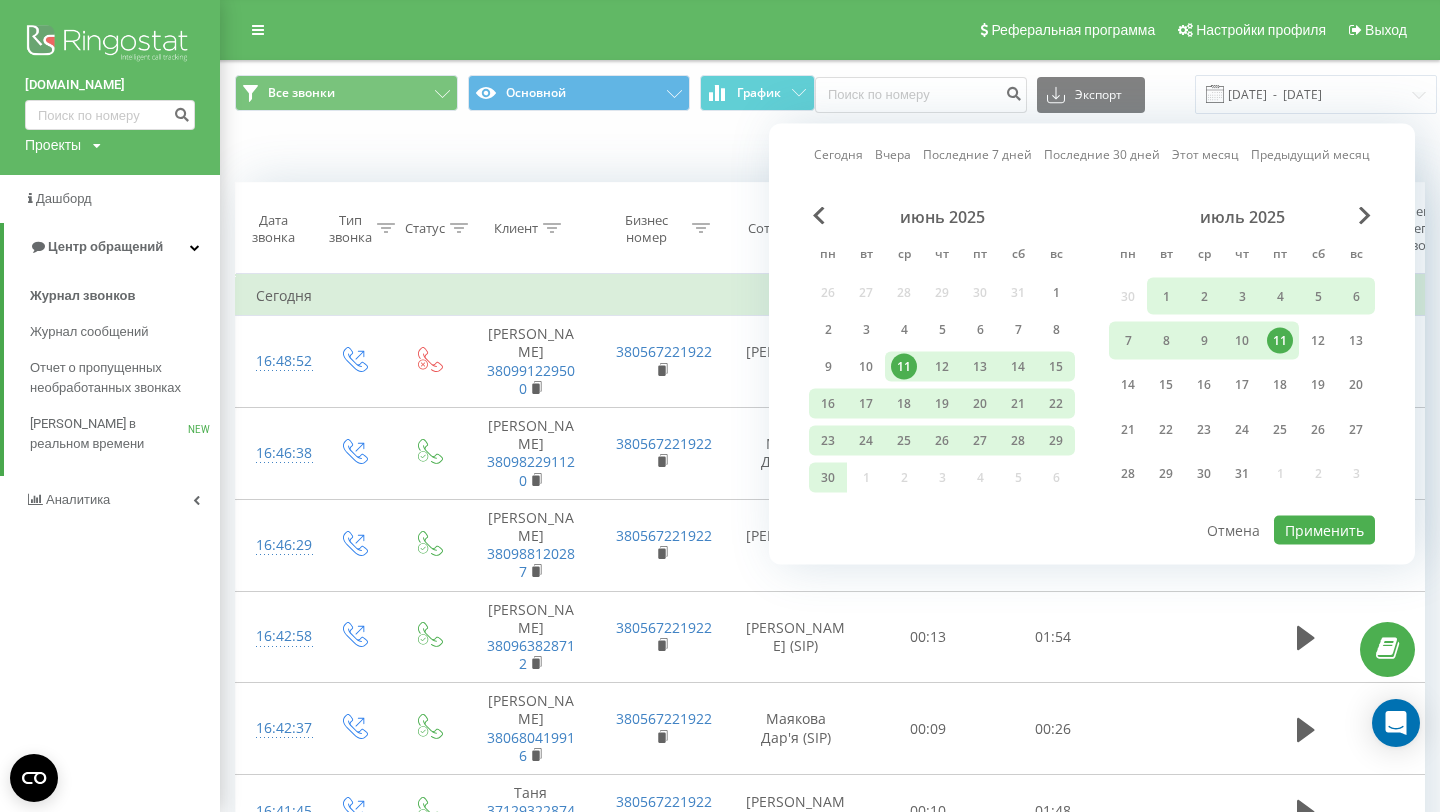 click on "Бизнес номер" at bounding box center (661, 228) 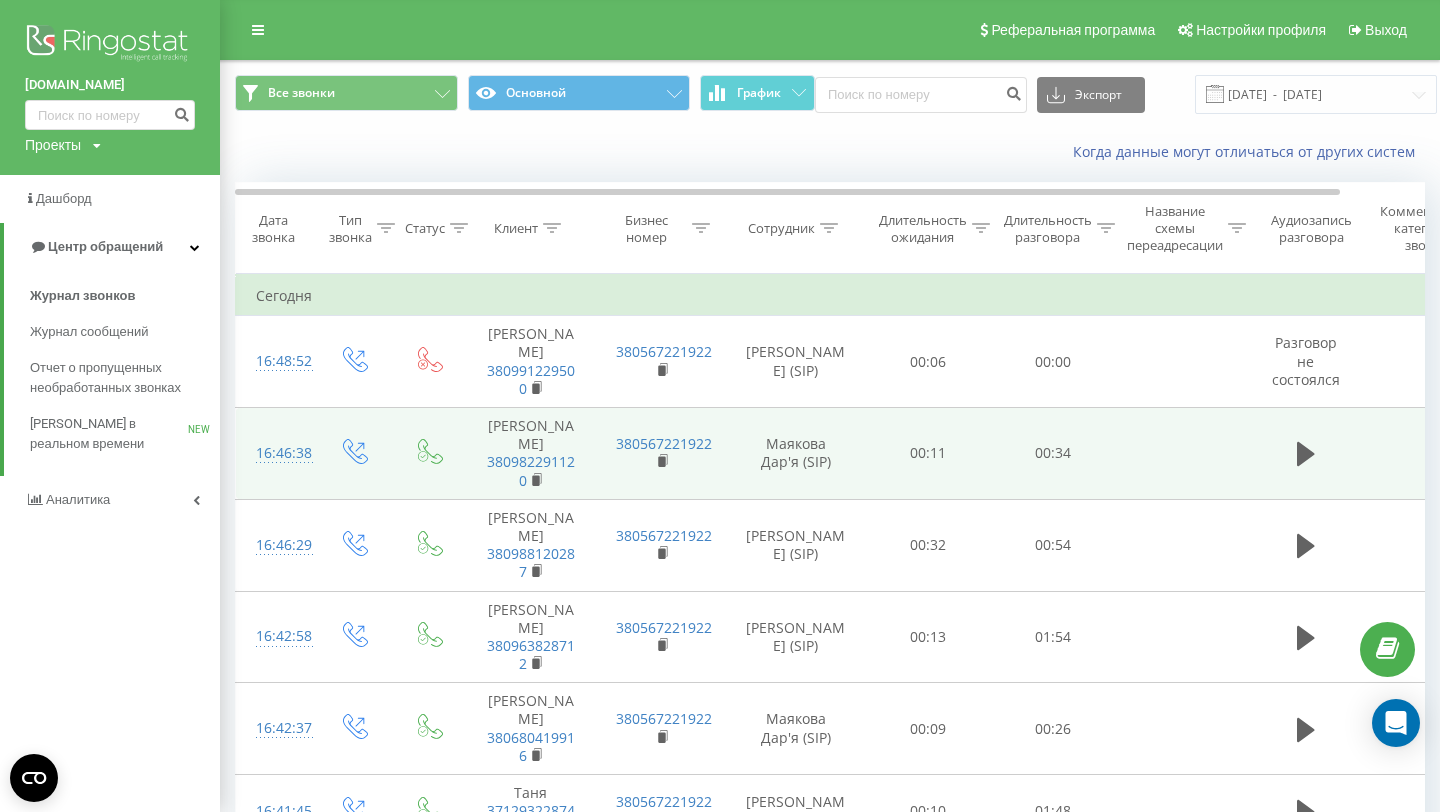 scroll, scrollTop: 788, scrollLeft: 0, axis: vertical 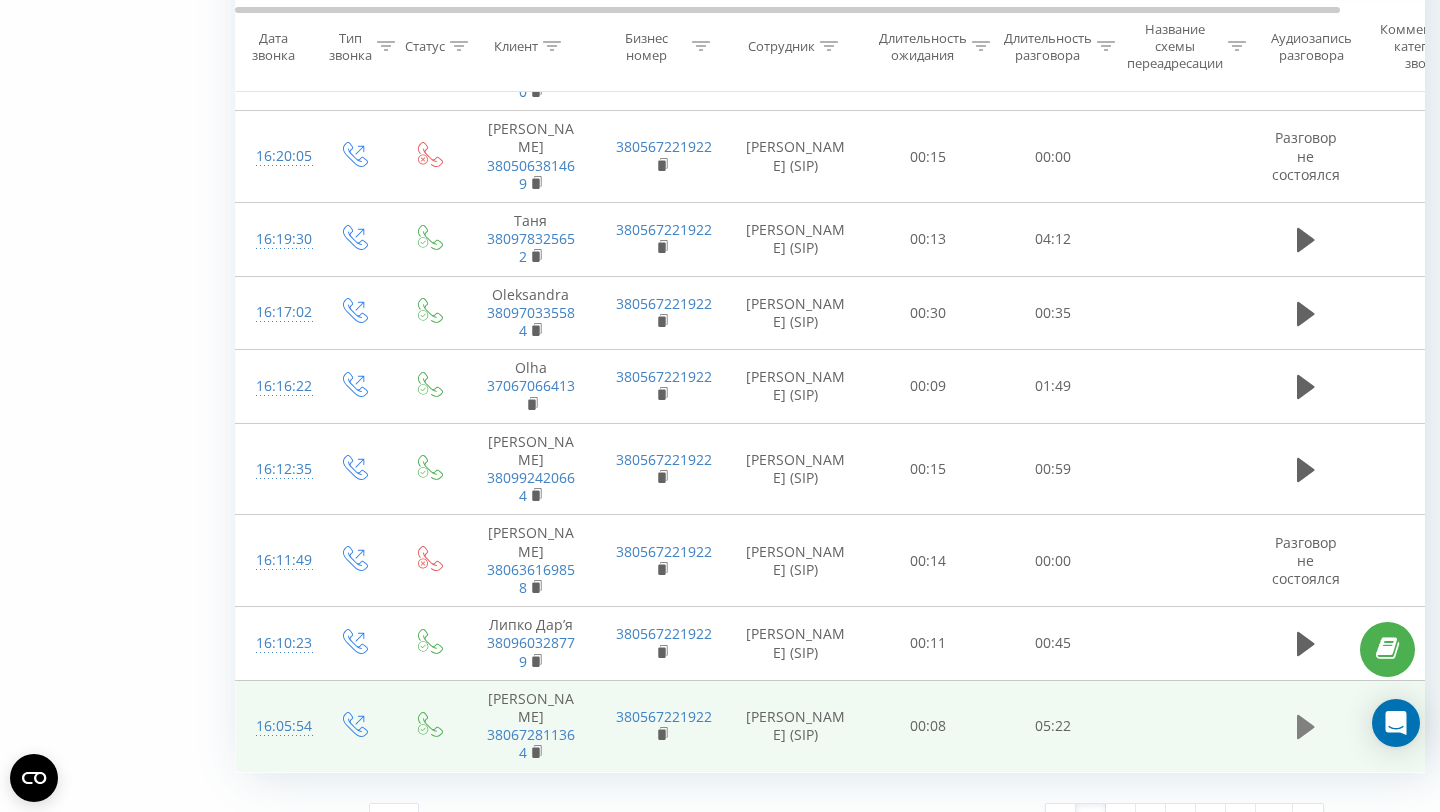 click 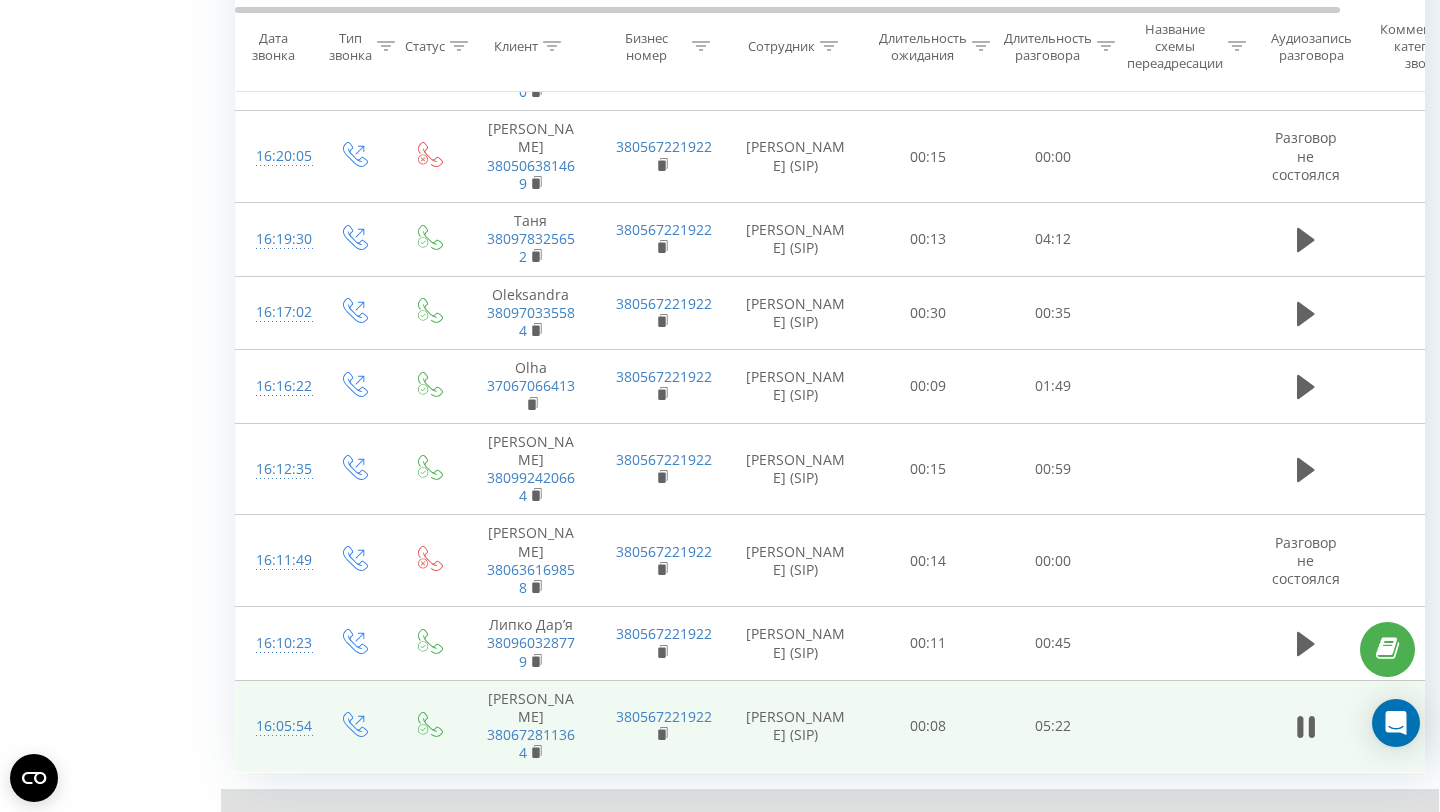 scroll, scrollTop: 1790, scrollLeft: 0, axis: vertical 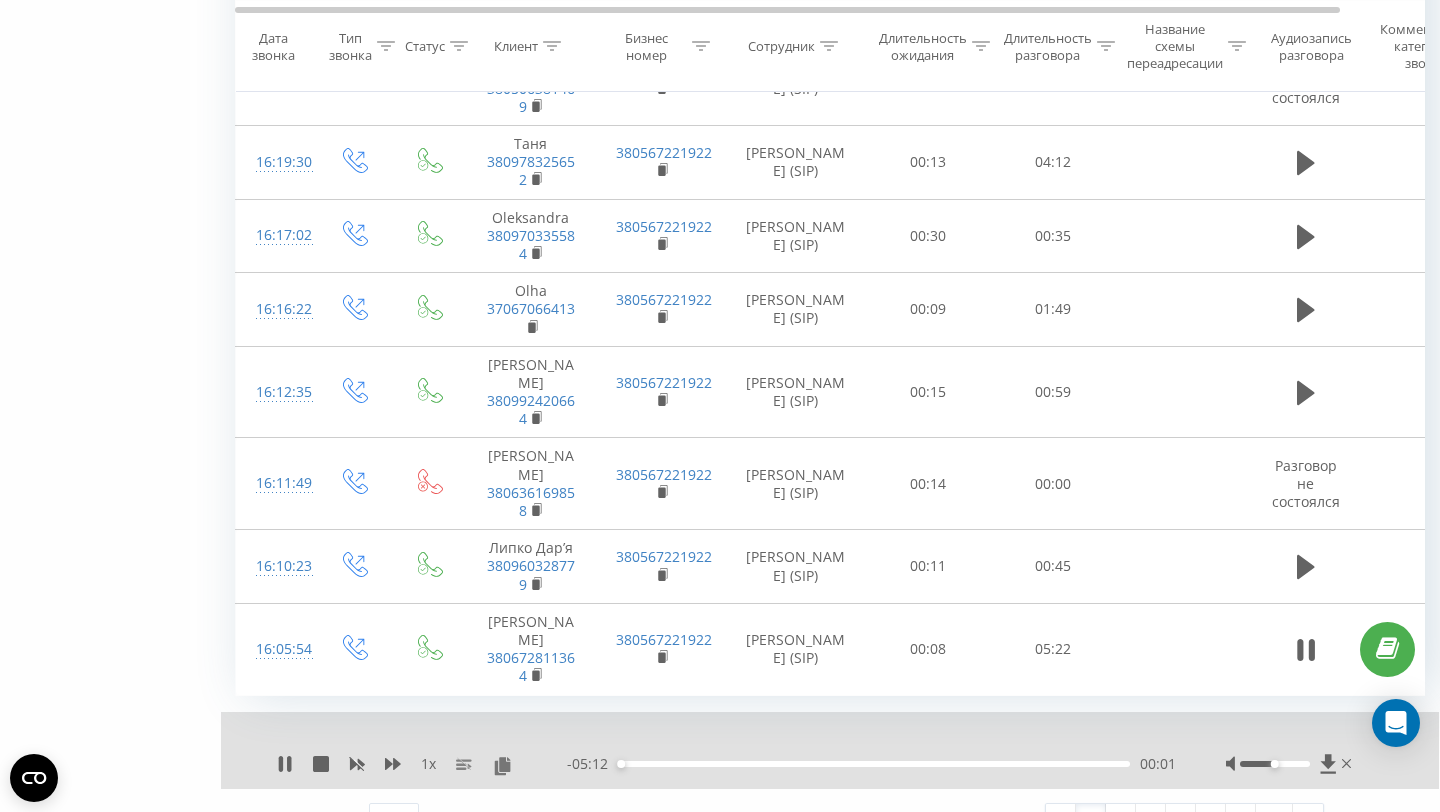 click at bounding box center (1274, 764) 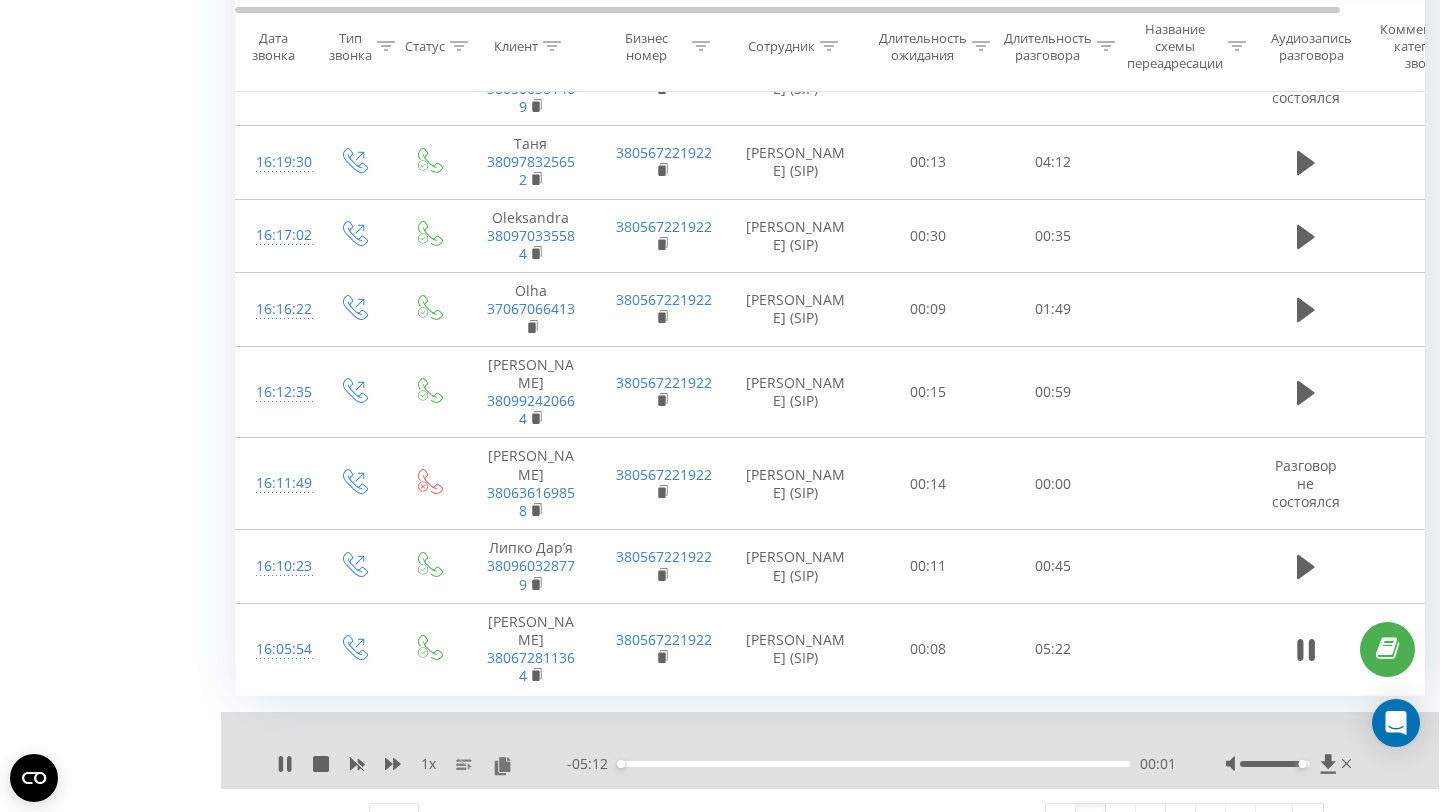 click at bounding box center (1274, 764) 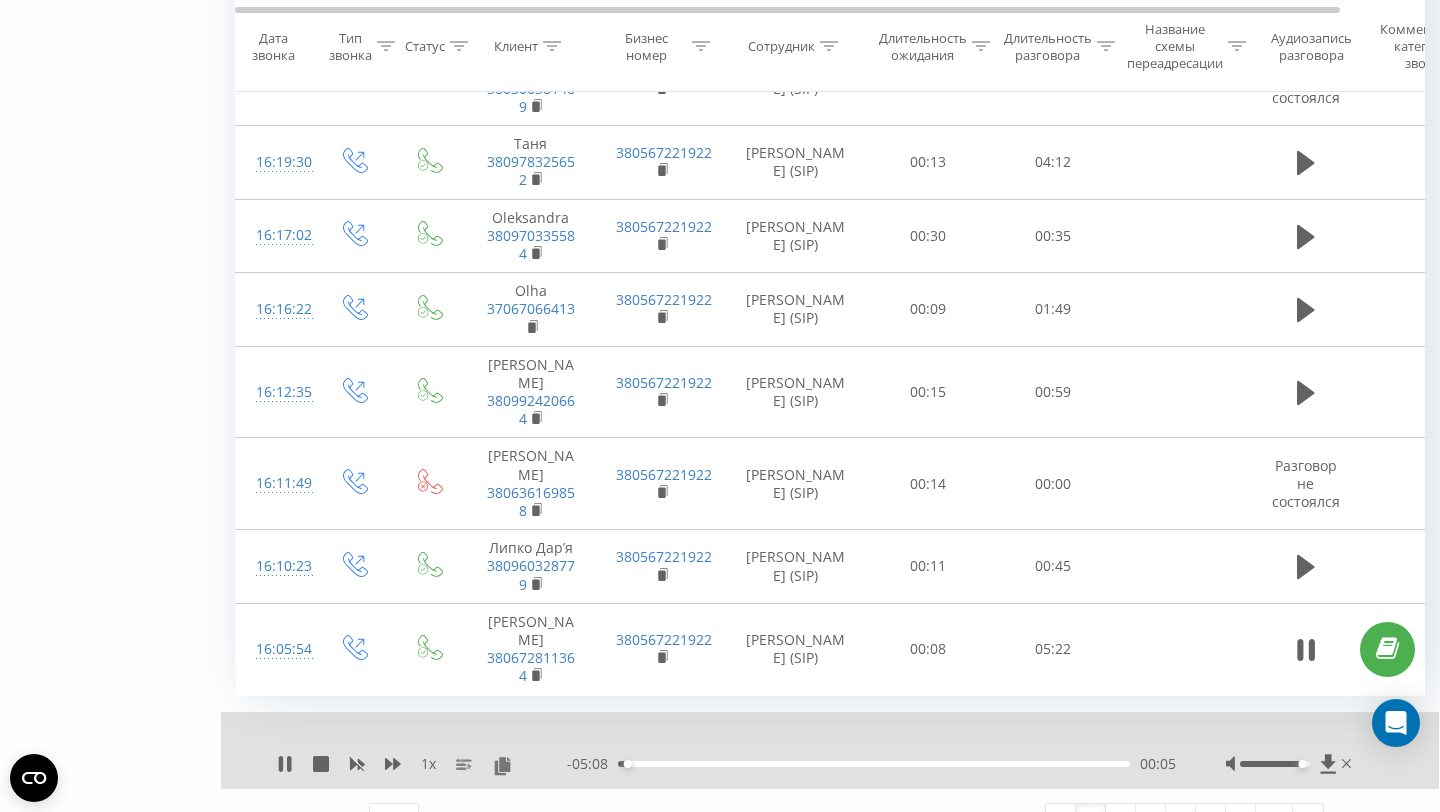 click on "1 x" at bounding box center (428, 764) 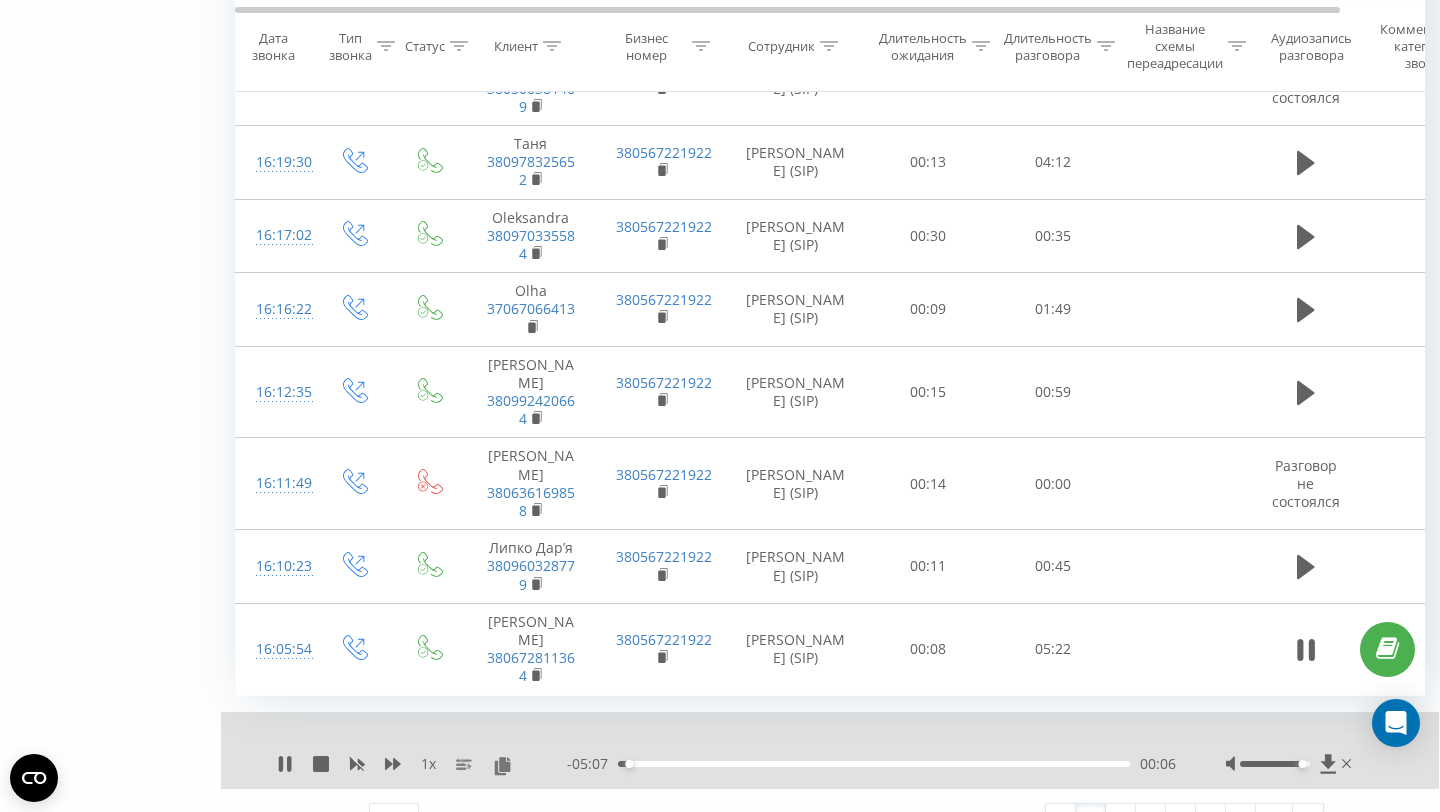 click on "1 x" at bounding box center (428, 764) 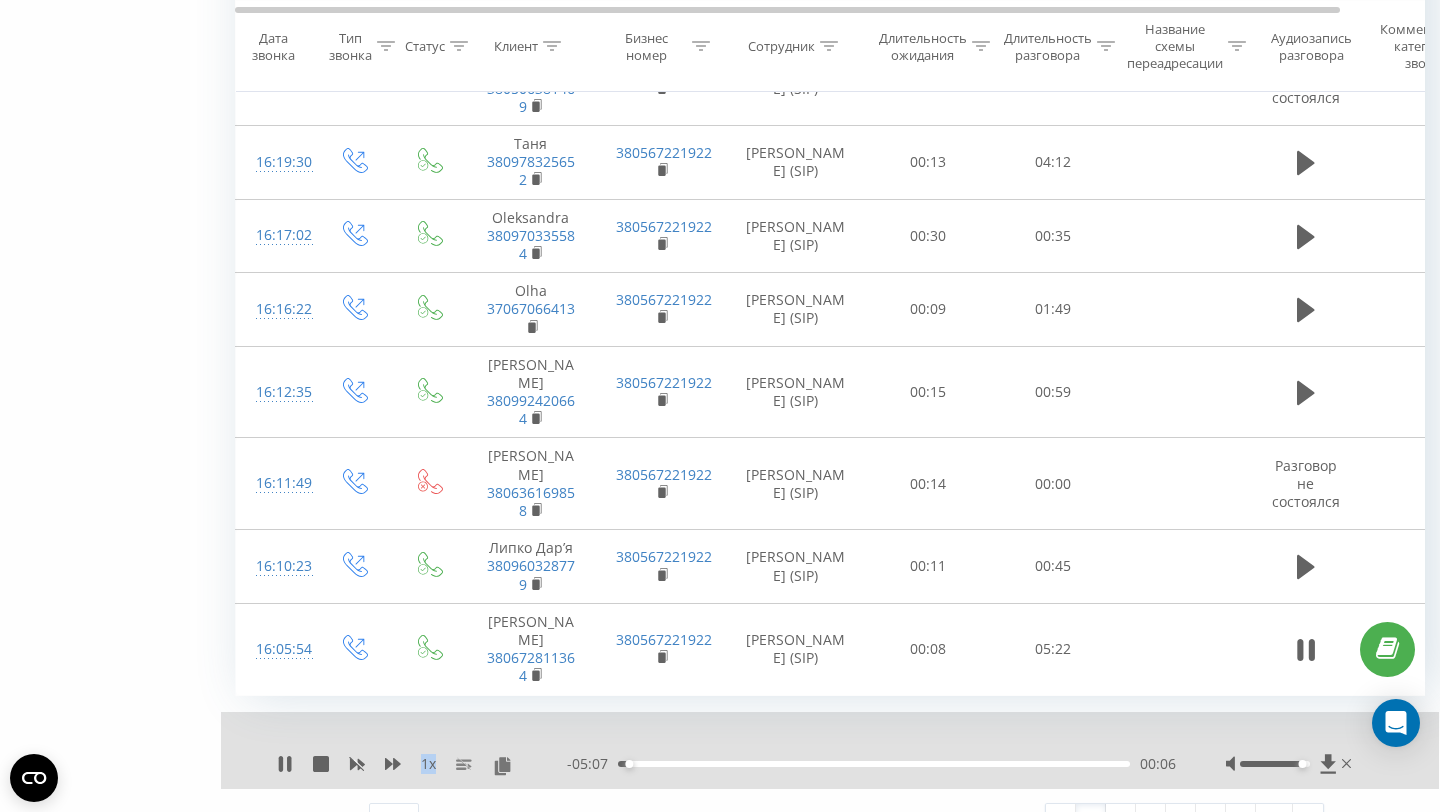 click on "1 x" at bounding box center (428, 764) 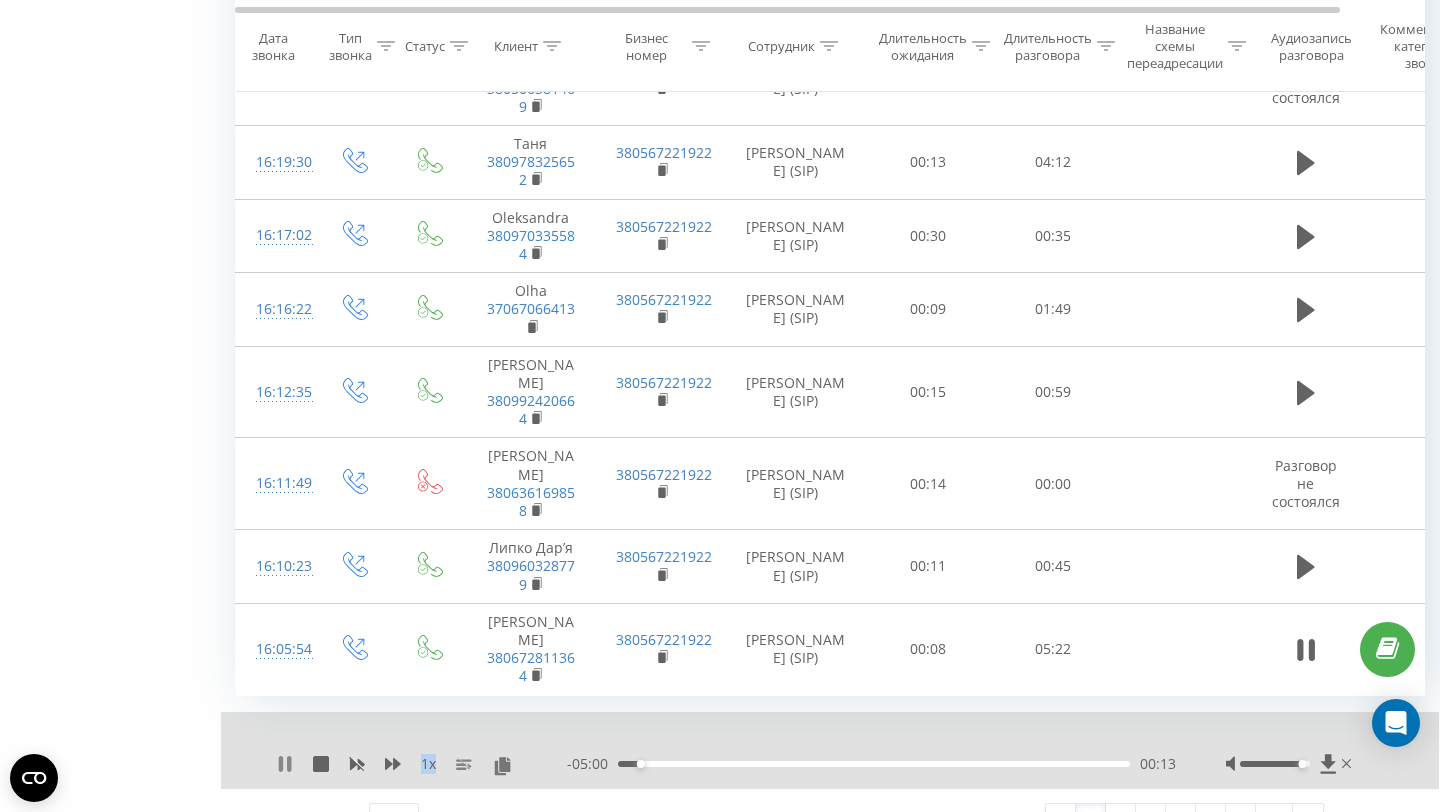 click 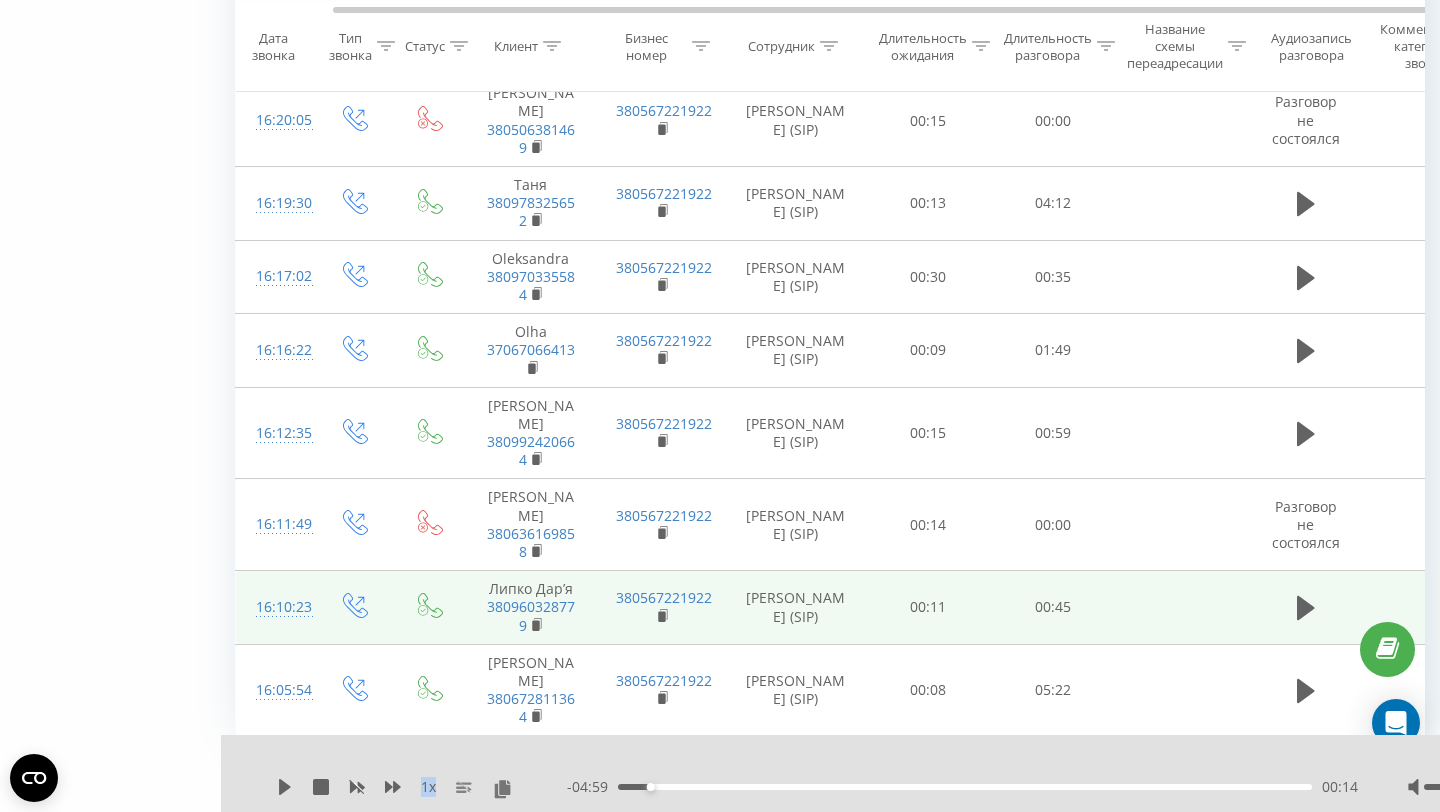 scroll, scrollTop: 0, scrollLeft: 51, axis: horizontal 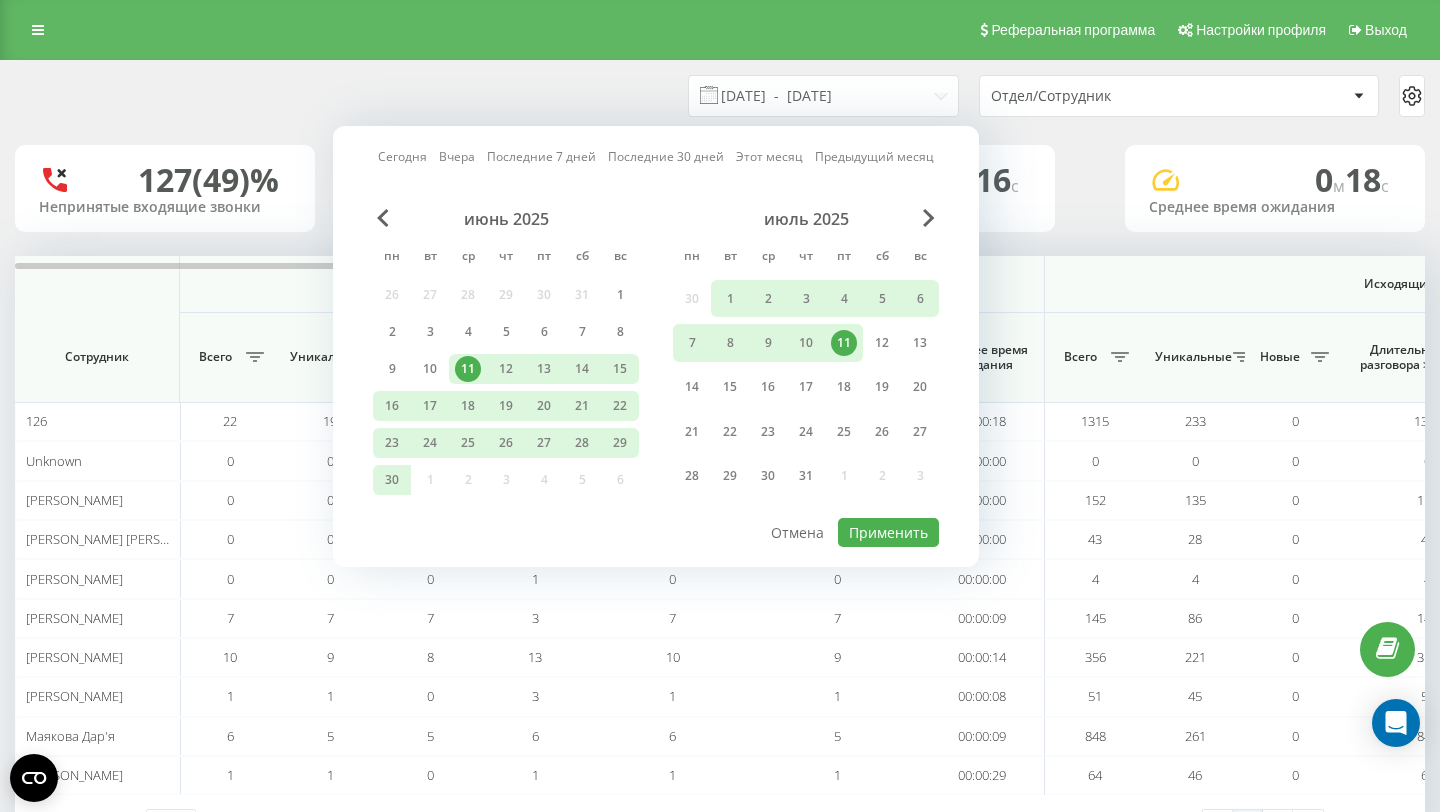 click on "июнь 2025 пн вт ср чт пт сб вс 26 27 28 29 30 31 1 2 3 4 5 6 7 8 9 10 11 12 13 14 15 16 17 18 19 20 21 22 23 24 25 26 27 28 29 30 1 2 3 4 5 6 июль 2025 пн вт ср чт пт сб вс 30 1 2 3 4 5 6 7 8 9 10 11 12 13 14 15 16 17 18 19 20 21 22 23 24 25 26 27 28 29 30 31 1 2 3" at bounding box center [656, 362] 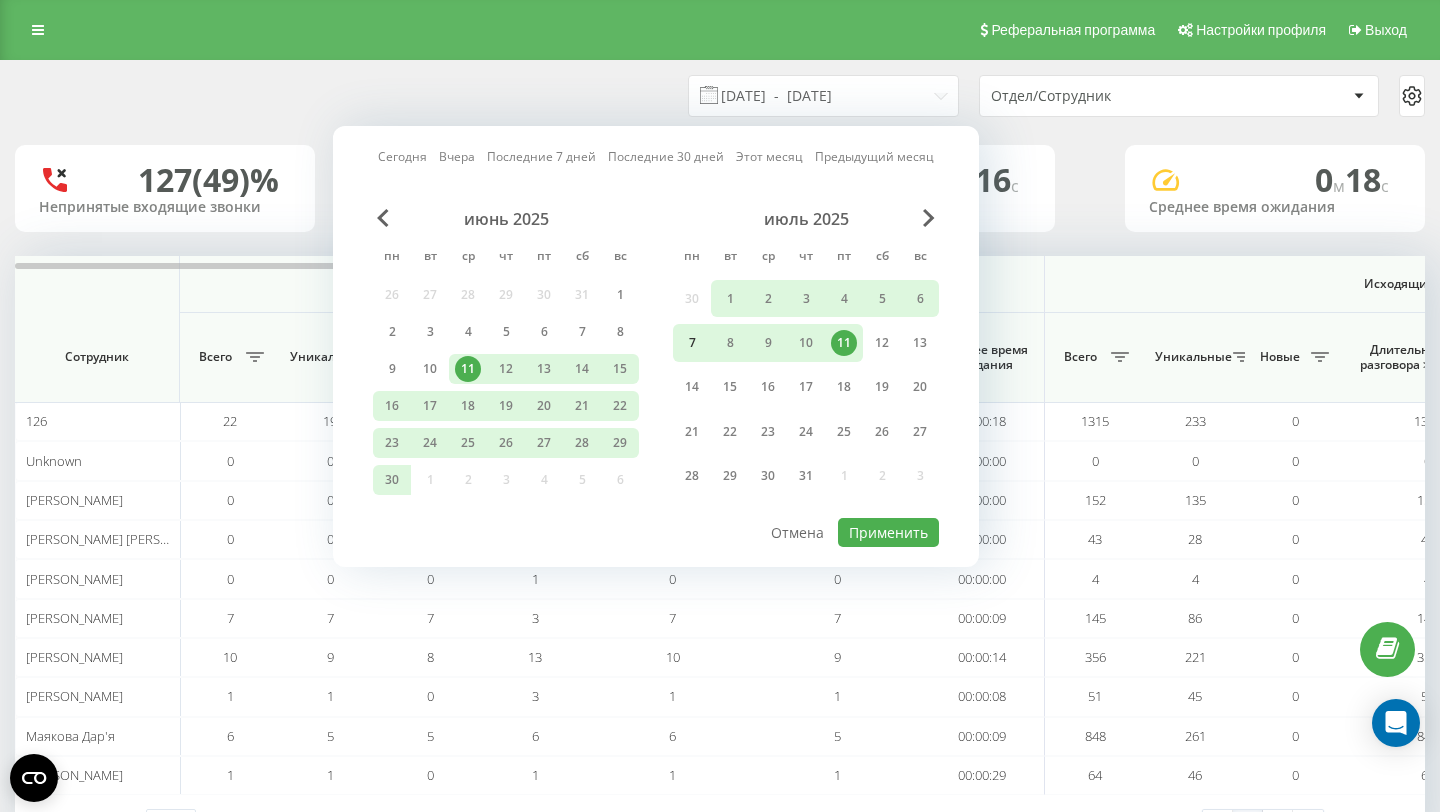 click on "7" at bounding box center (692, 343) 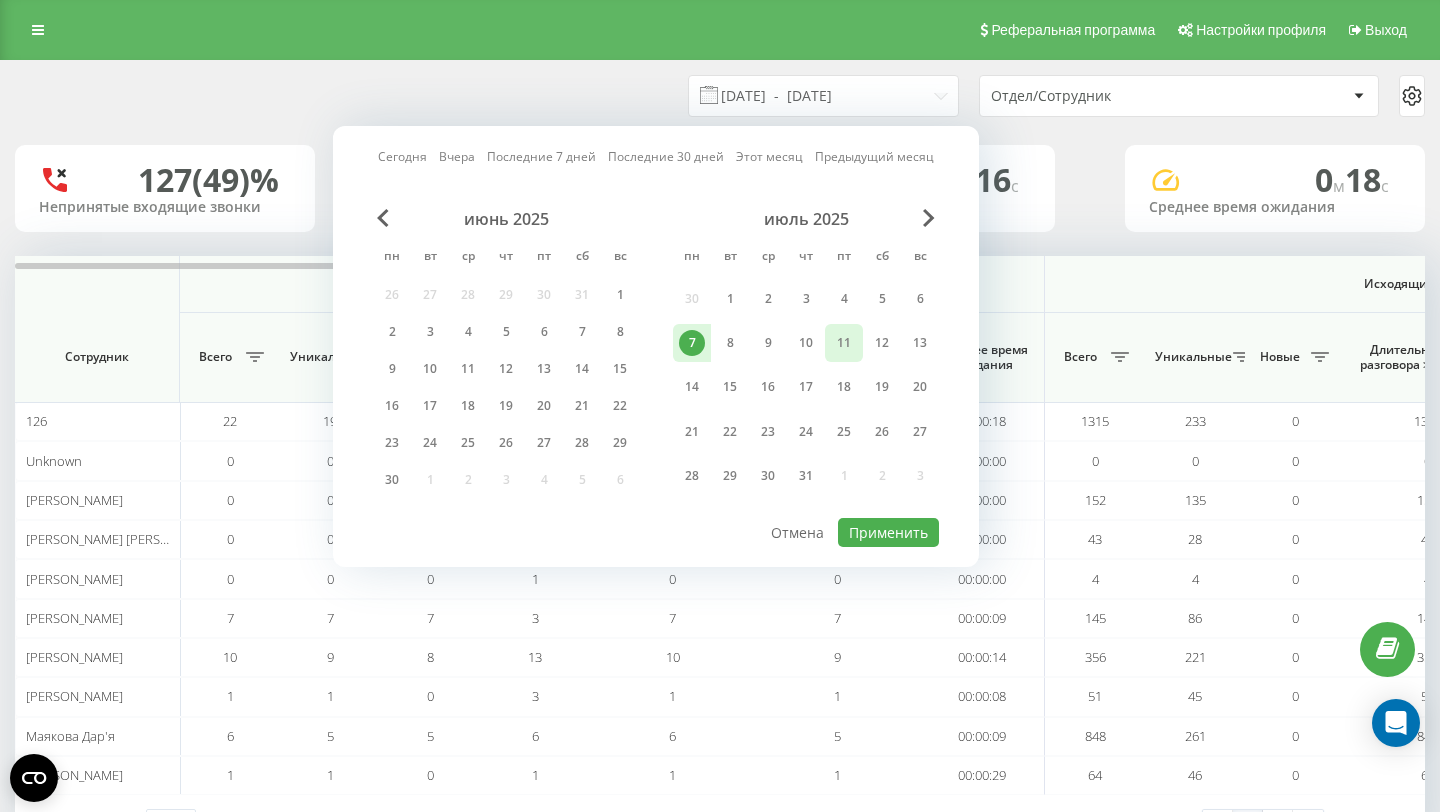 click on "11" at bounding box center (844, 343) 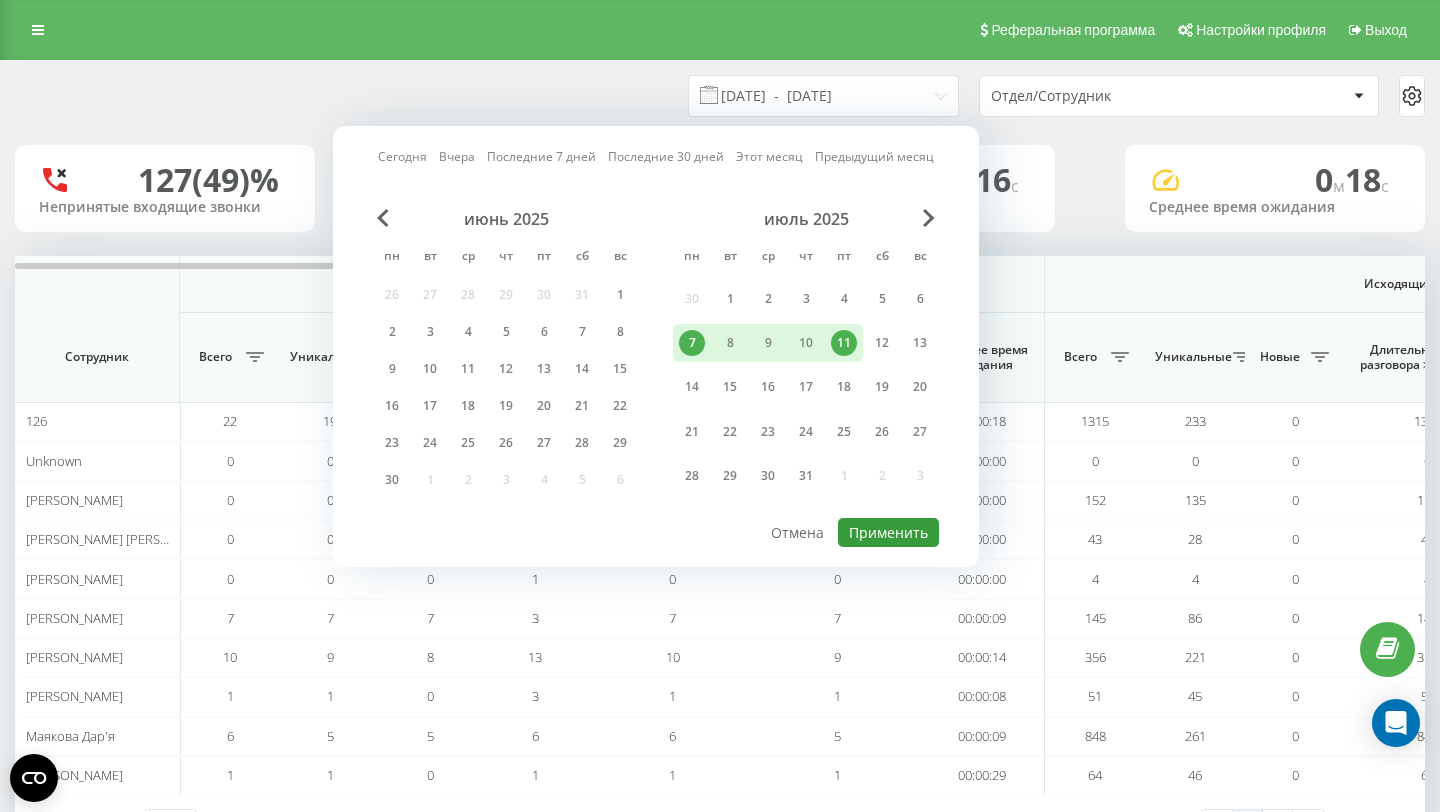 click on "Применить" at bounding box center [888, 532] 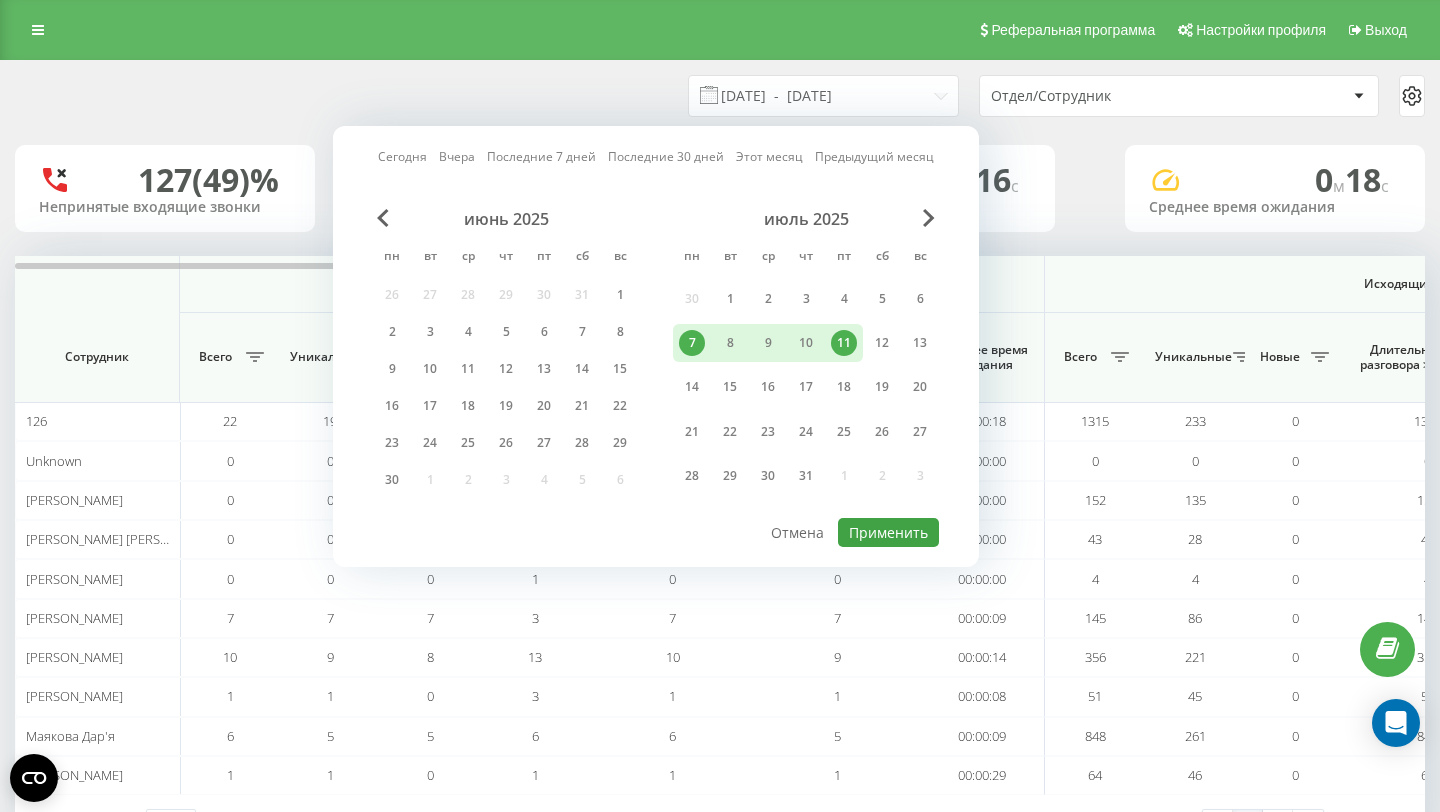 type on "07.07.2025  -  11.07.2025" 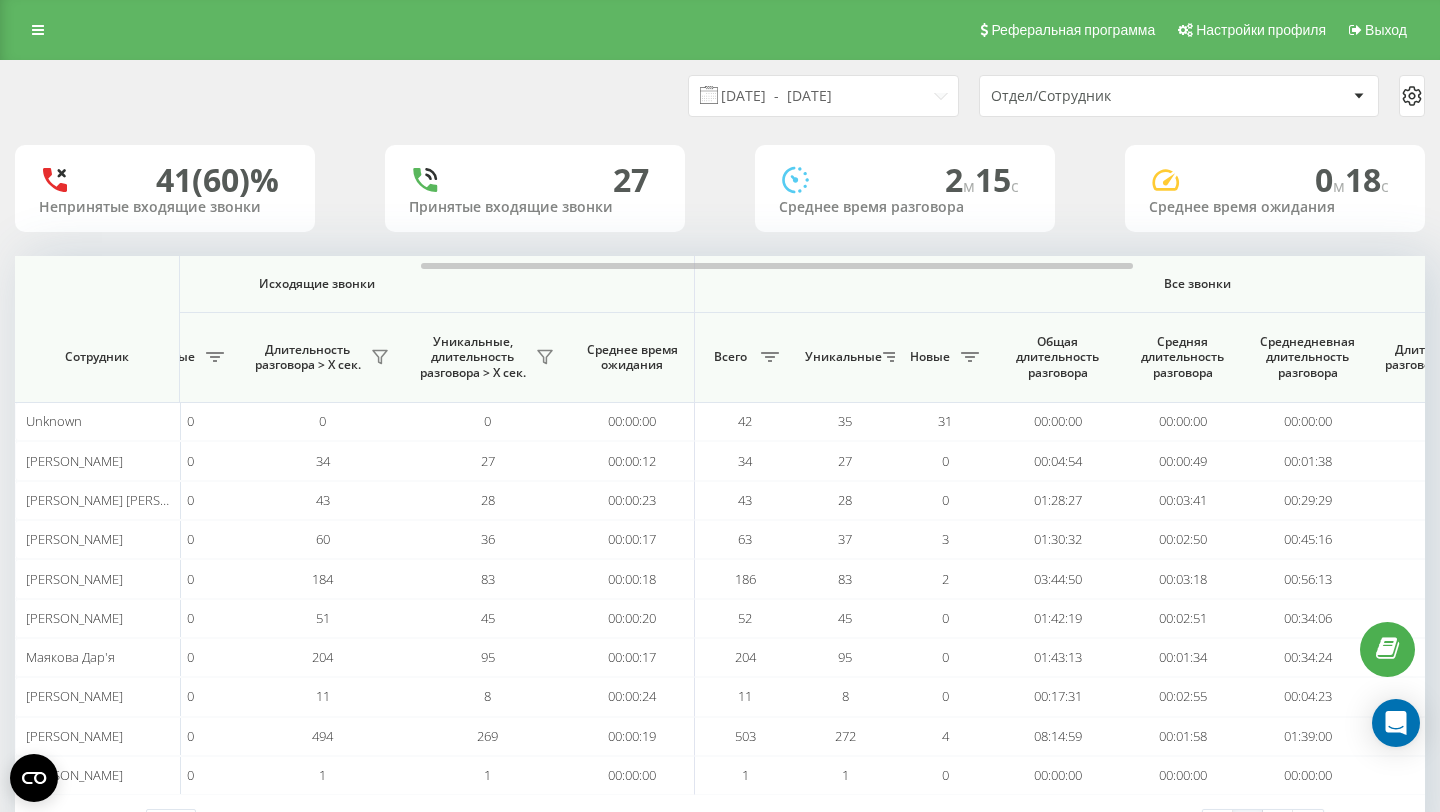 scroll, scrollTop: 0, scrollLeft: 1304, axis: horizontal 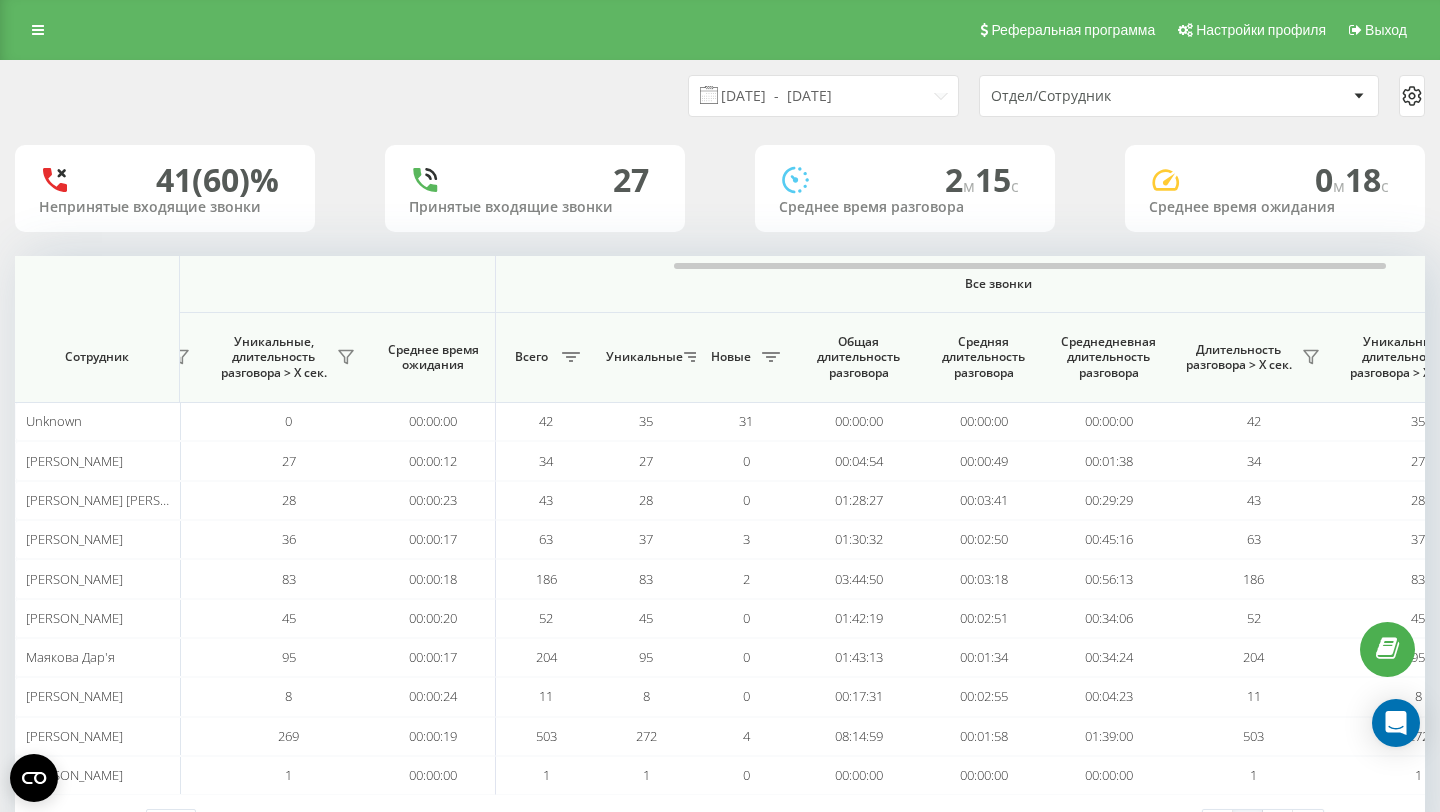 click on "Отдел/Сотрудник" at bounding box center [1110, 96] 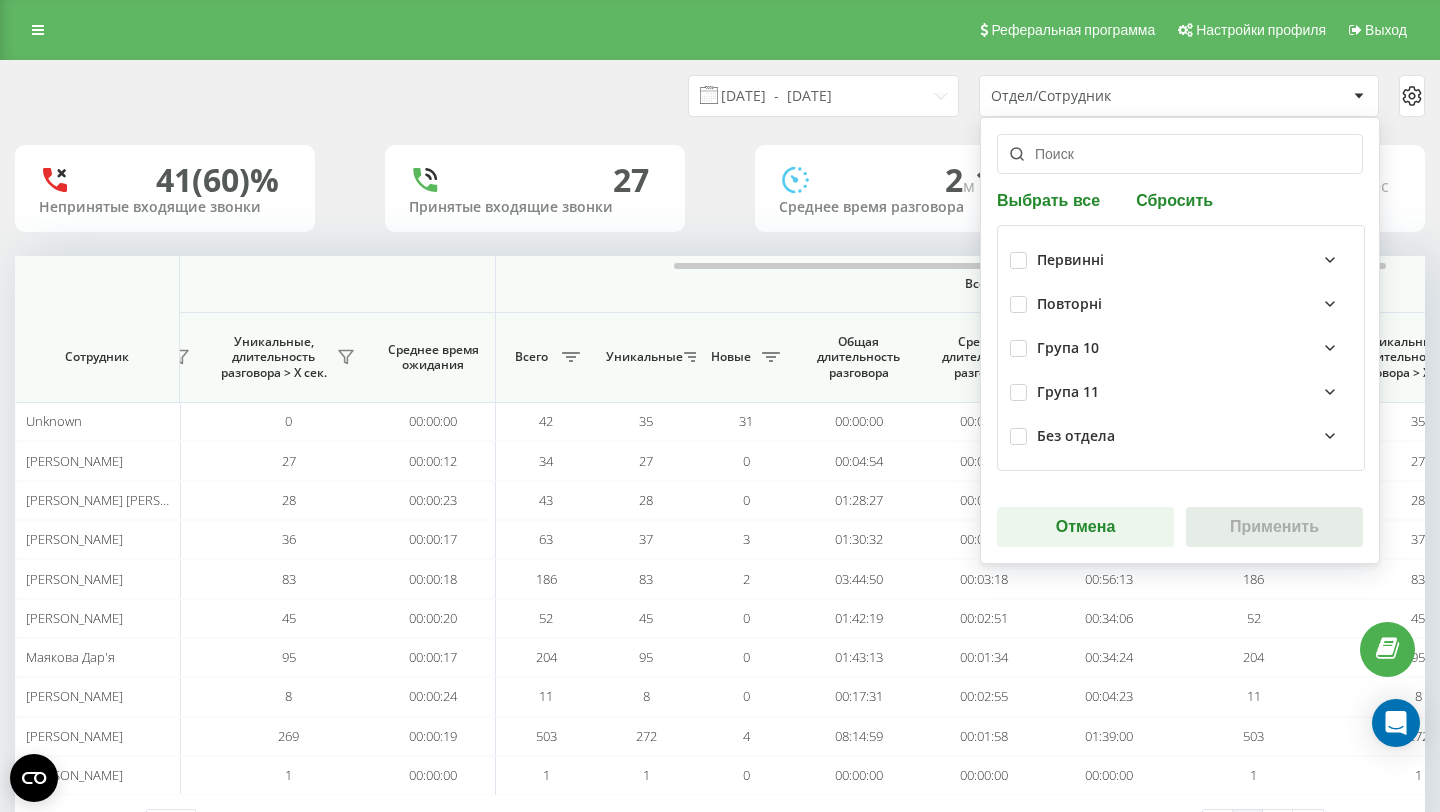 click at bounding box center (1180, 154) 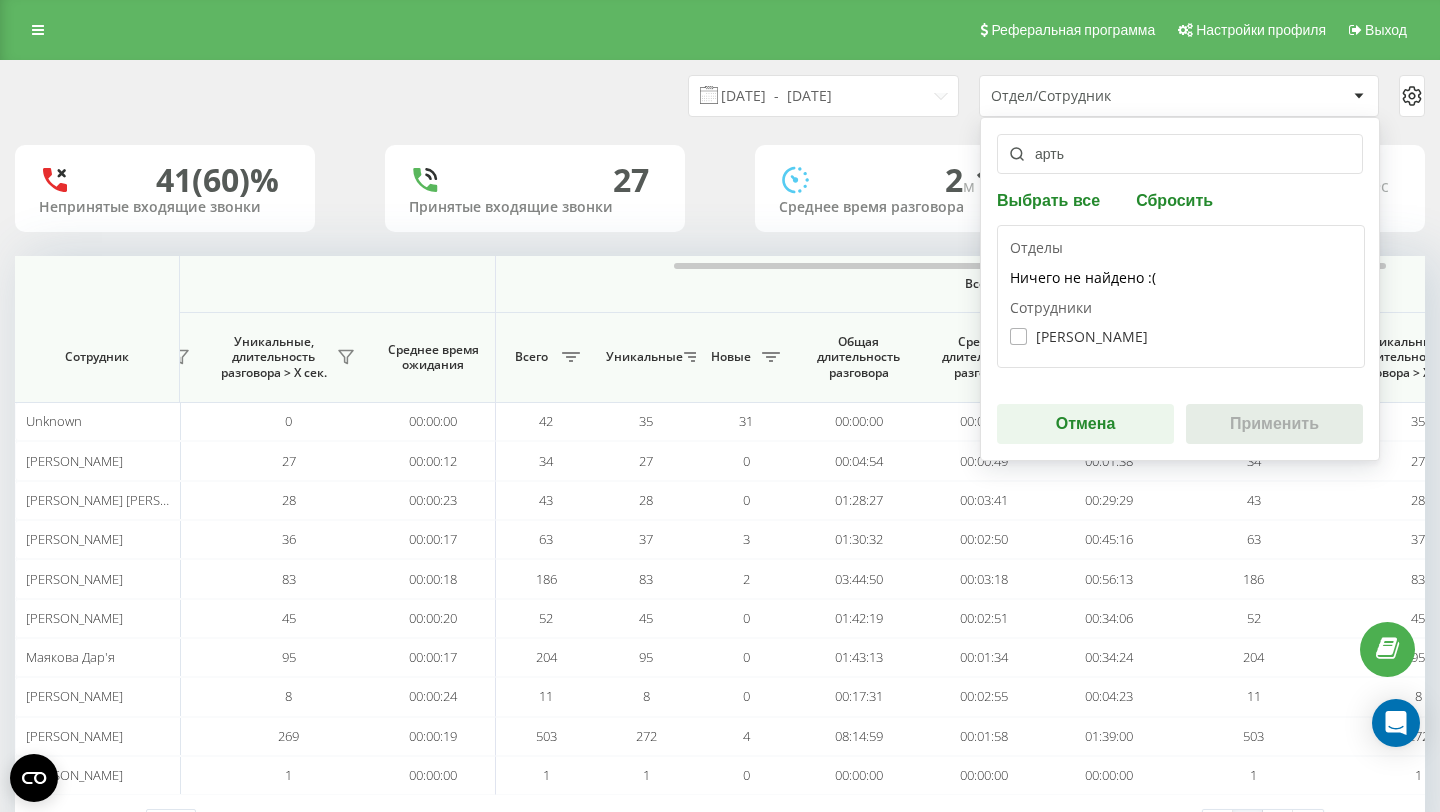 type on "арть" 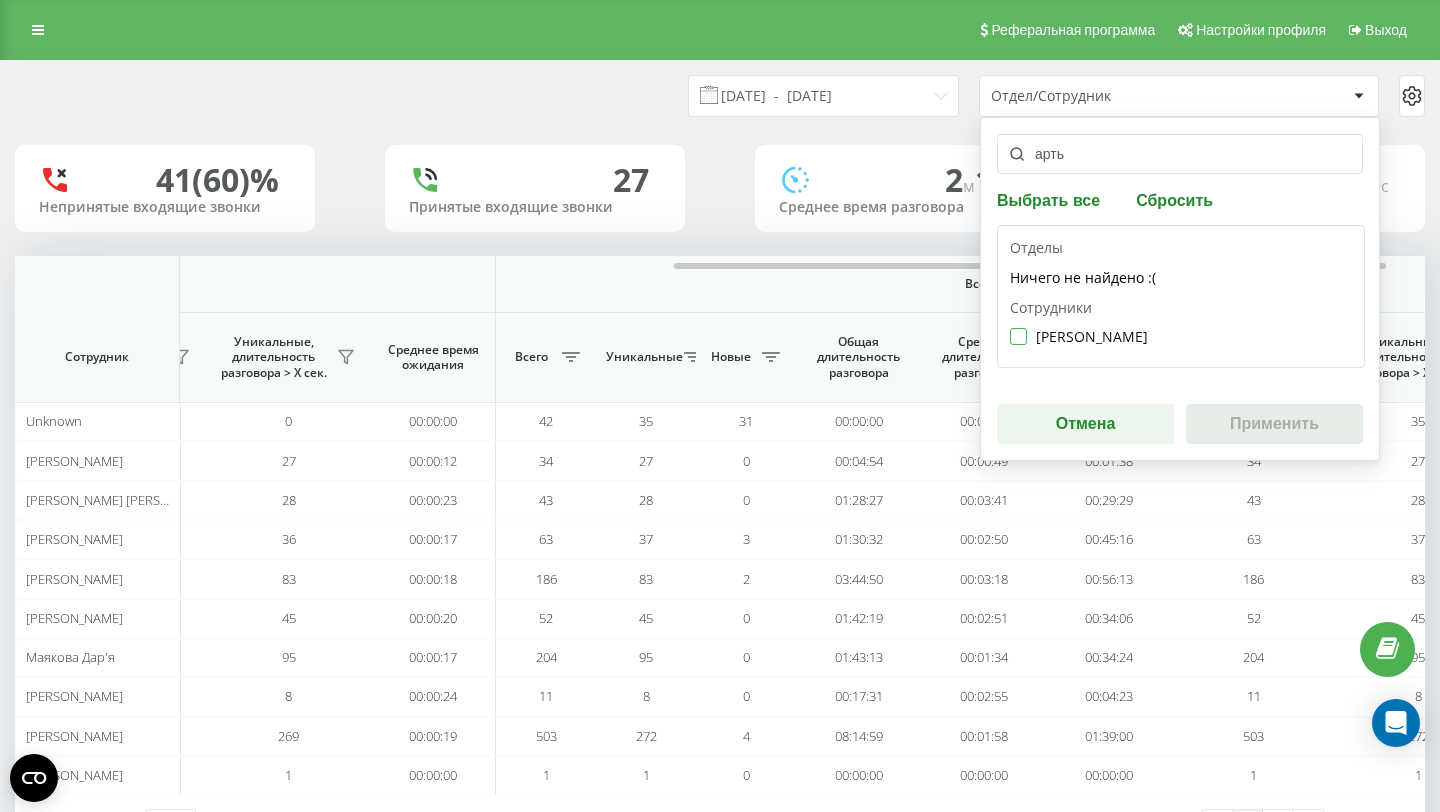 click on "Артьомова Влада" at bounding box center [1079, 336] 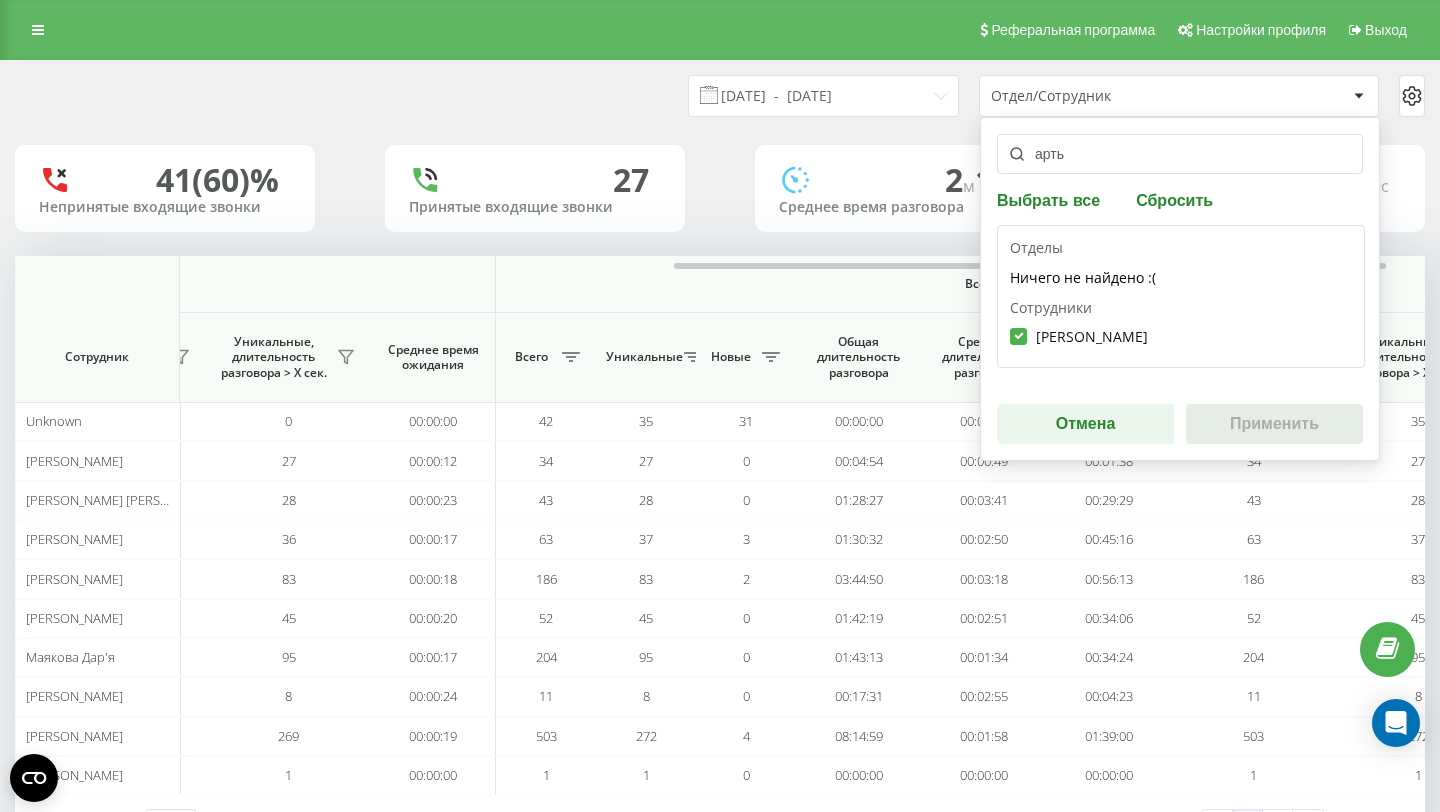 checkbox on "true" 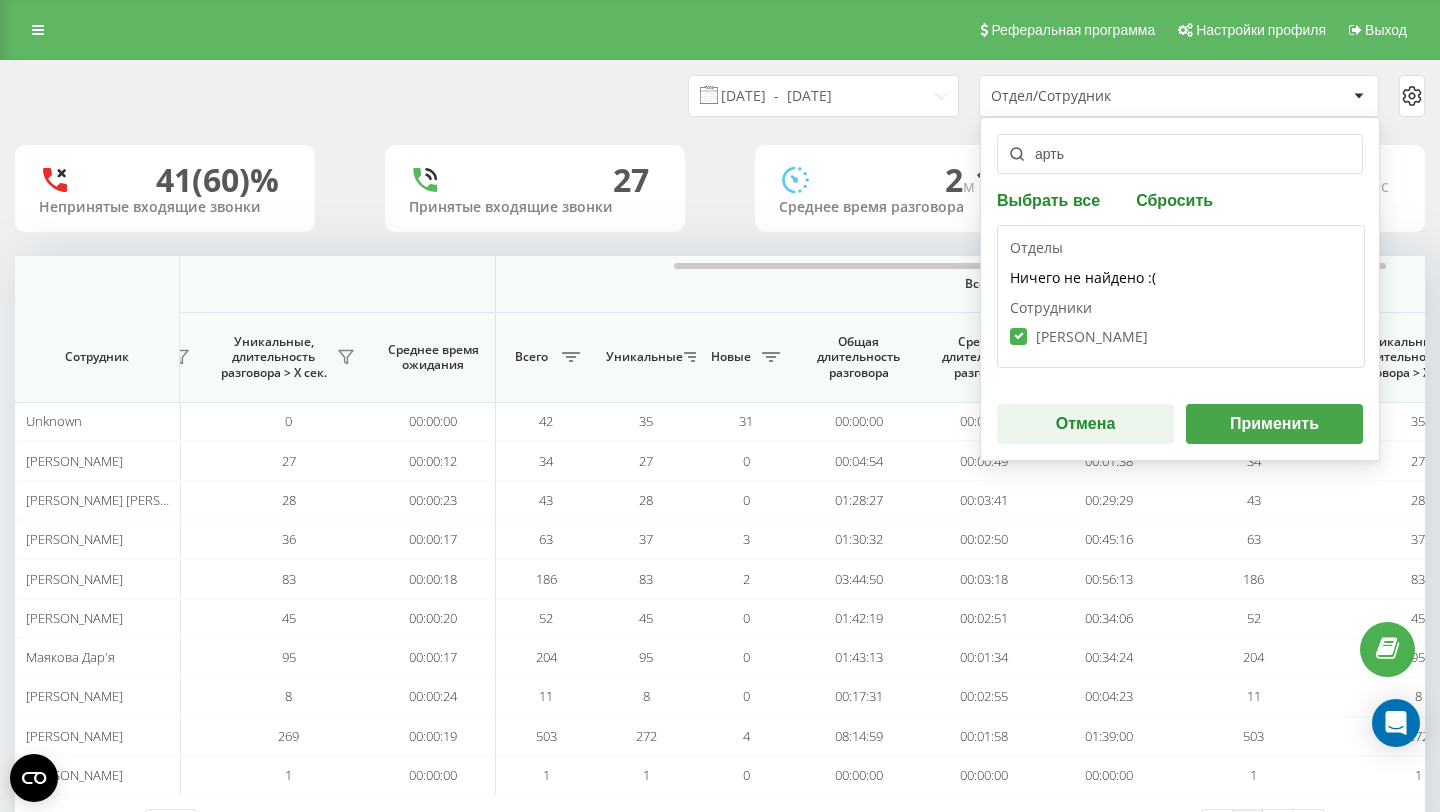 click on "арть Выбрать все Сбросить Отделы Ничего не найдено :( Сотрудники Артьомова Влада Отмена Применить" at bounding box center [1180, 289] 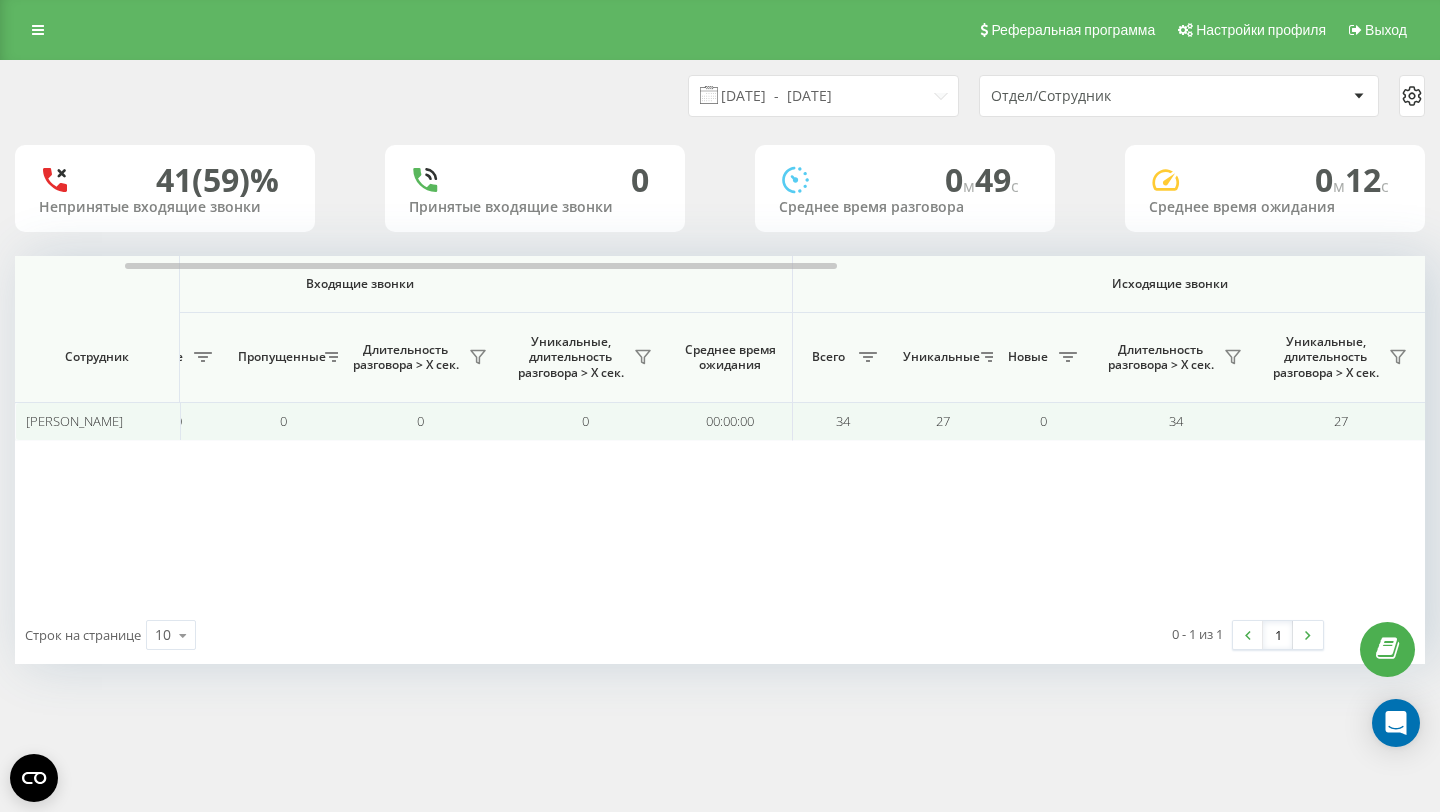 scroll, scrollTop: 0, scrollLeft: 257, axis: horizontal 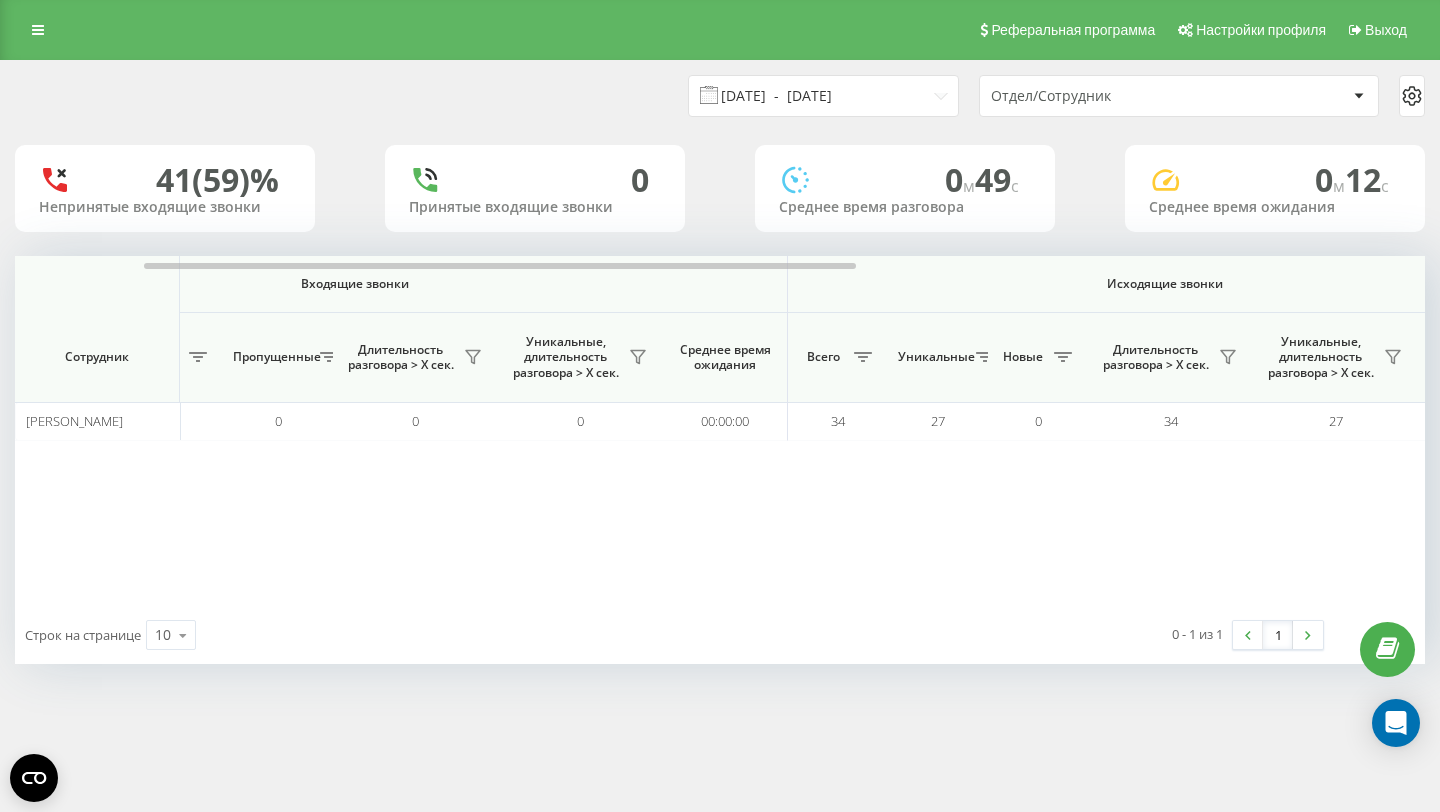 click on "07.07.2025  -  11.07.2025" at bounding box center [823, 96] 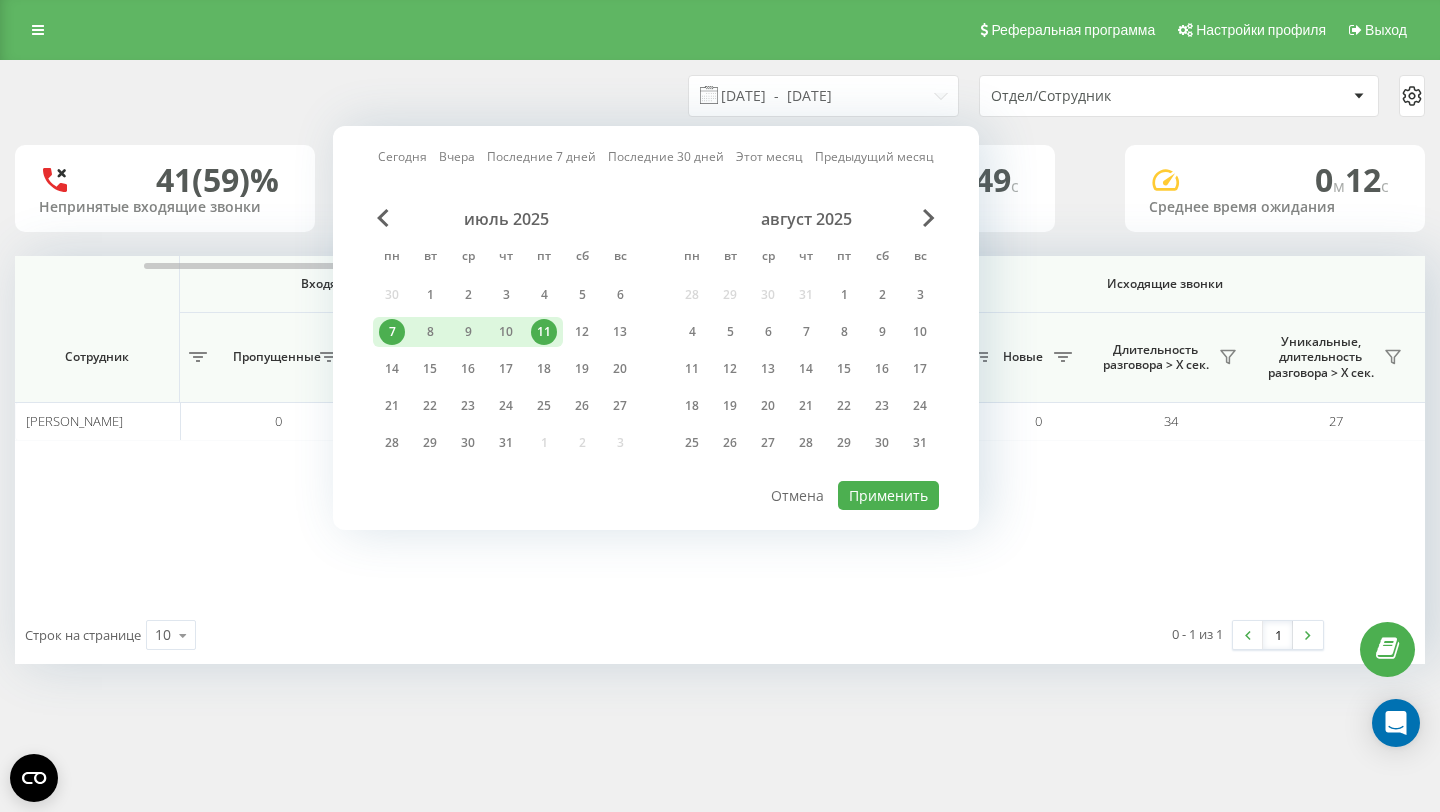click on "11" at bounding box center [544, 332] 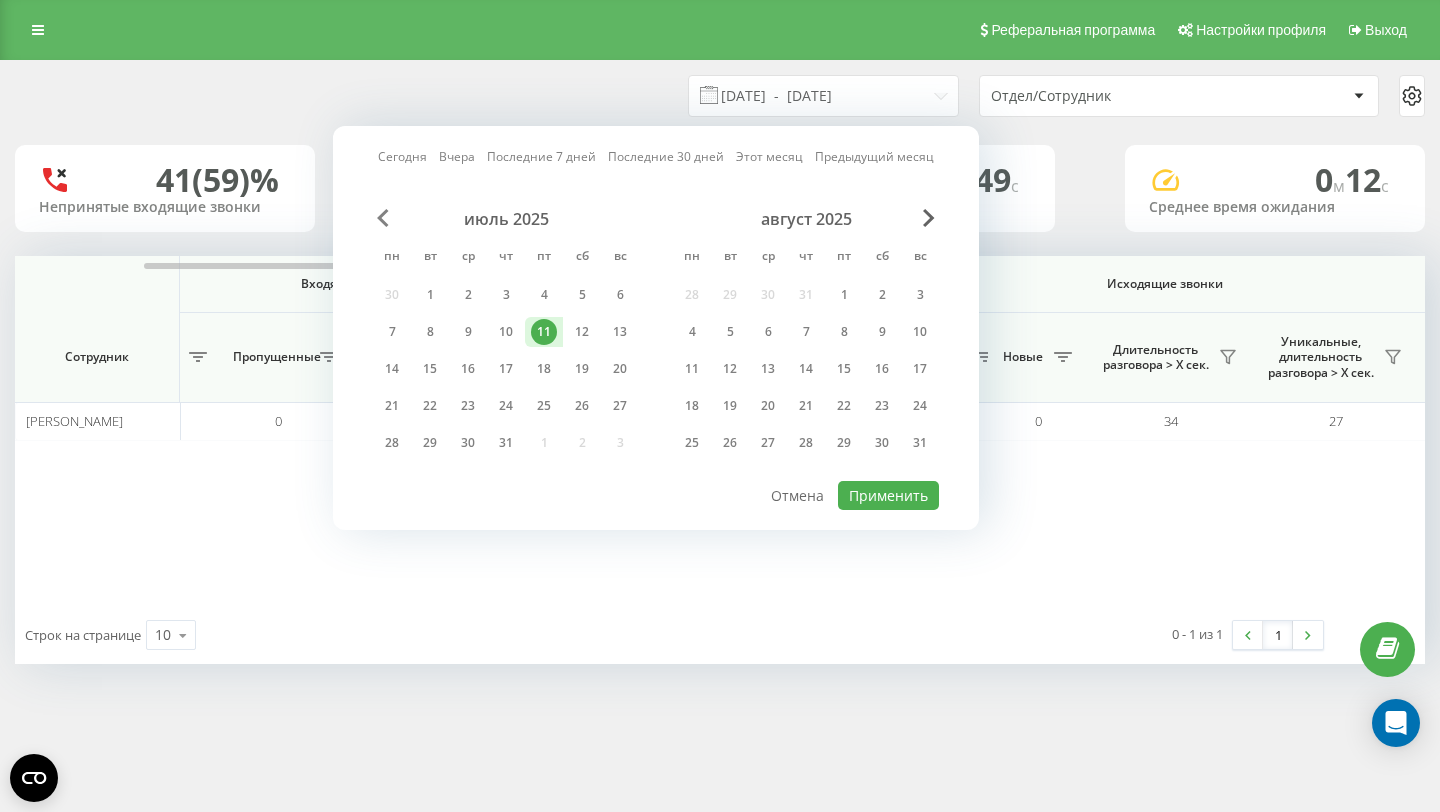 click at bounding box center [383, 218] 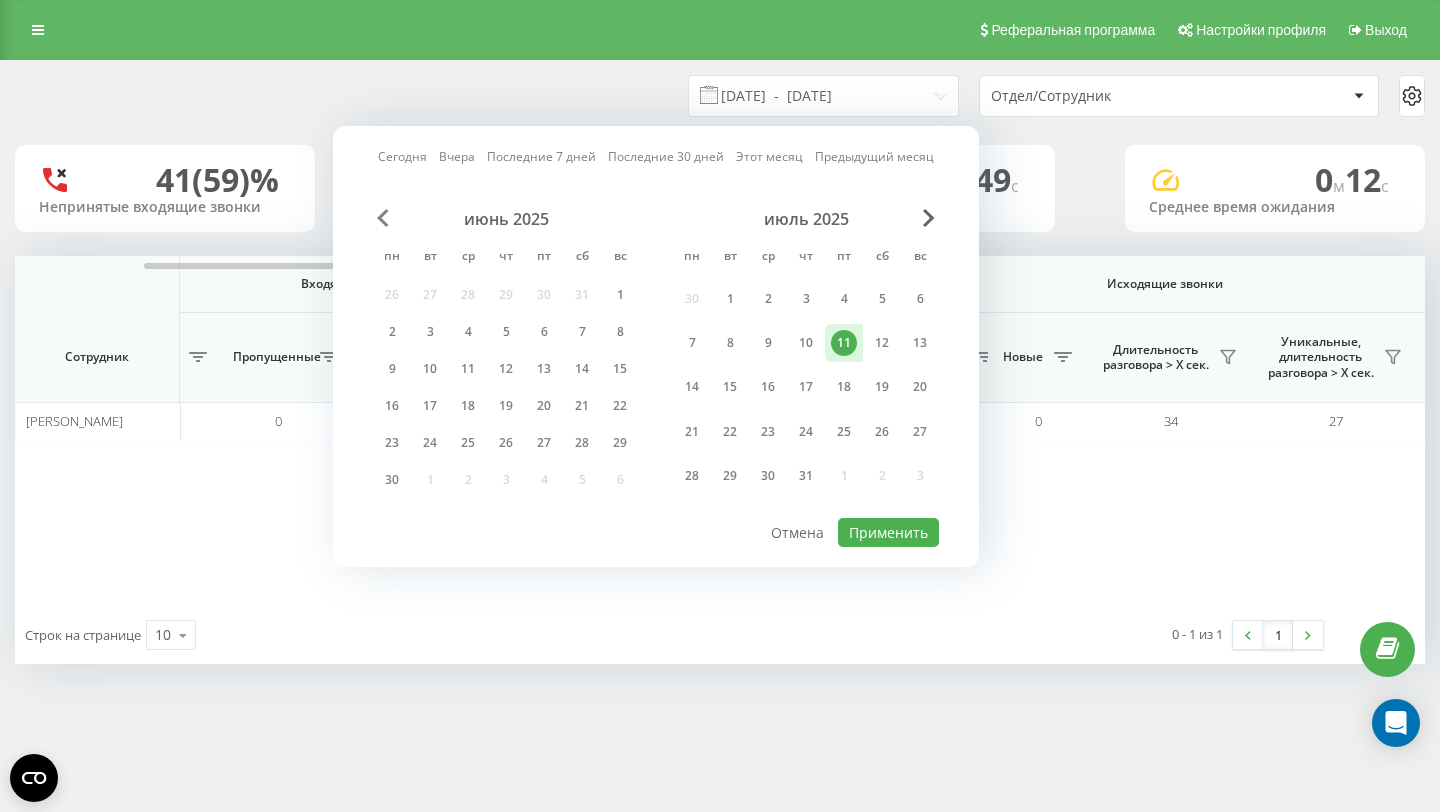click at bounding box center (383, 218) 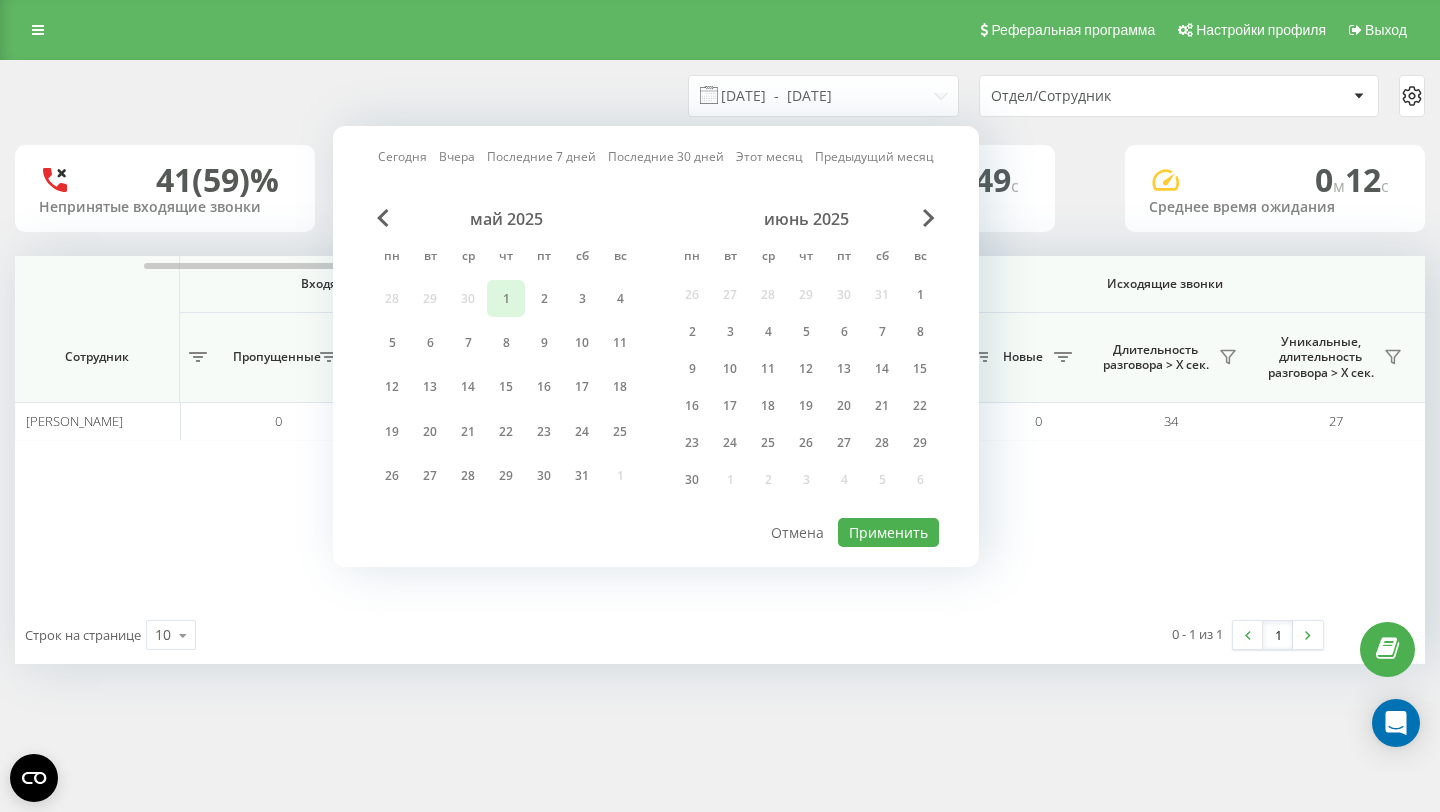click on "1" at bounding box center (506, 299) 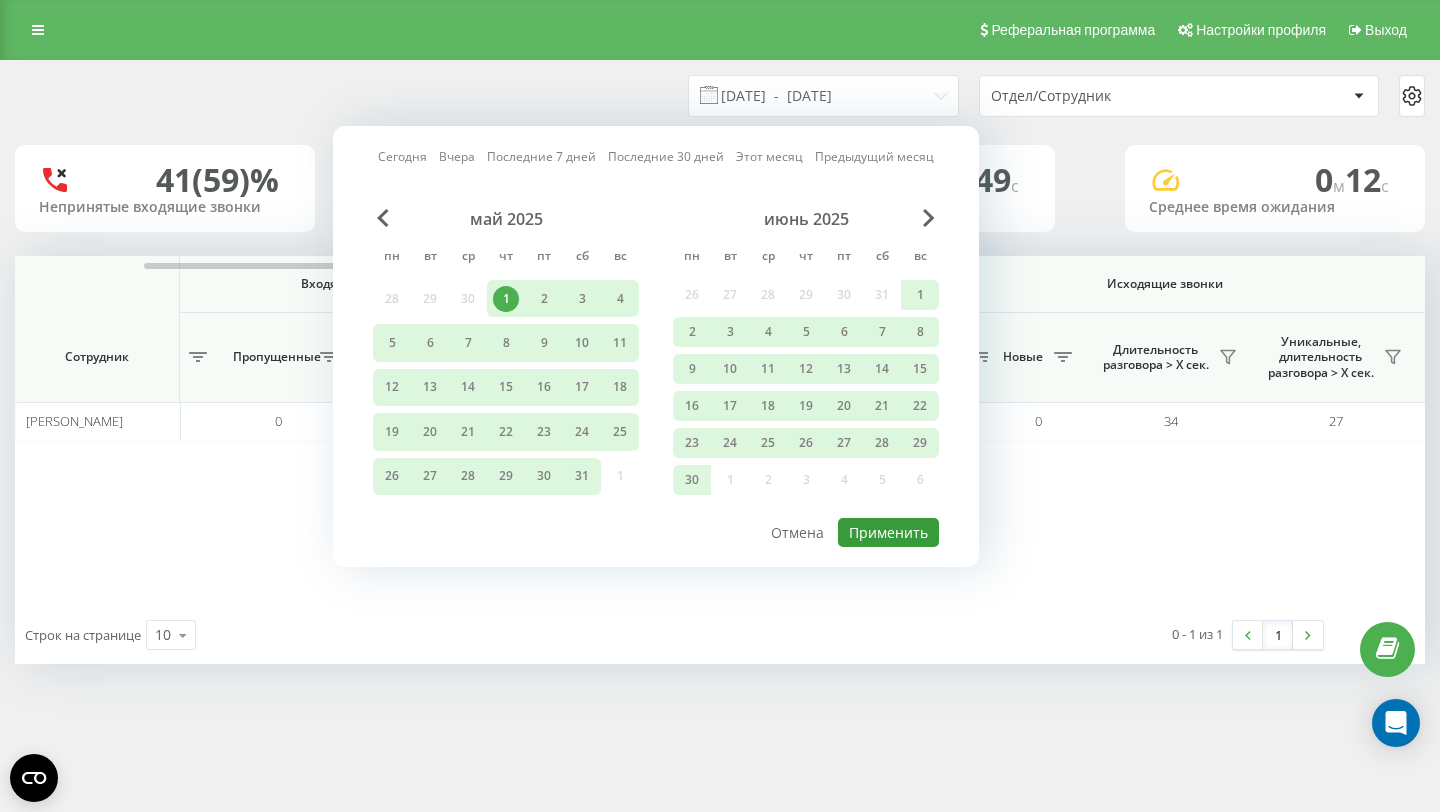 click on "Применить" at bounding box center [888, 532] 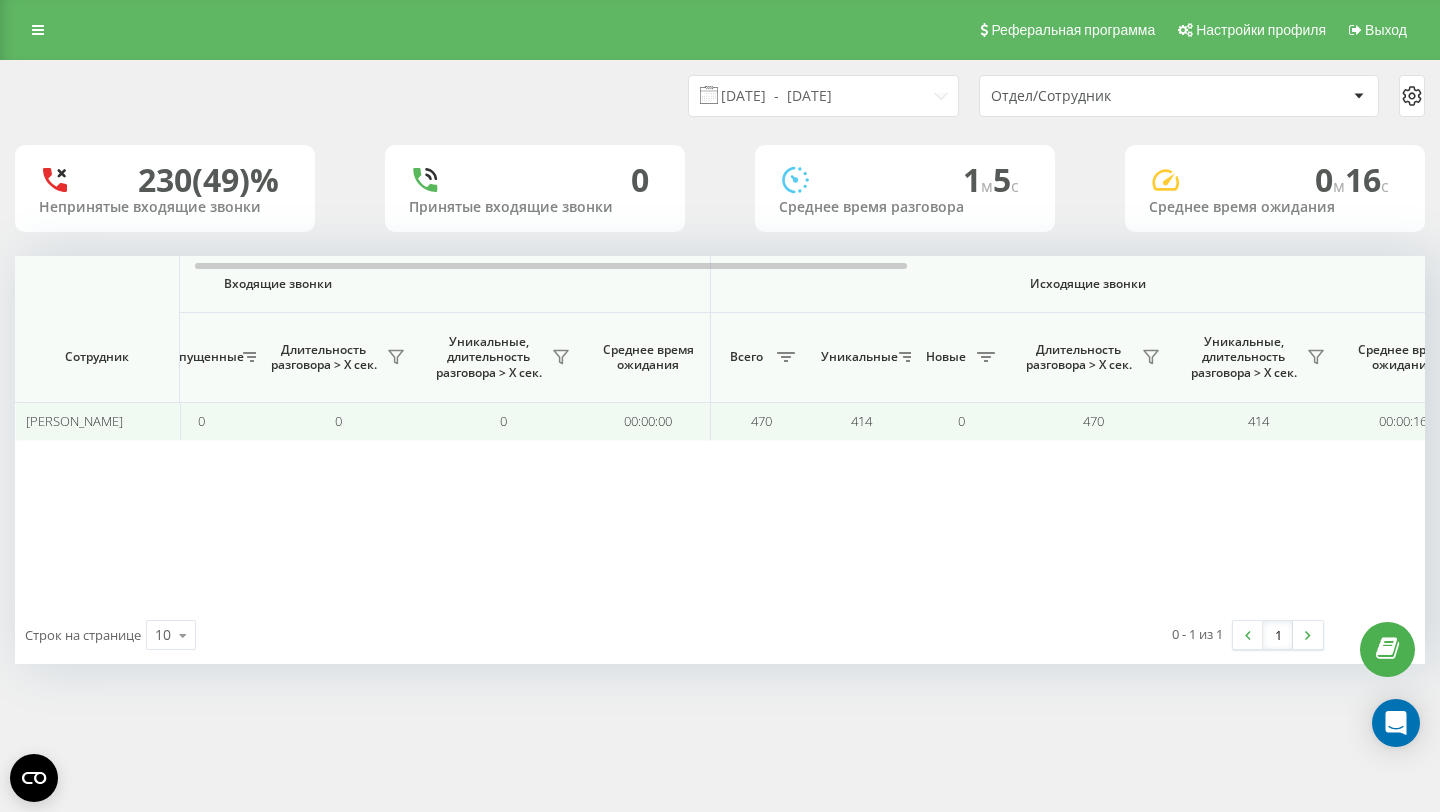 scroll, scrollTop: 0, scrollLeft: 357, axis: horizontal 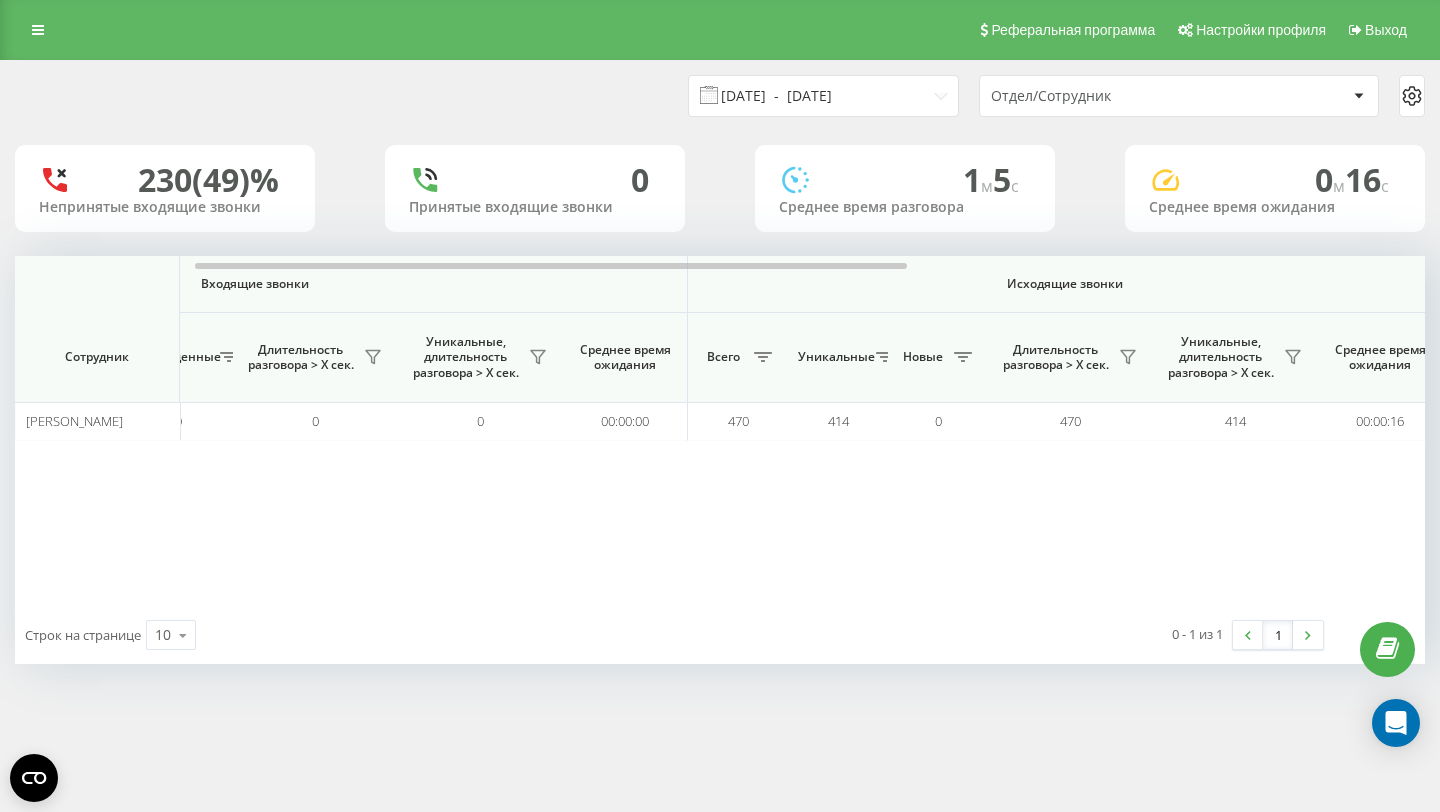 click on "01.05.2025  -  11.07.2025" at bounding box center [823, 96] 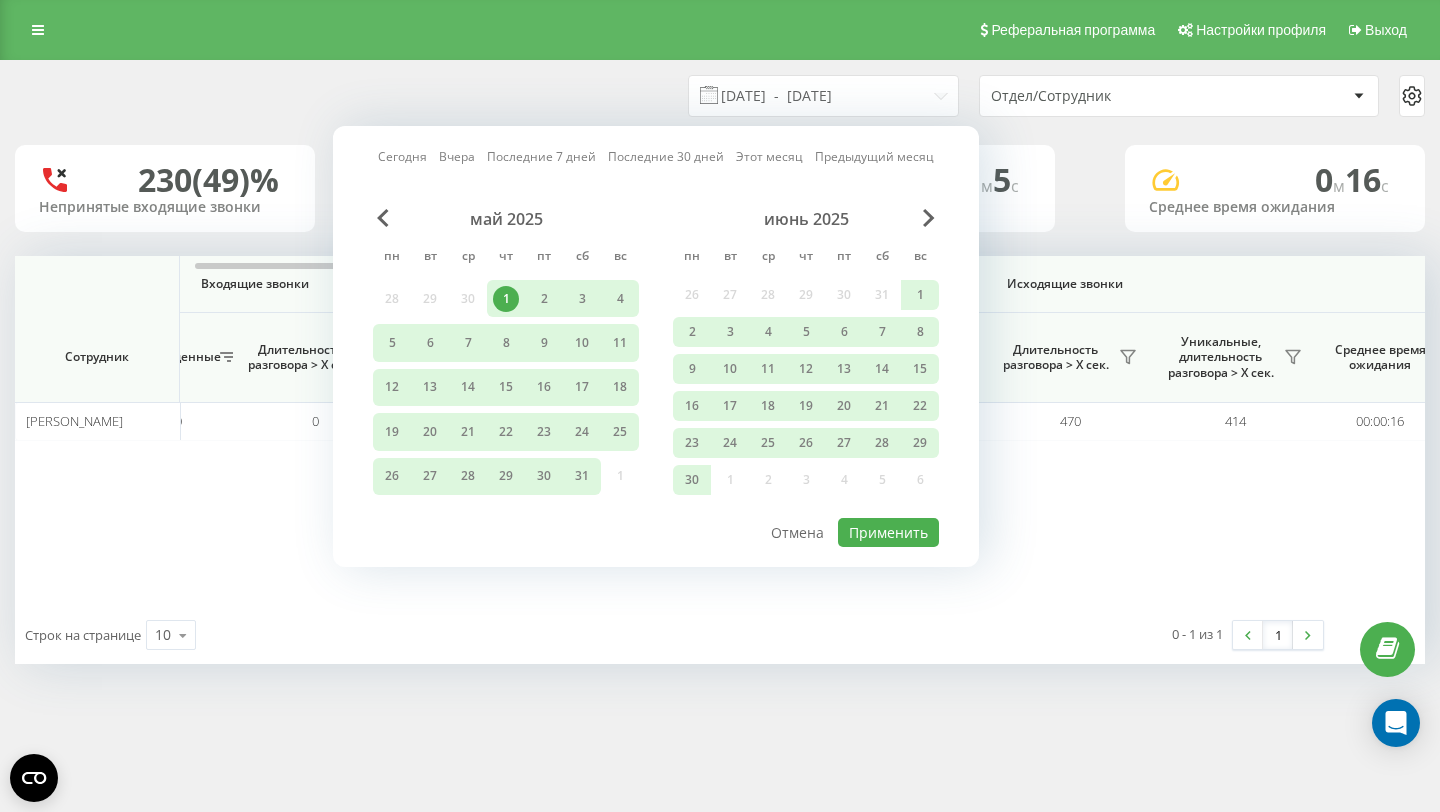 click on "июнь 2025" at bounding box center [806, 219] 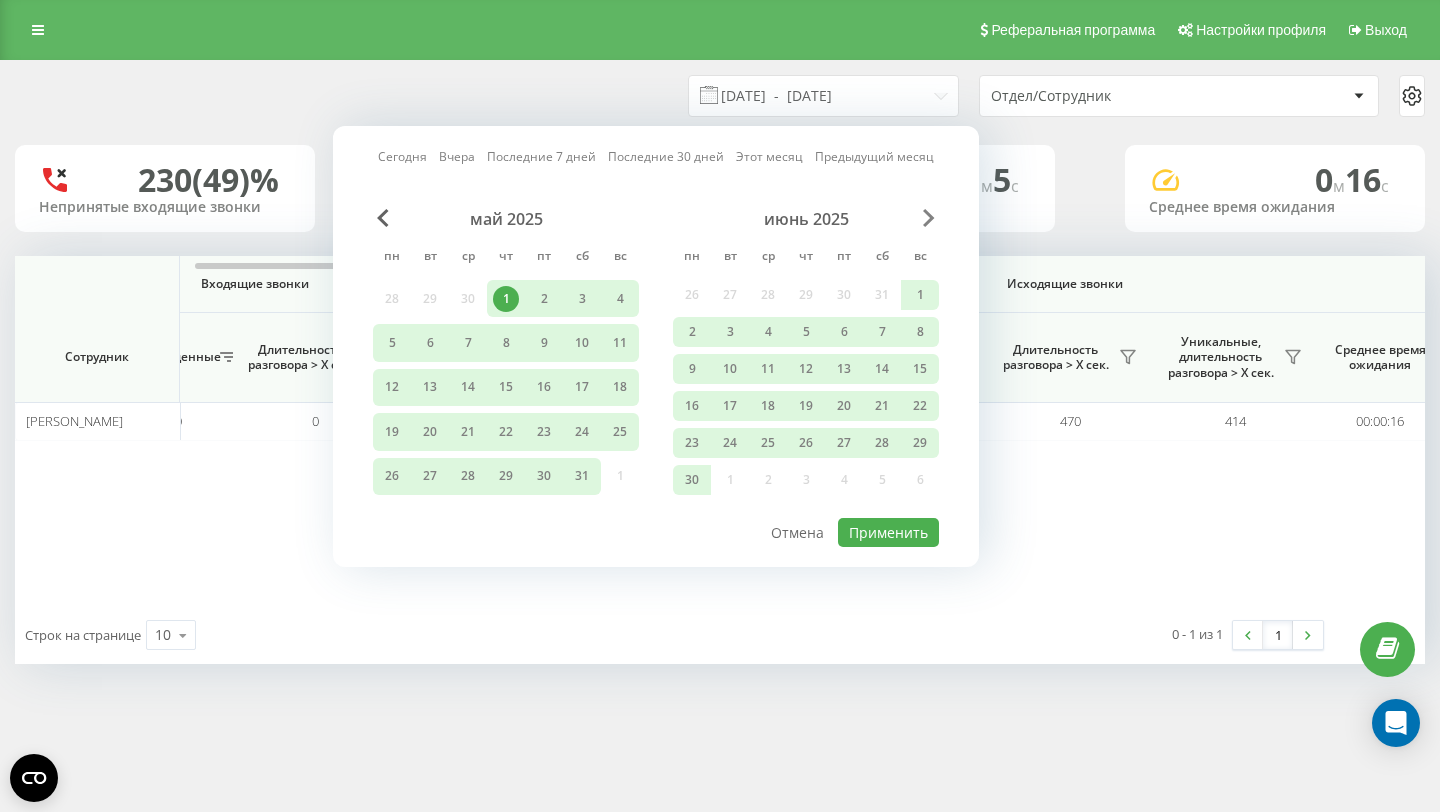 click at bounding box center [929, 218] 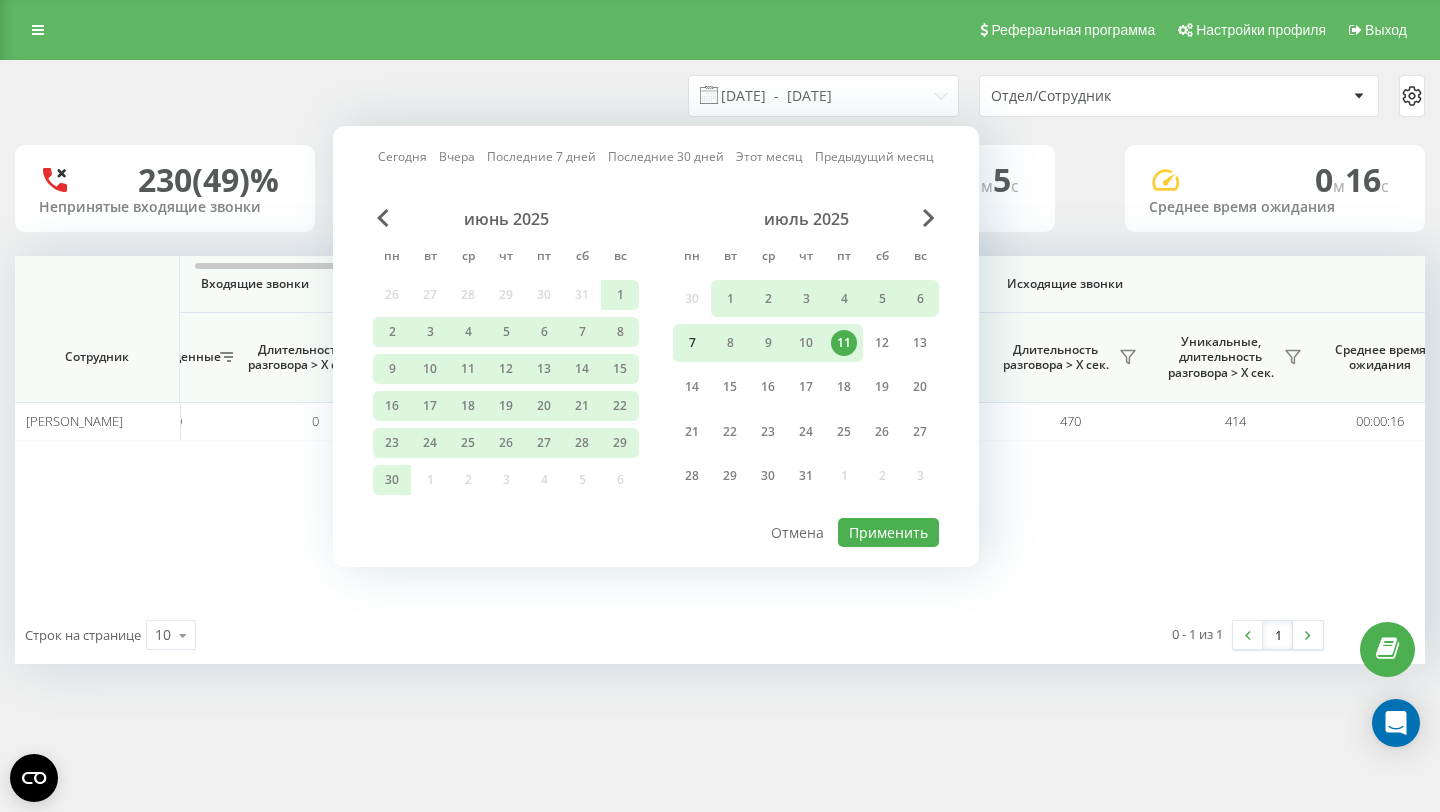 click on "7" at bounding box center [692, 343] 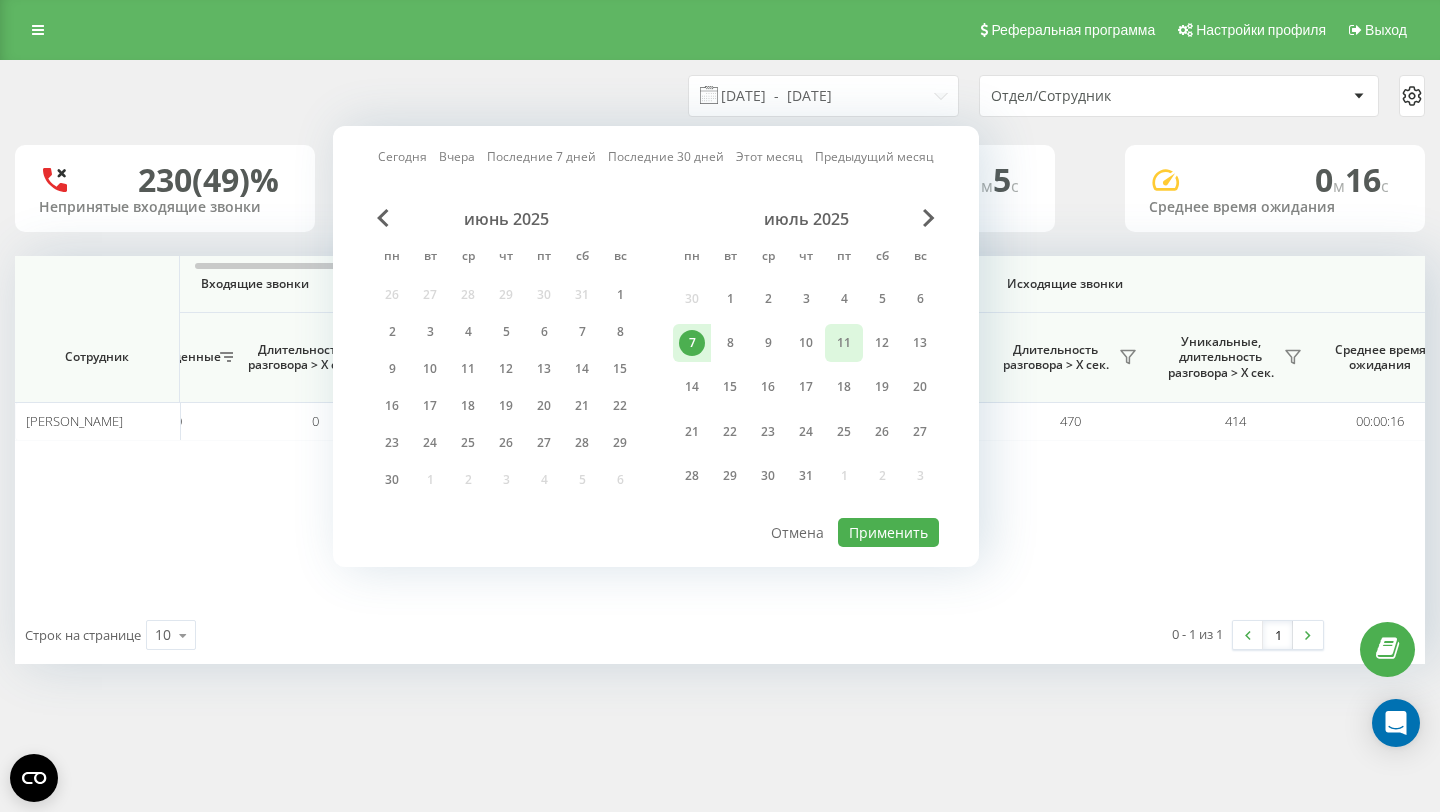 click on "11" at bounding box center [844, 343] 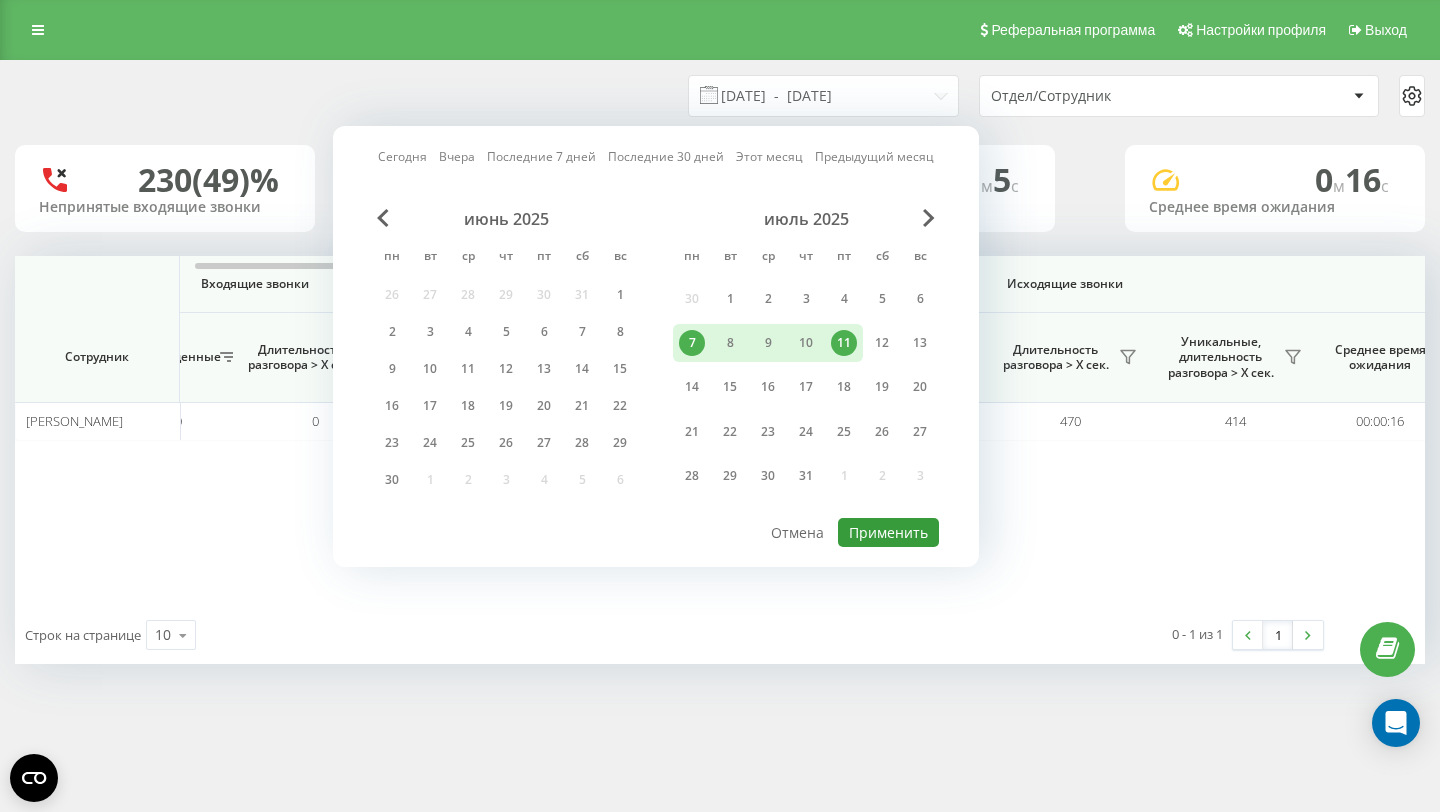 click on "Применить" at bounding box center (888, 532) 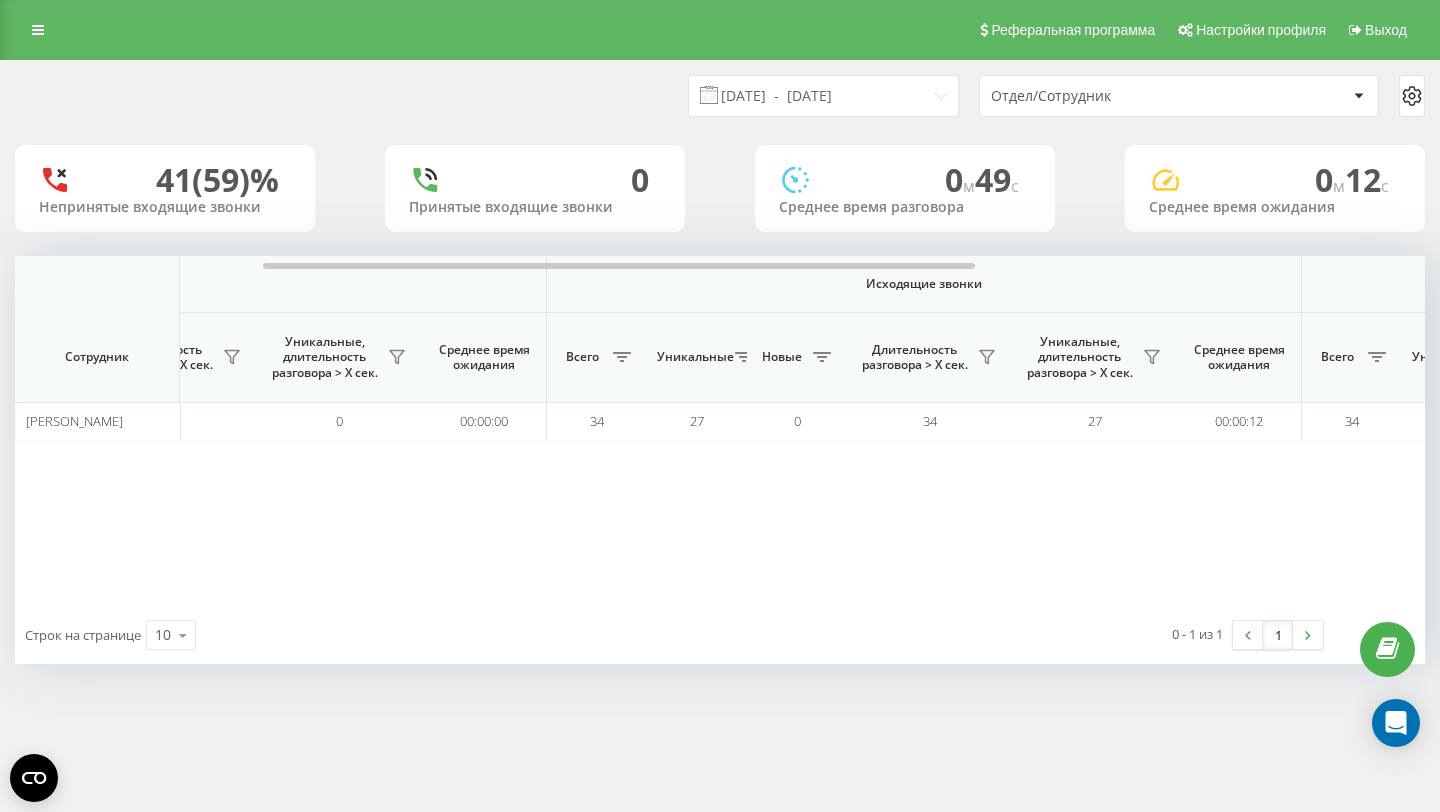 scroll, scrollTop: 0, scrollLeft: 514, axis: horizontal 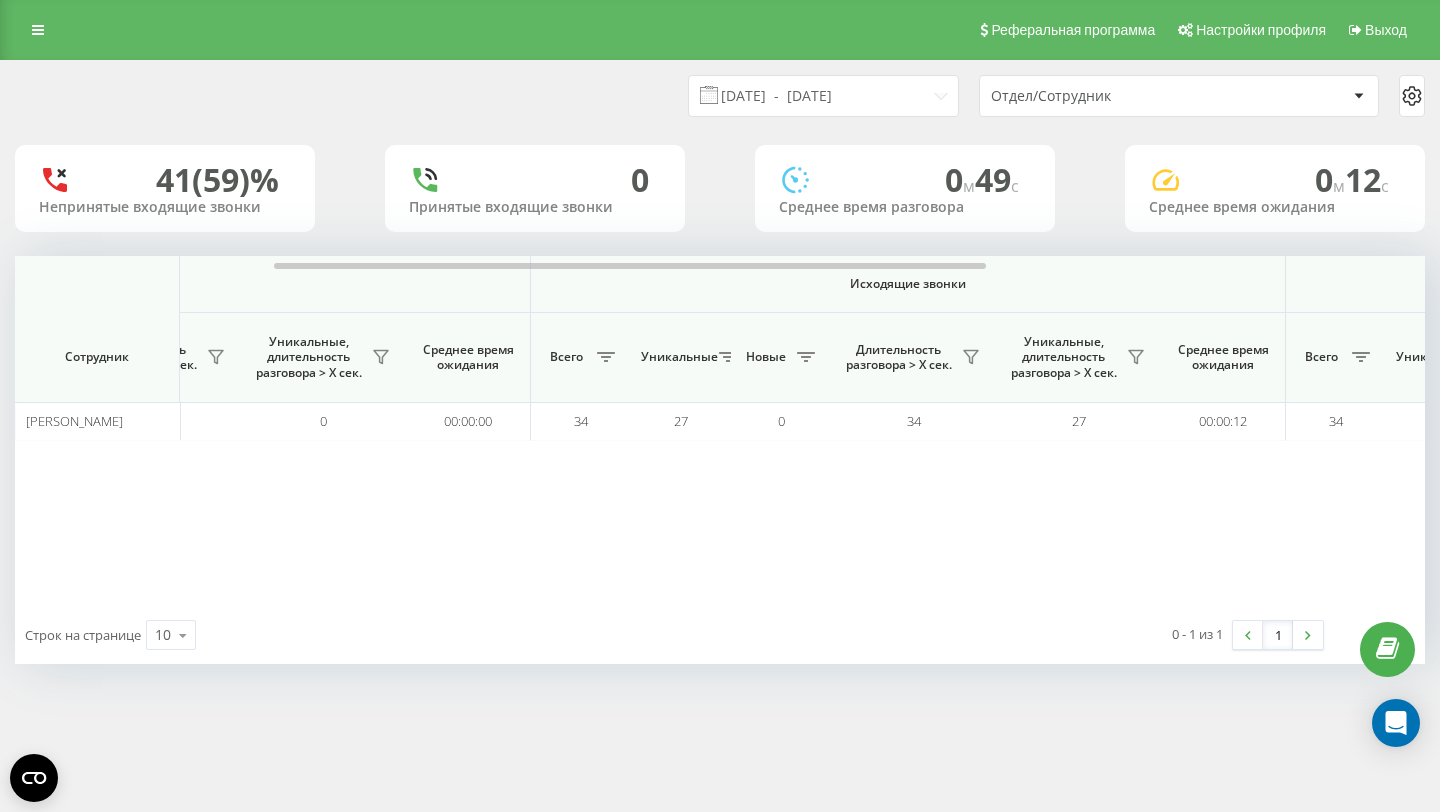 click on "Отдел/Сотрудник" at bounding box center (1179, 96) 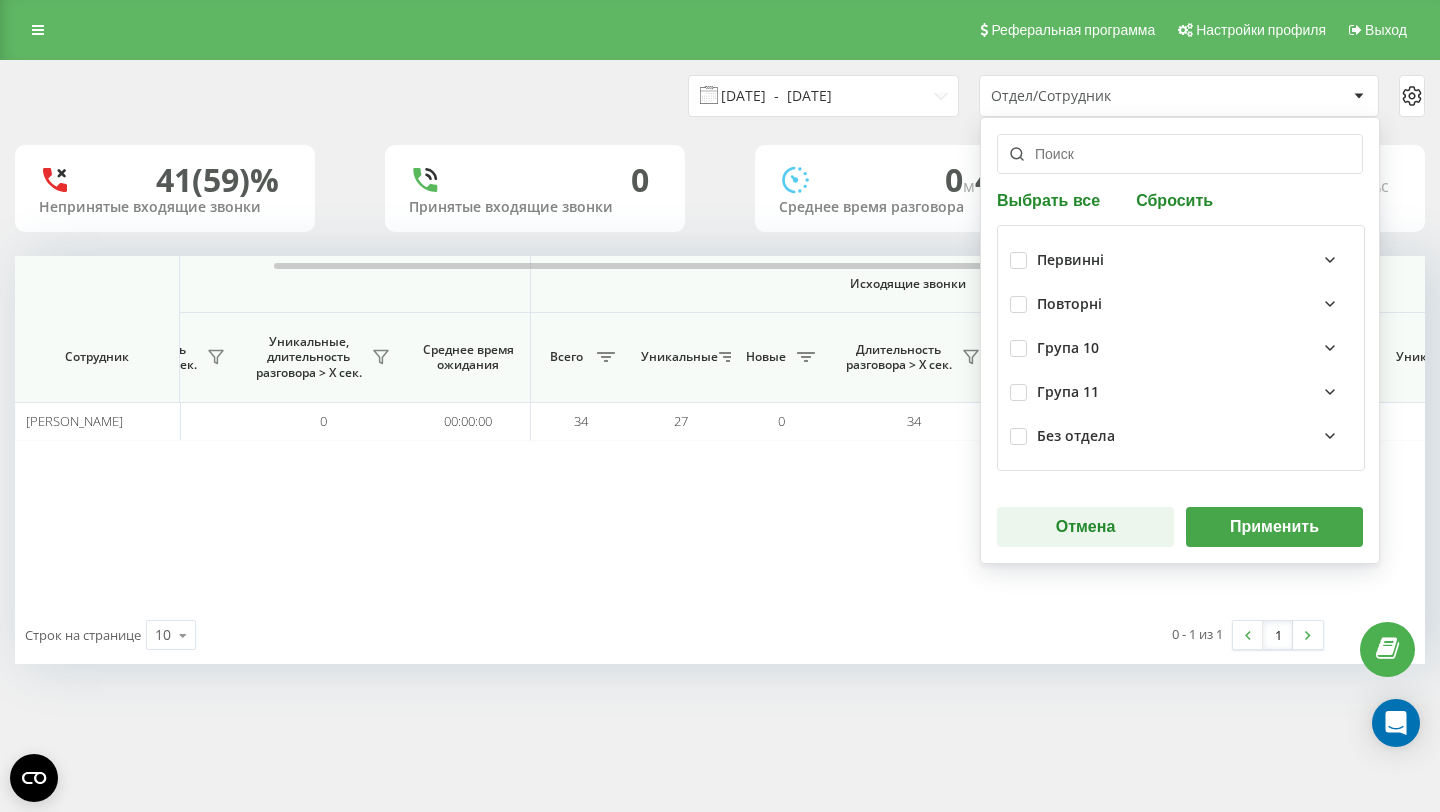click on "07.07.2025  -  11.07.2025" at bounding box center (823, 96) 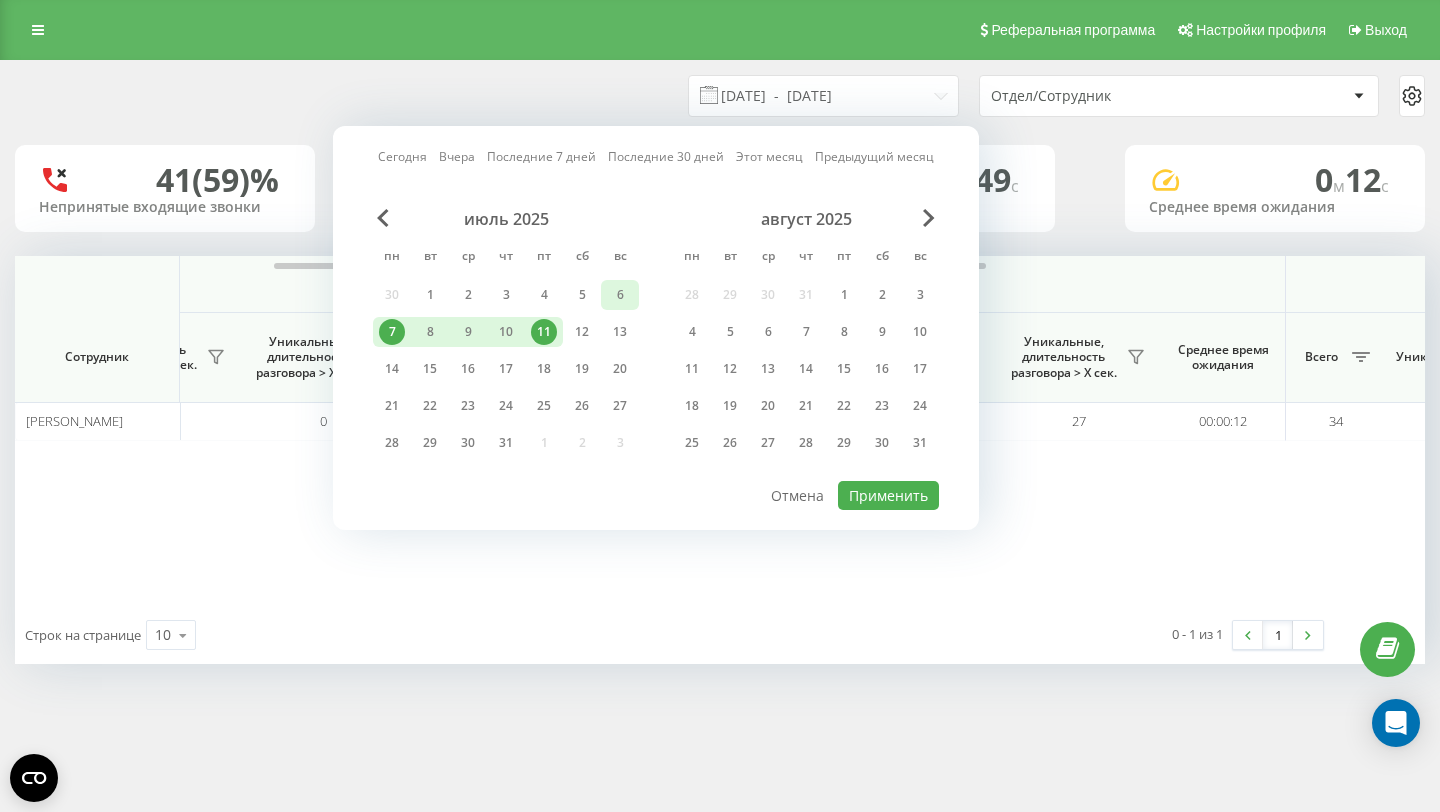 click on "6" at bounding box center (620, 295) 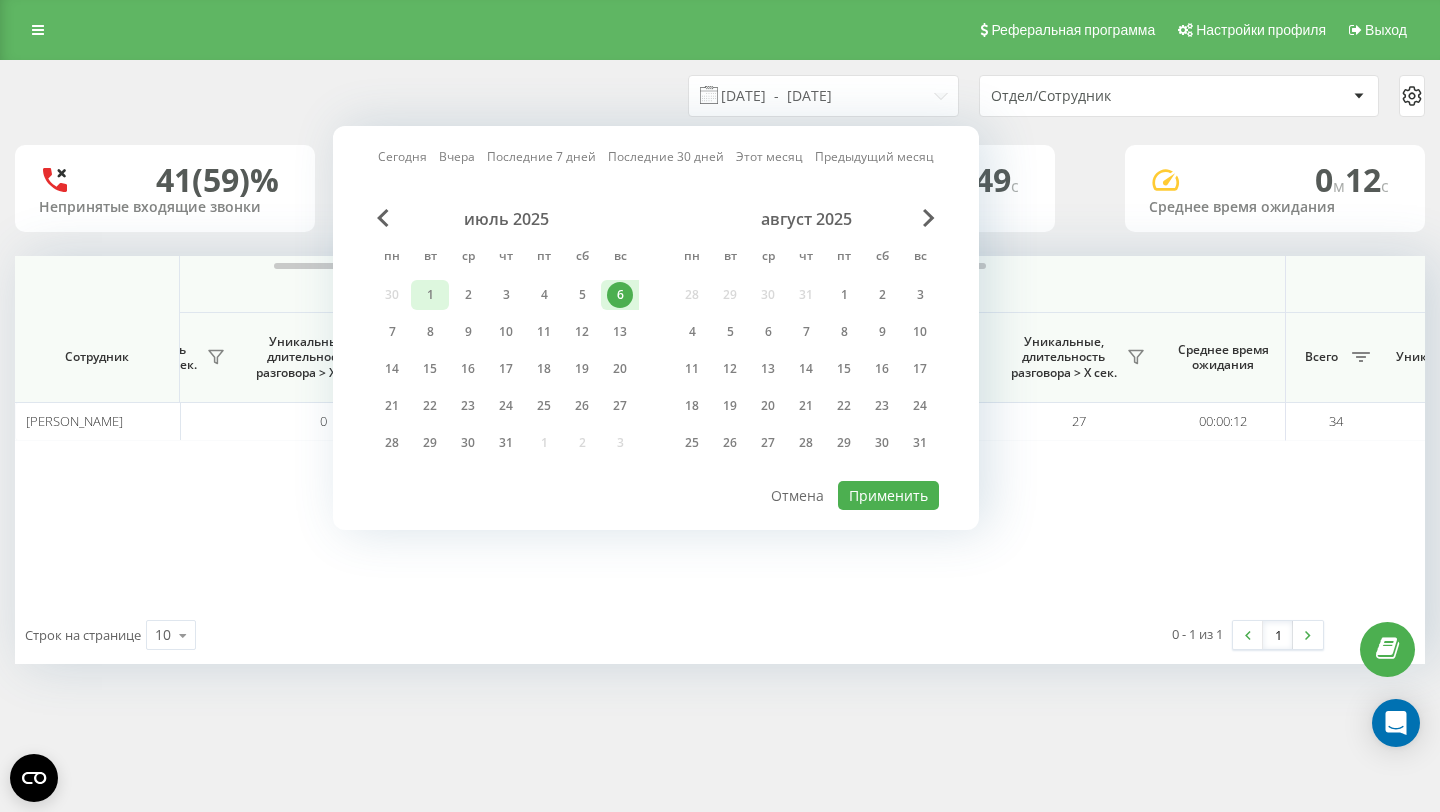 click on "1" at bounding box center (430, 295) 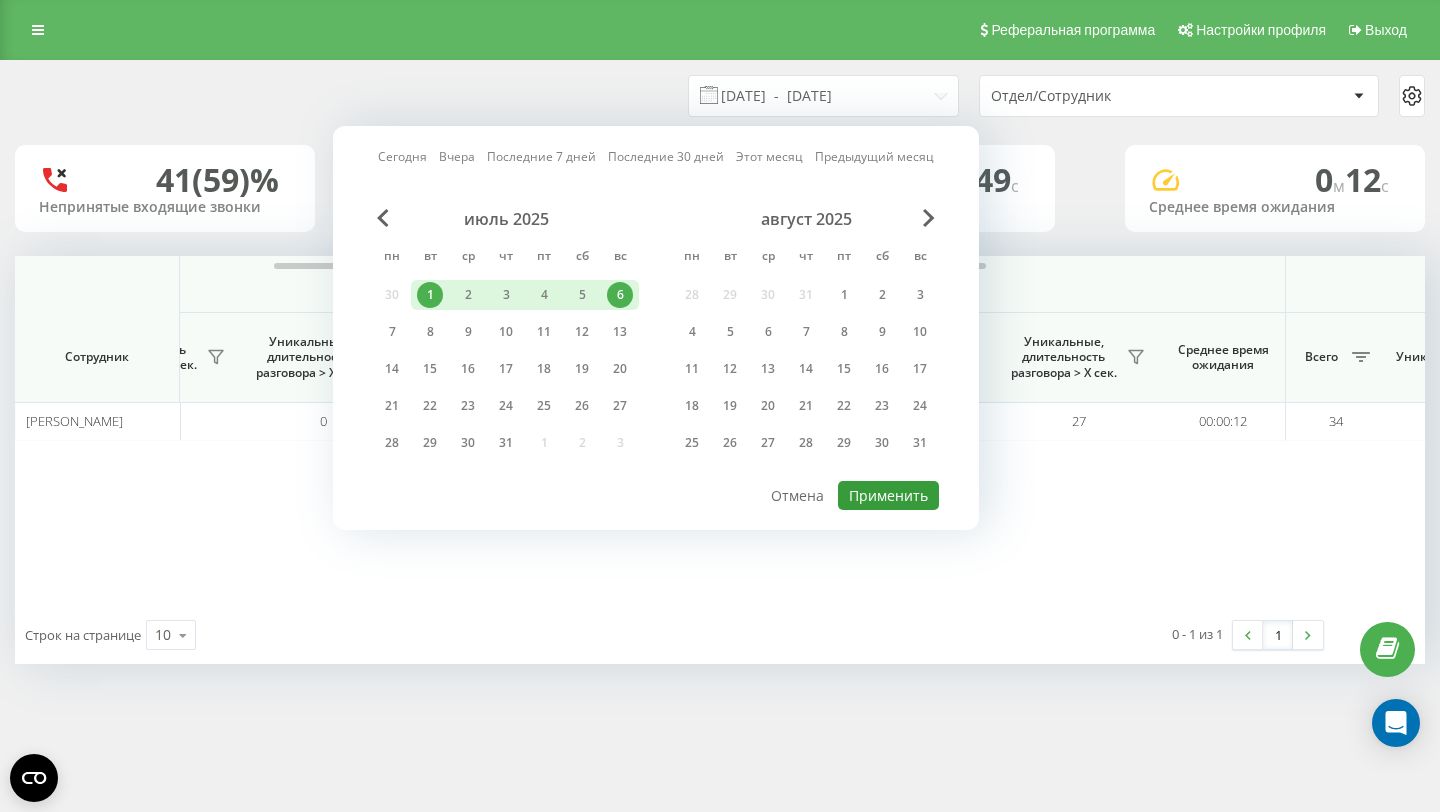 click on "Применить" at bounding box center [888, 495] 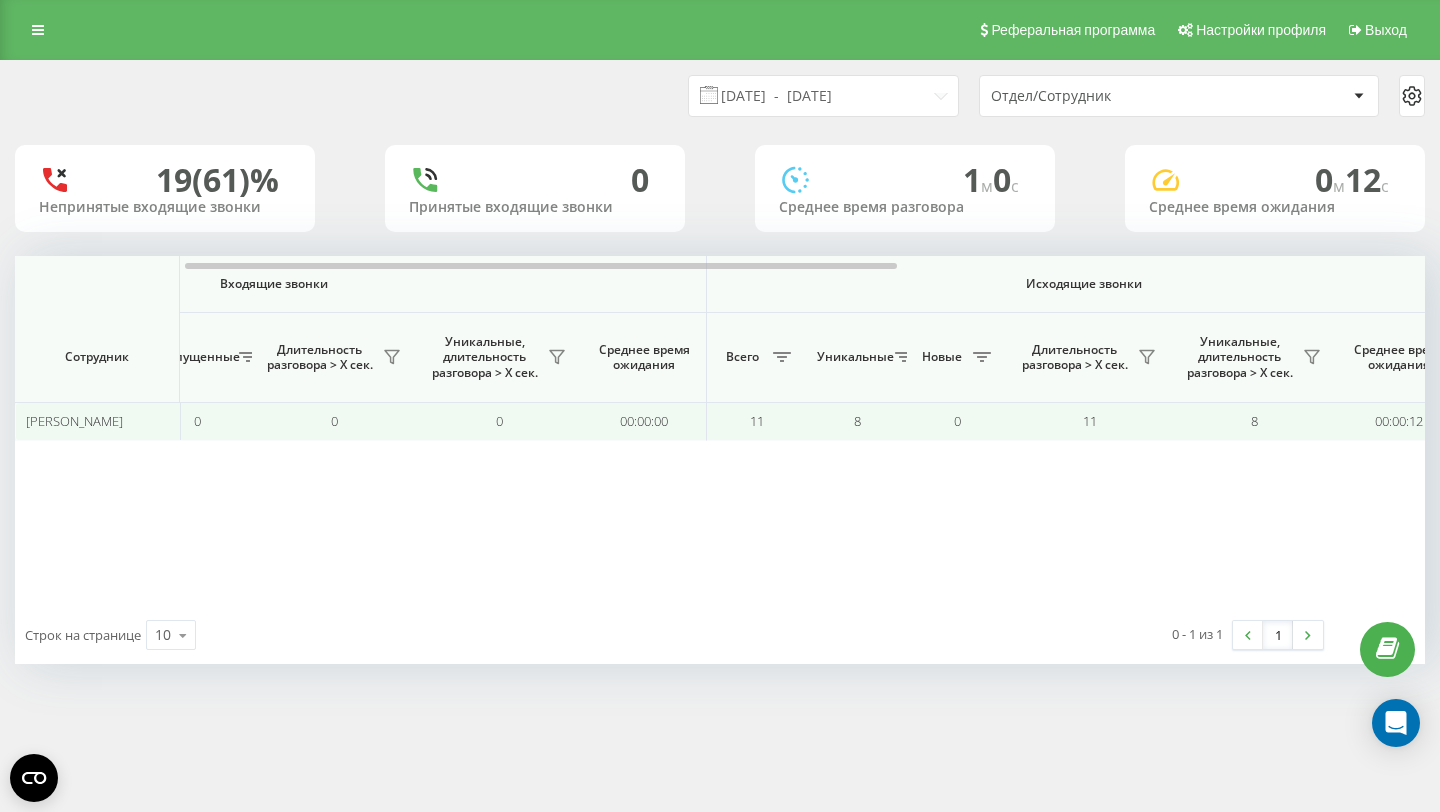 scroll, scrollTop: 0, scrollLeft: 340, axis: horizontal 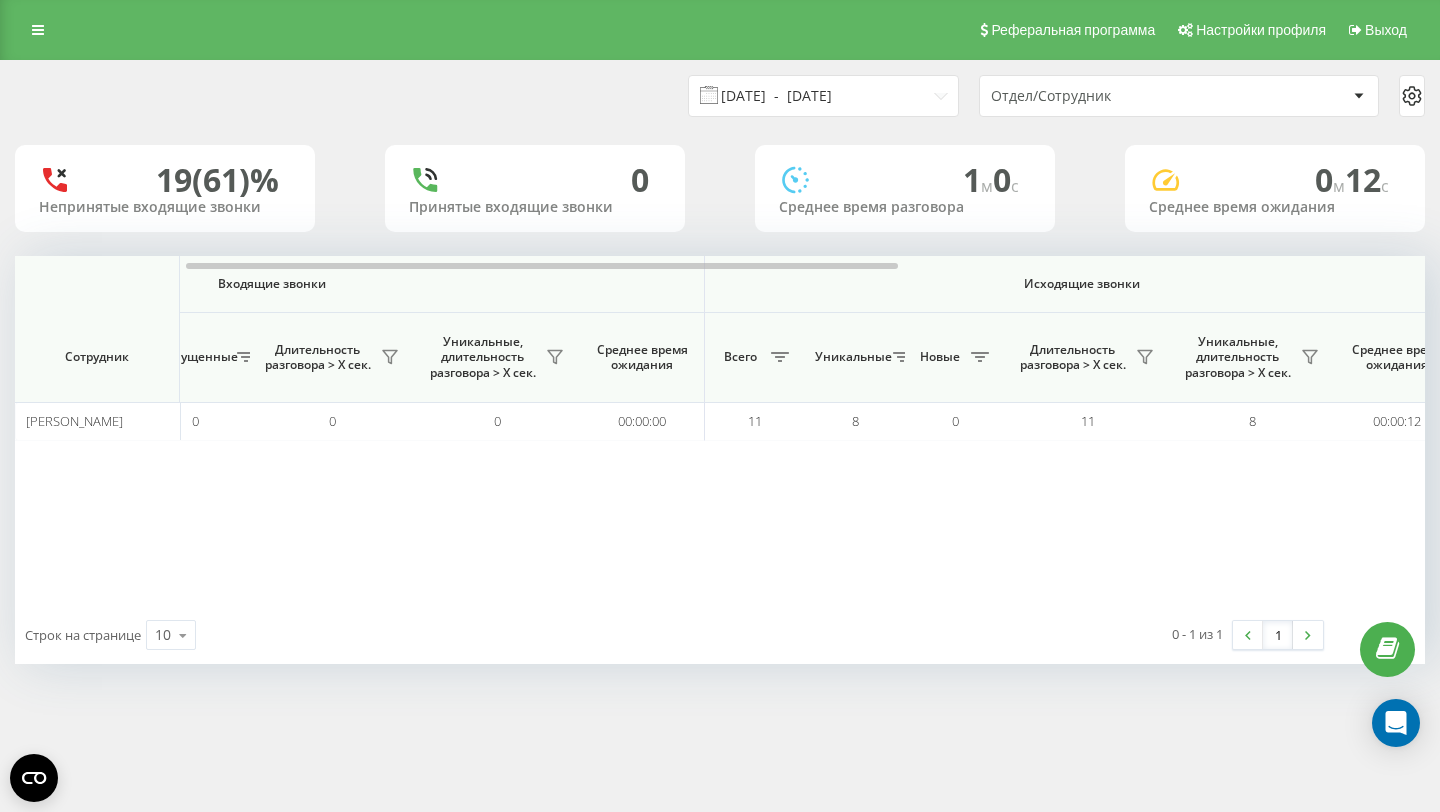 click on "01.07.2025  -  06.07.2025" at bounding box center [823, 96] 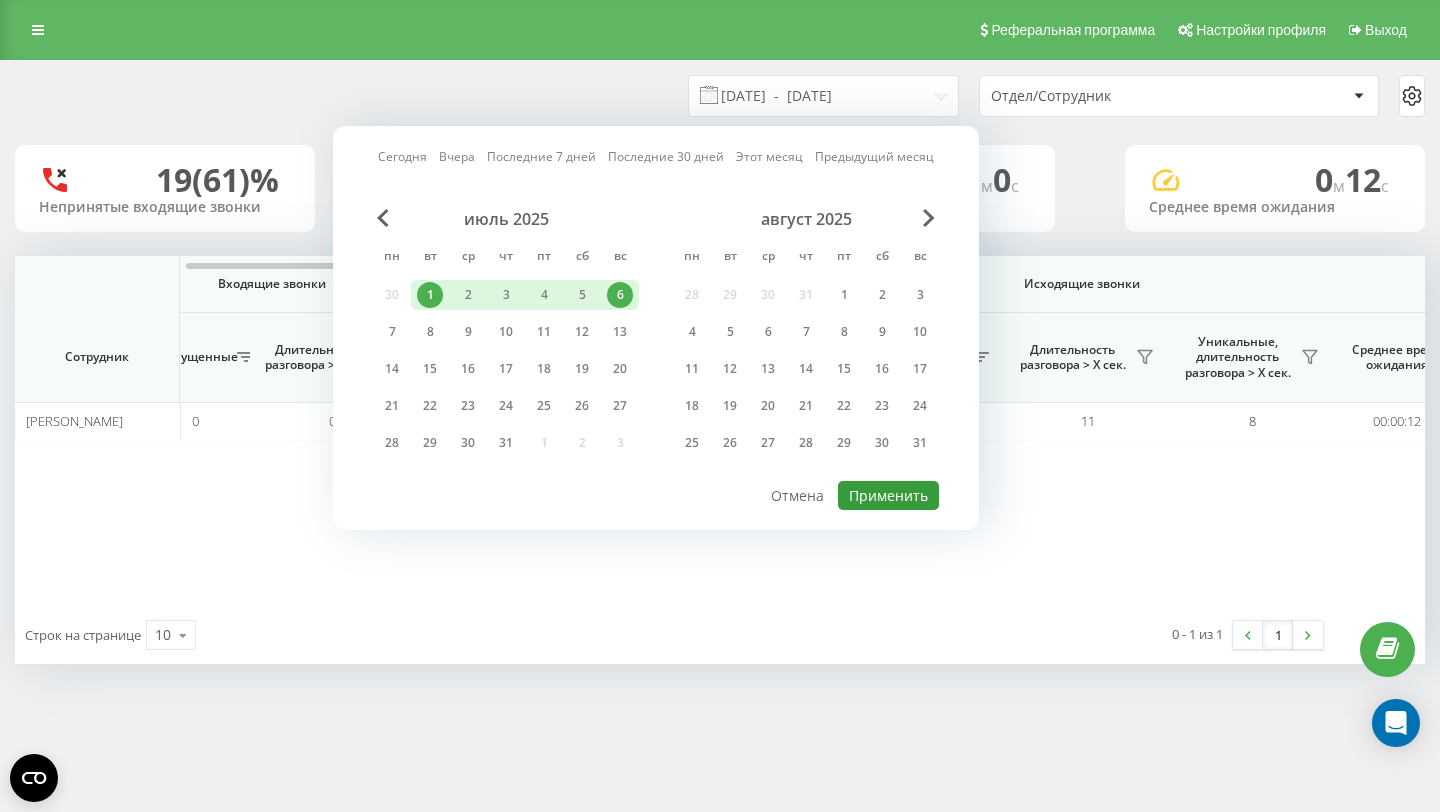 click on "Применить" at bounding box center (888, 495) 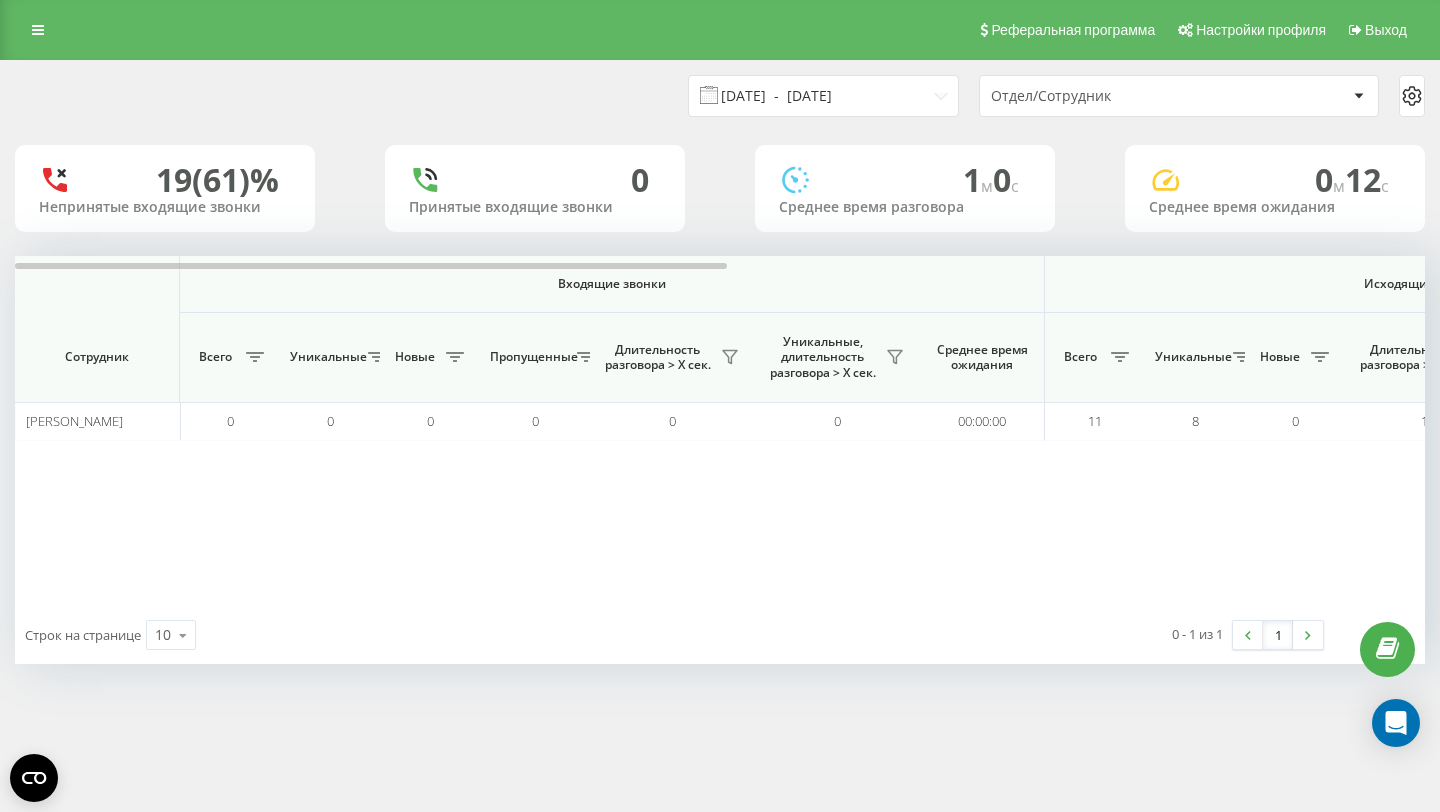 click on "01.07.2025  -  06.07.2025" at bounding box center (823, 96) 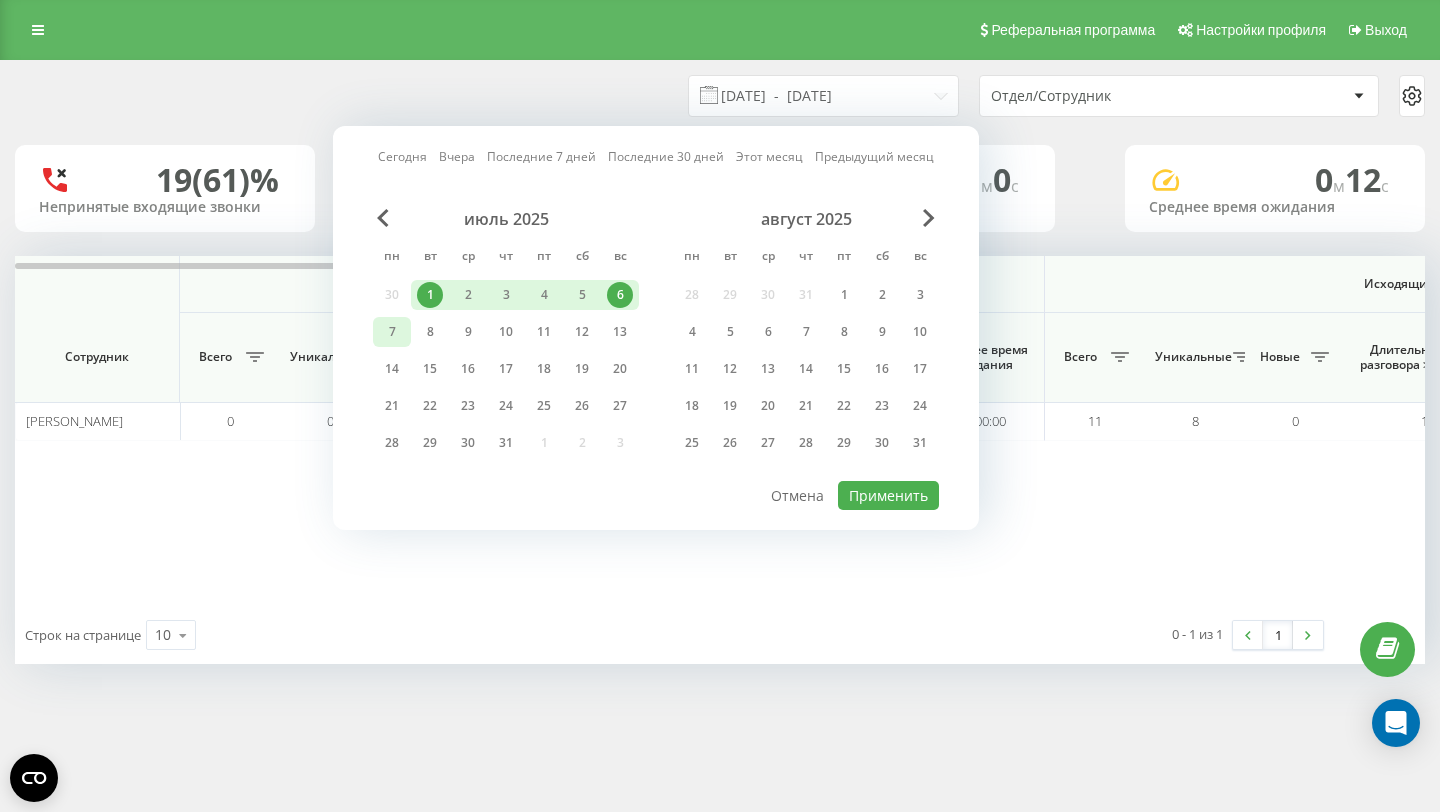 click on "7" at bounding box center (392, 332) 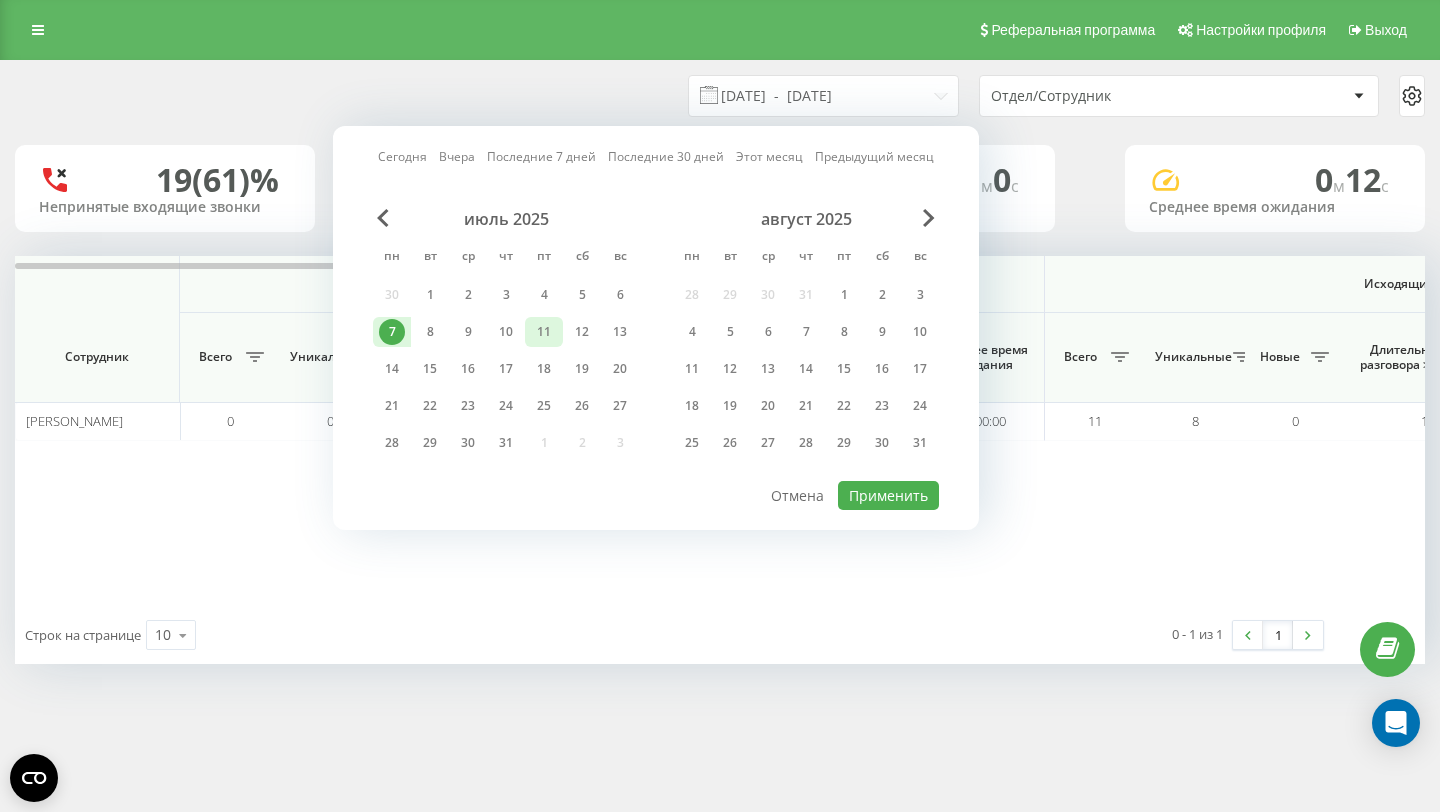 click on "11" at bounding box center (544, 332) 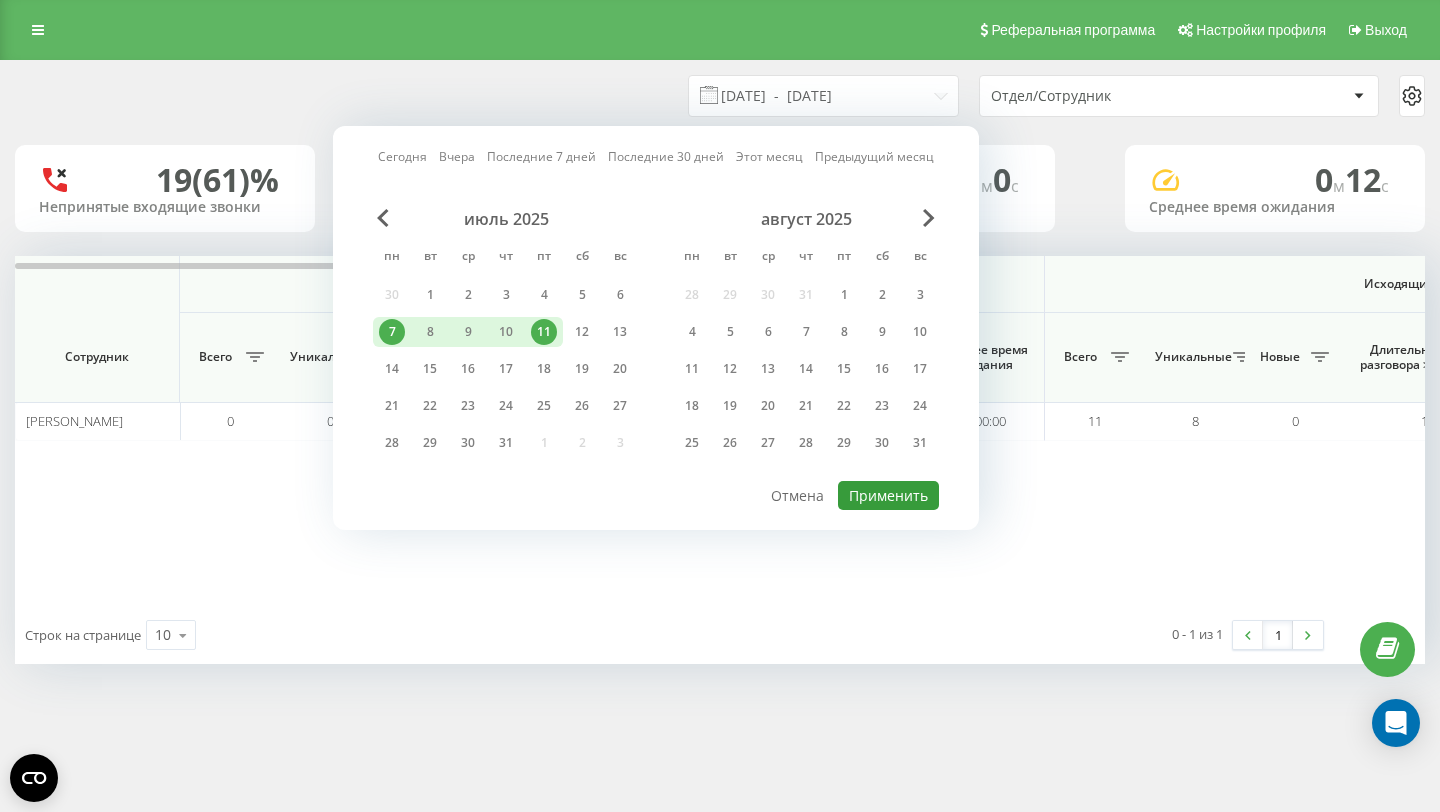 click on "Применить" at bounding box center [888, 495] 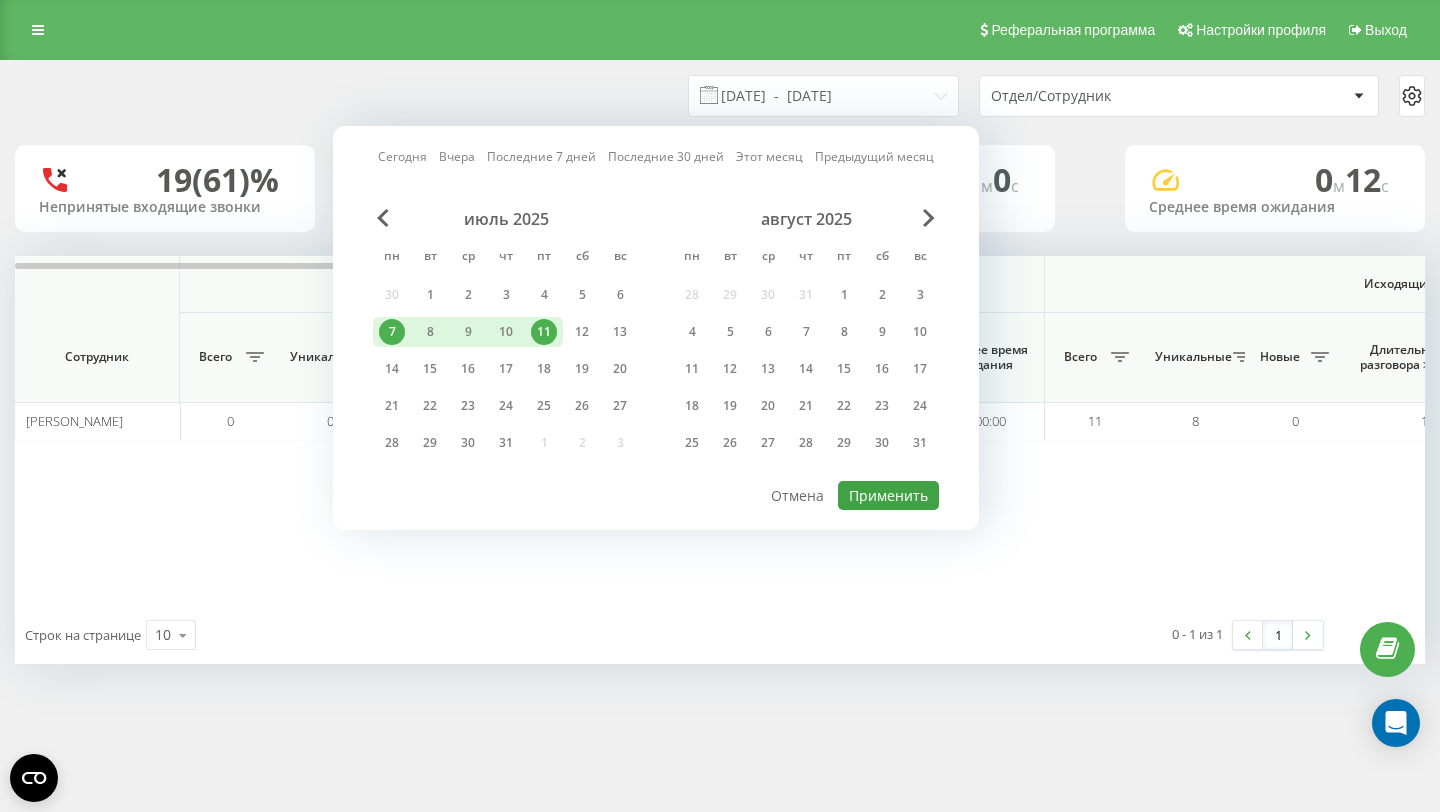 type on "07.07.2025  -  11.07.2025" 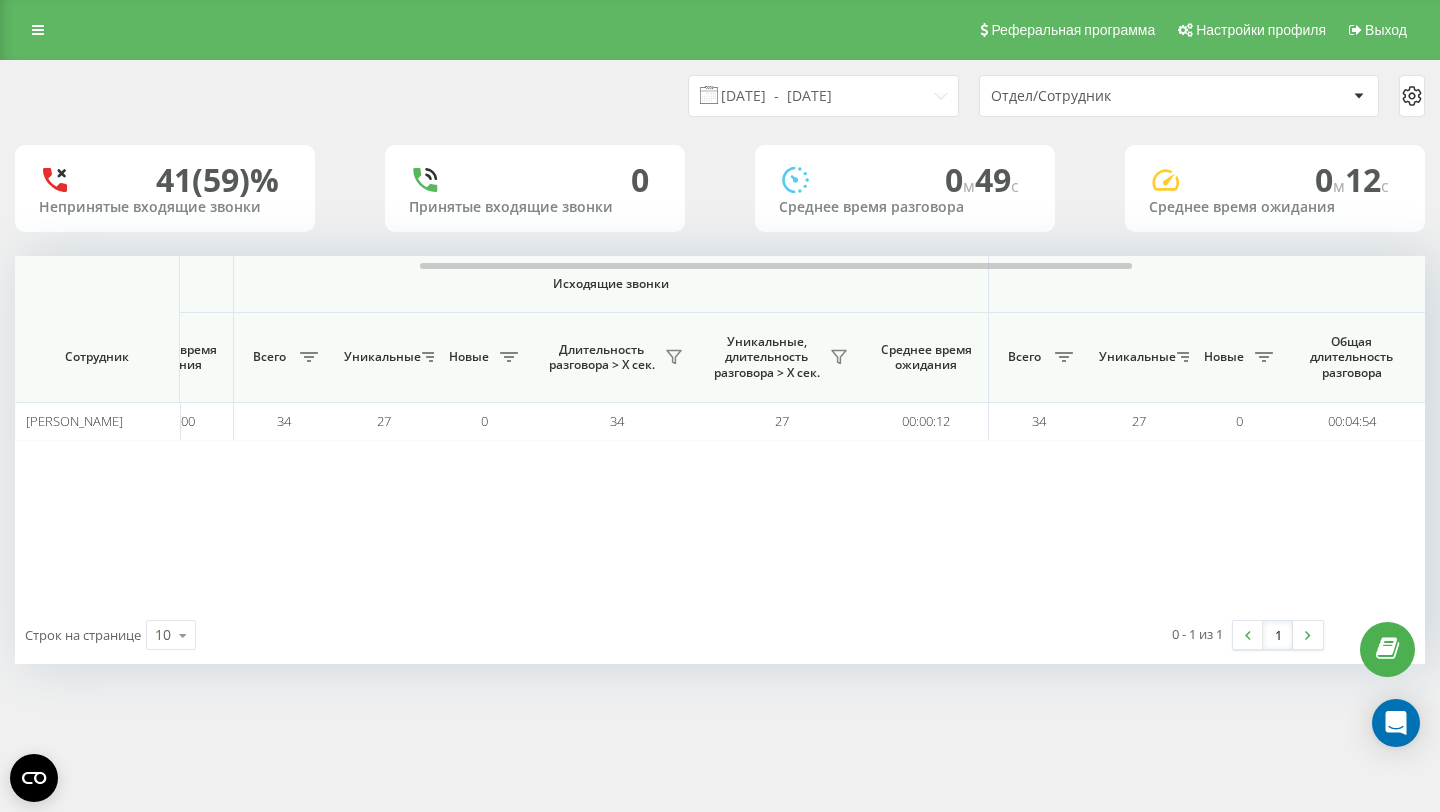 scroll, scrollTop: 0, scrollLeft: 780, axis: horizontal 